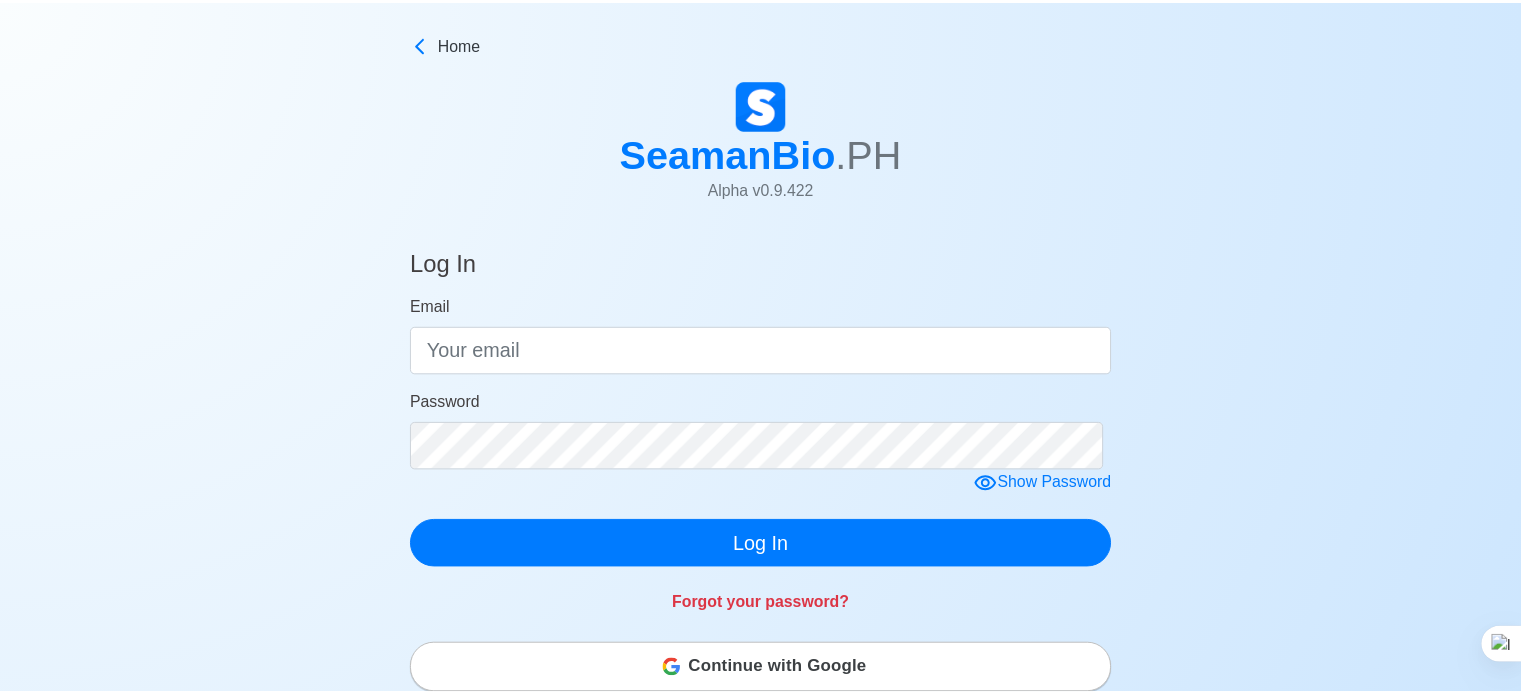 scroll, scrollTop: 0, scrollLeft: 0, axis: both 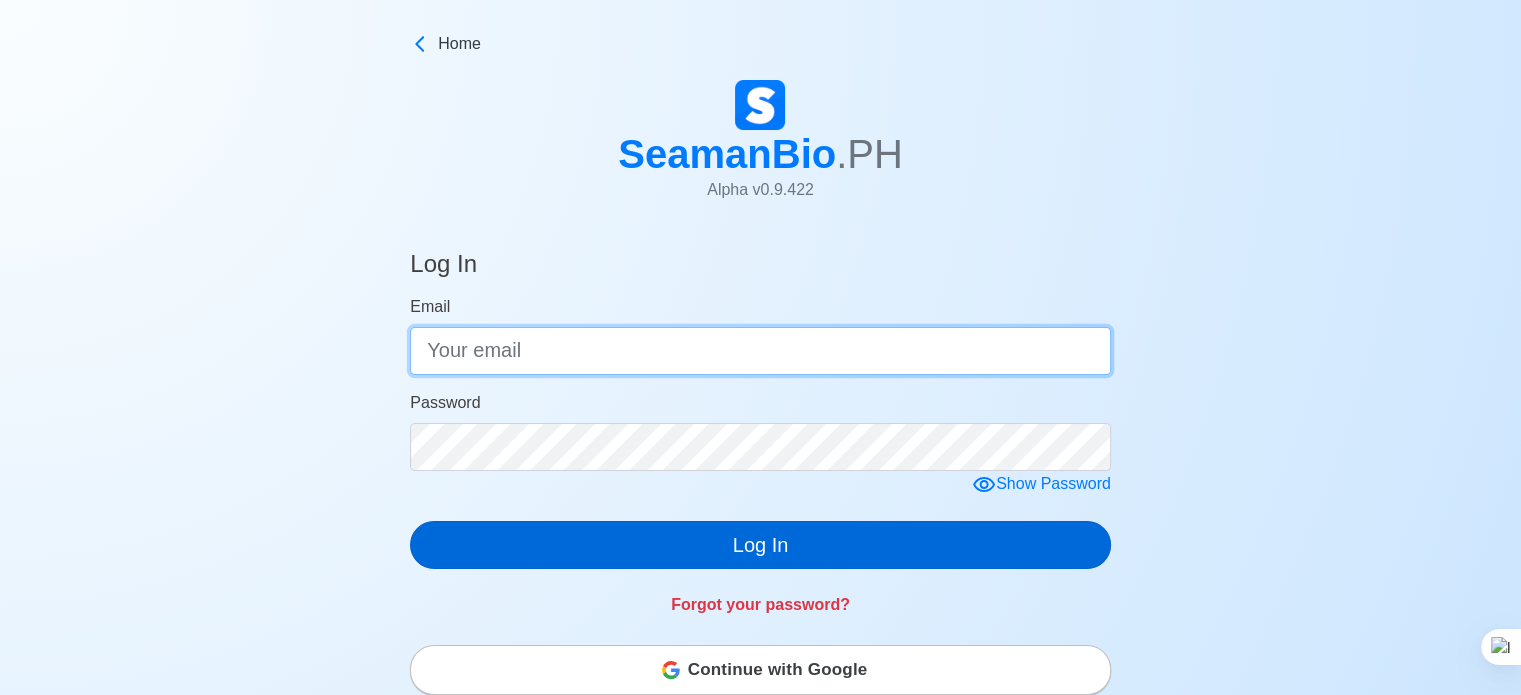 type on "albertguiruela" 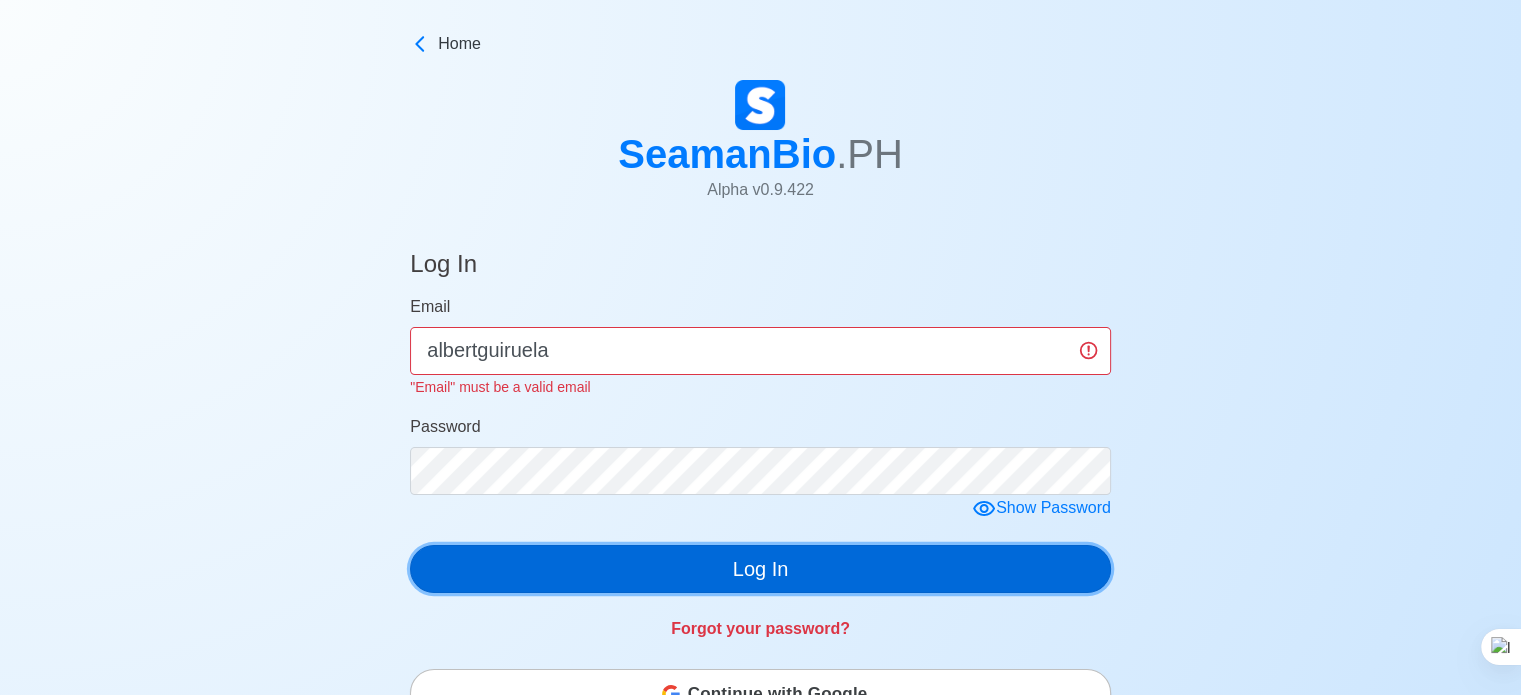 click on "Email albertguiruela "Email" must be a valid email Password  Show Password Log In" at bounding box center (760, 444) 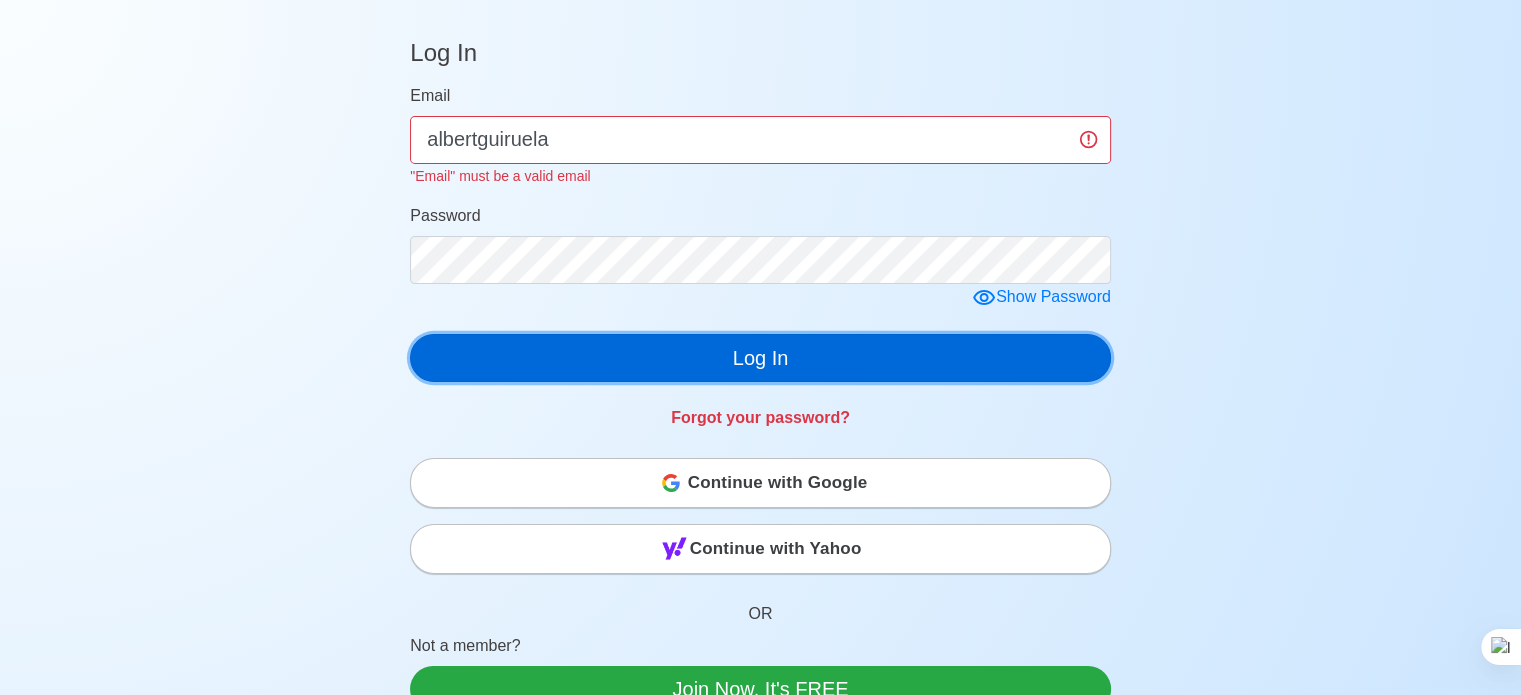 scroll, scrollTop: 300, scrollLeft: 0, axis: vertical 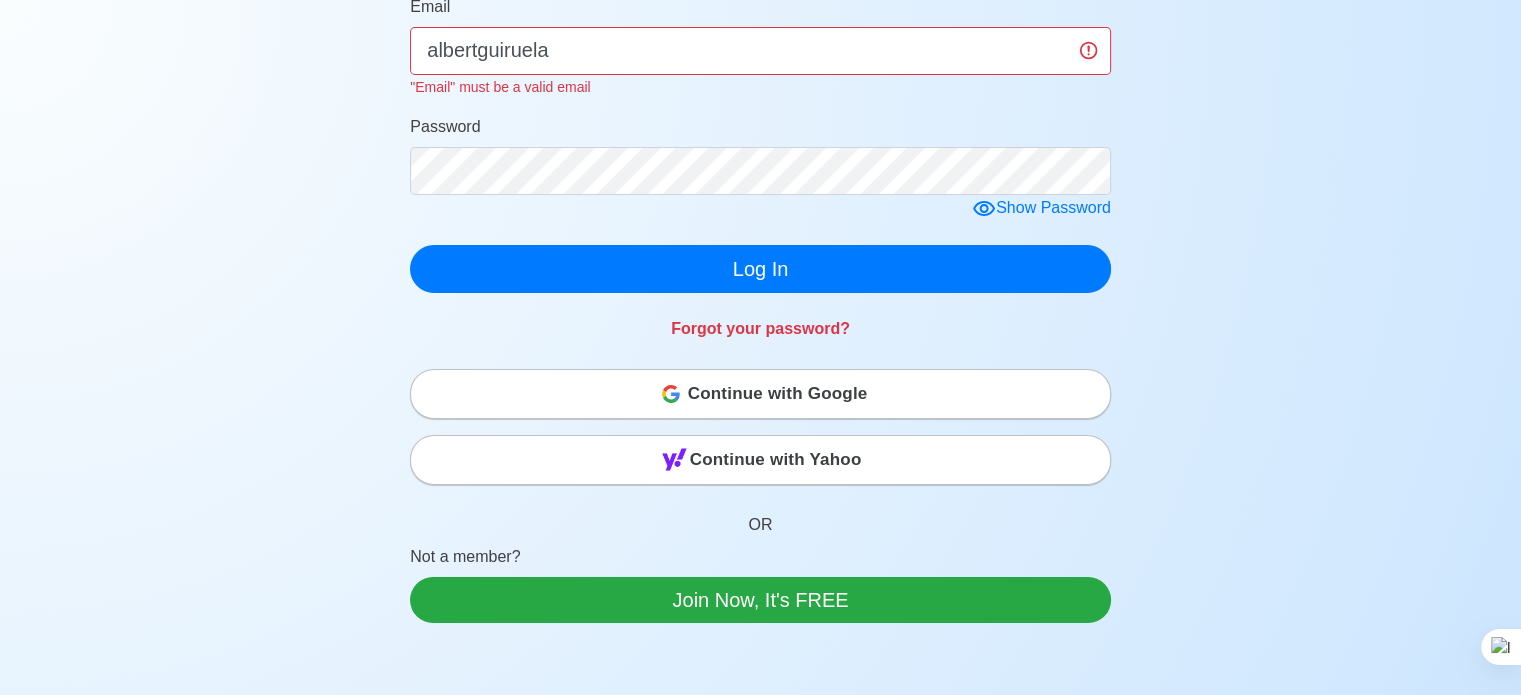click on "Continue with Google" at bounding box center [778, 394] 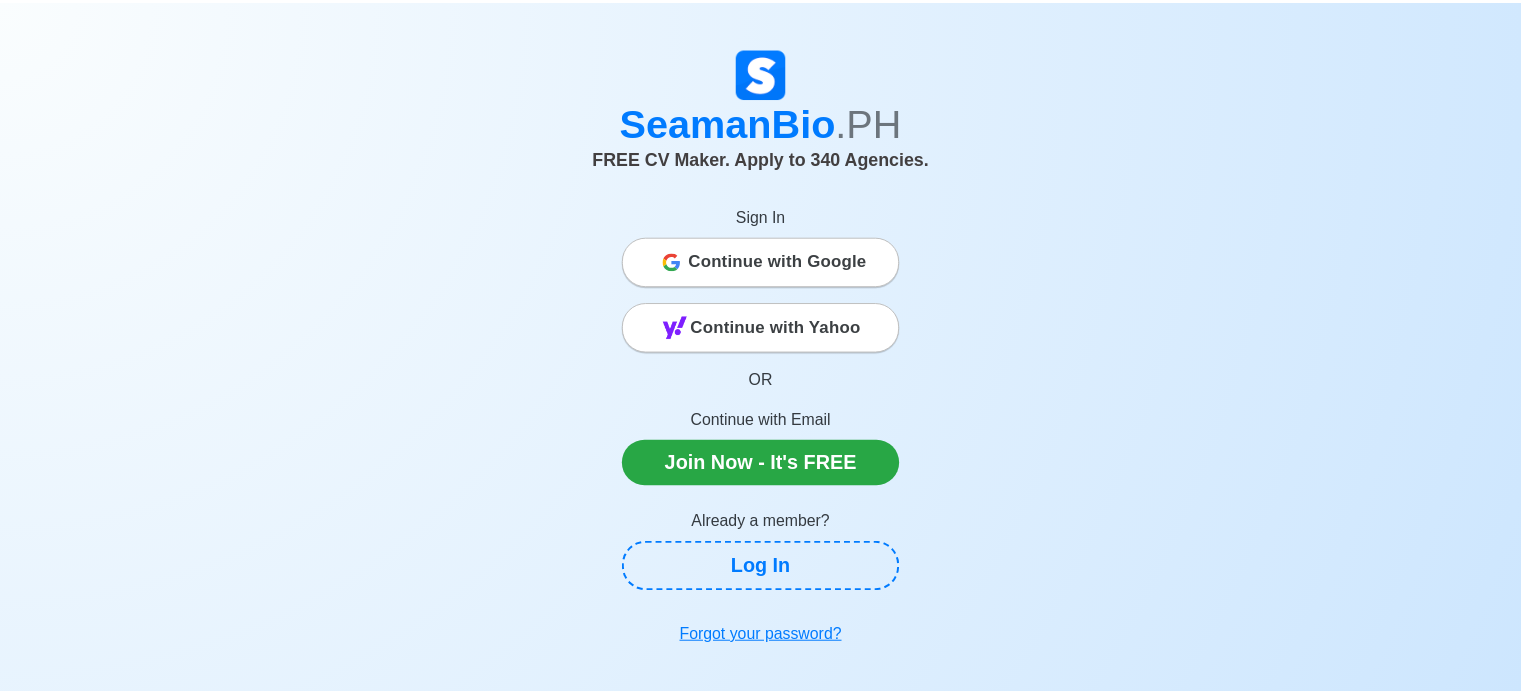 scroll, scrollTop: 0, scrollLeft: 0, axis: both 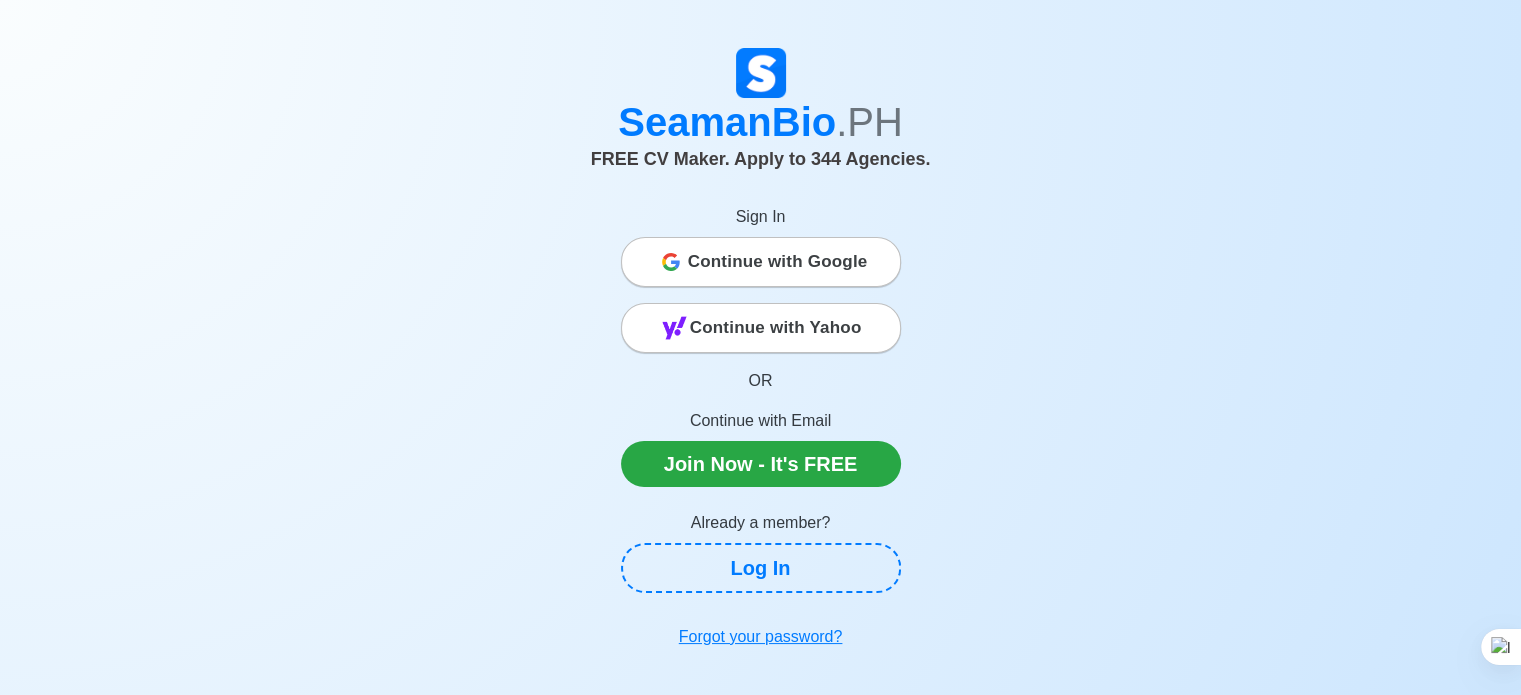 click on "Continue with Google" at bounding box center (778, 262) 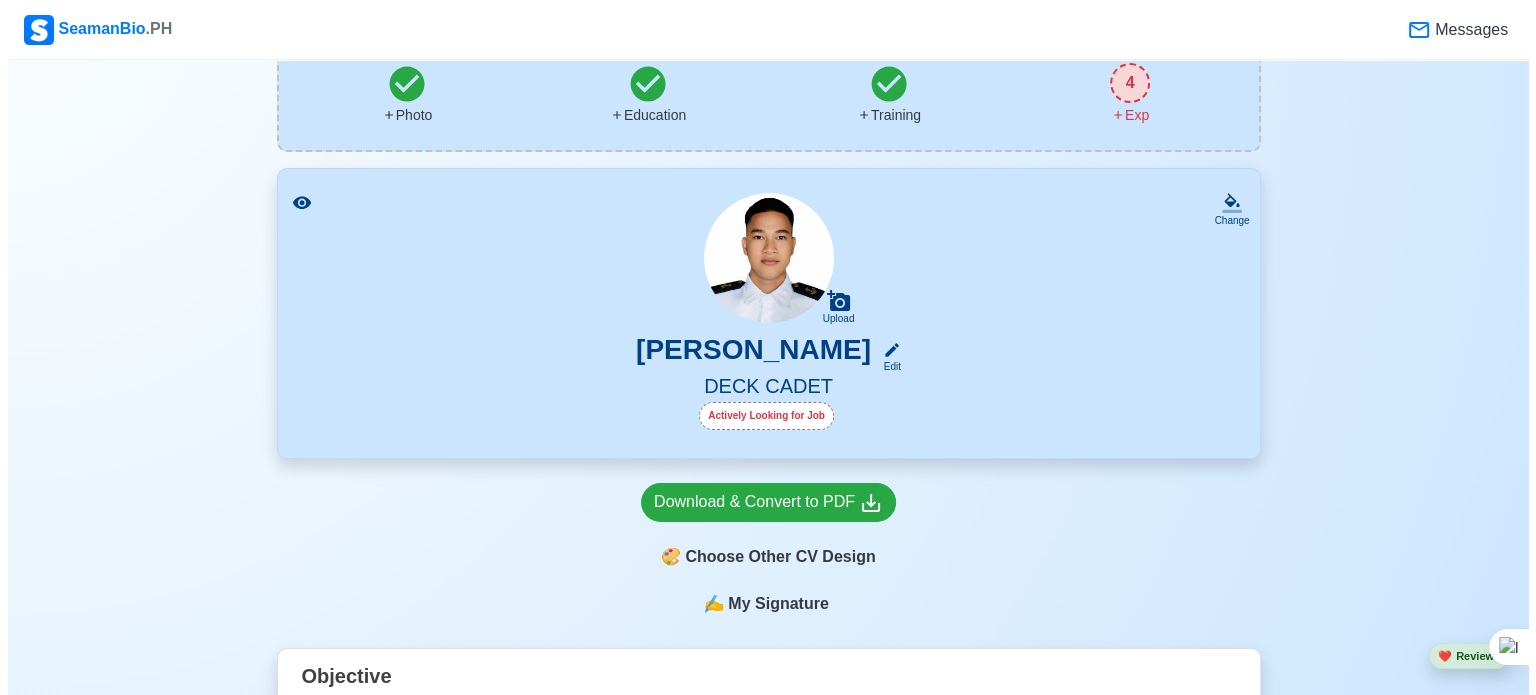 scroll, scrollTop: 400, scrollLeft: 0, axis: vertical 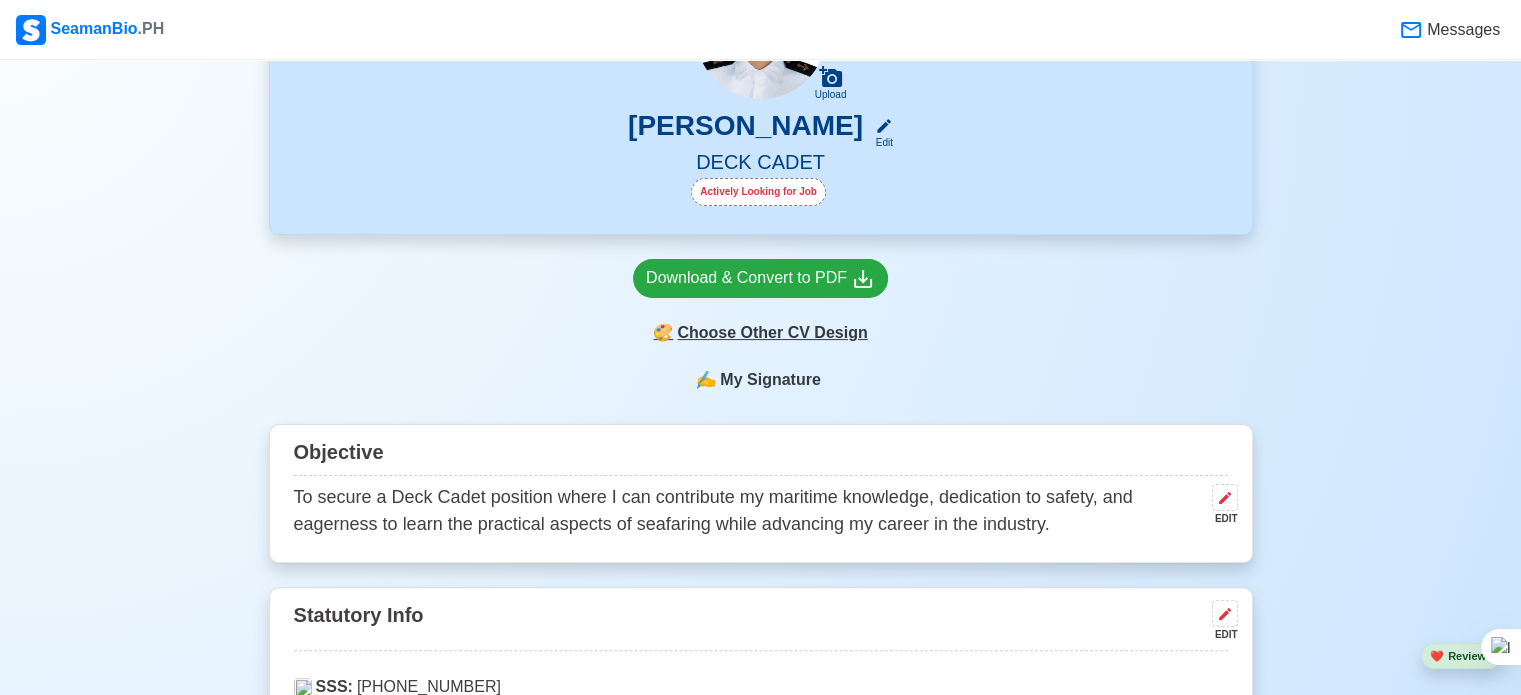 click on "🎨 Choose Other CV Design" at bounding box center (760, 333) 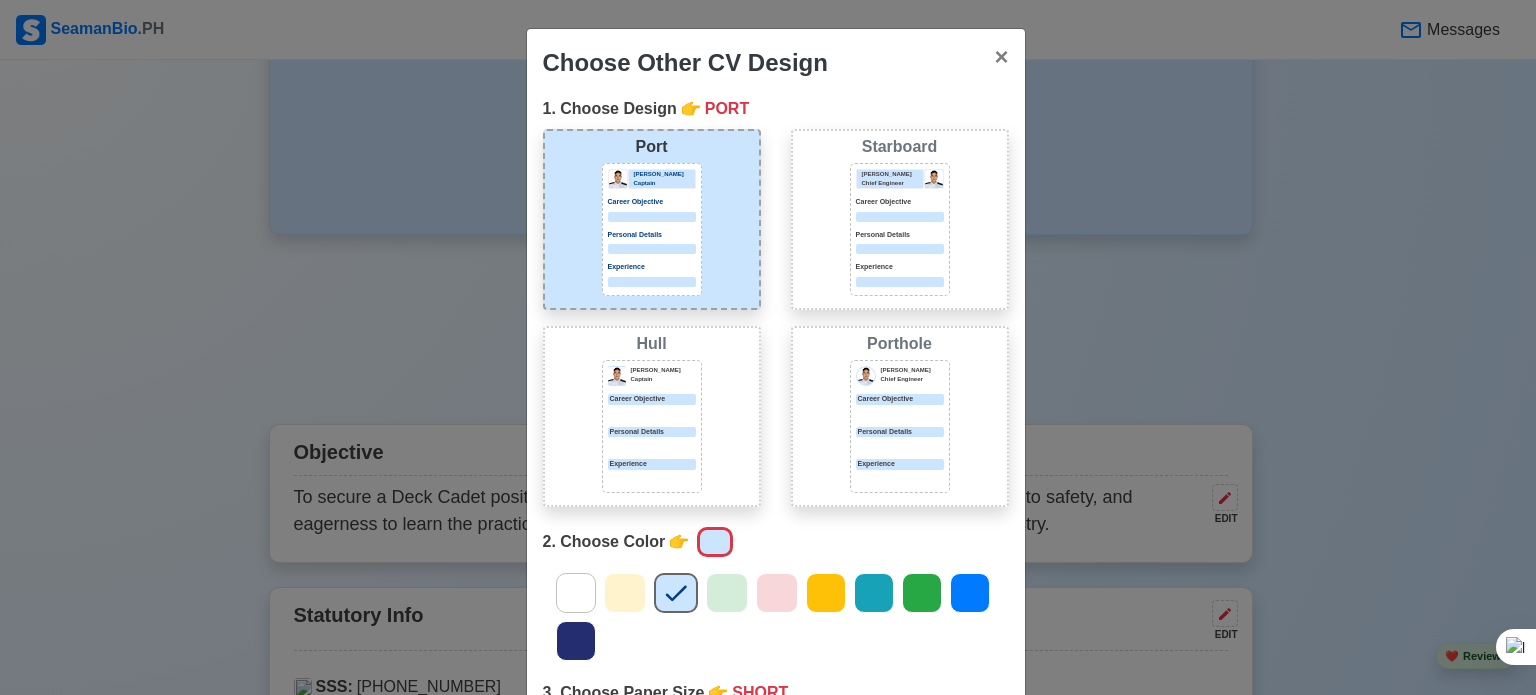 click at bounding box center [900, 249] 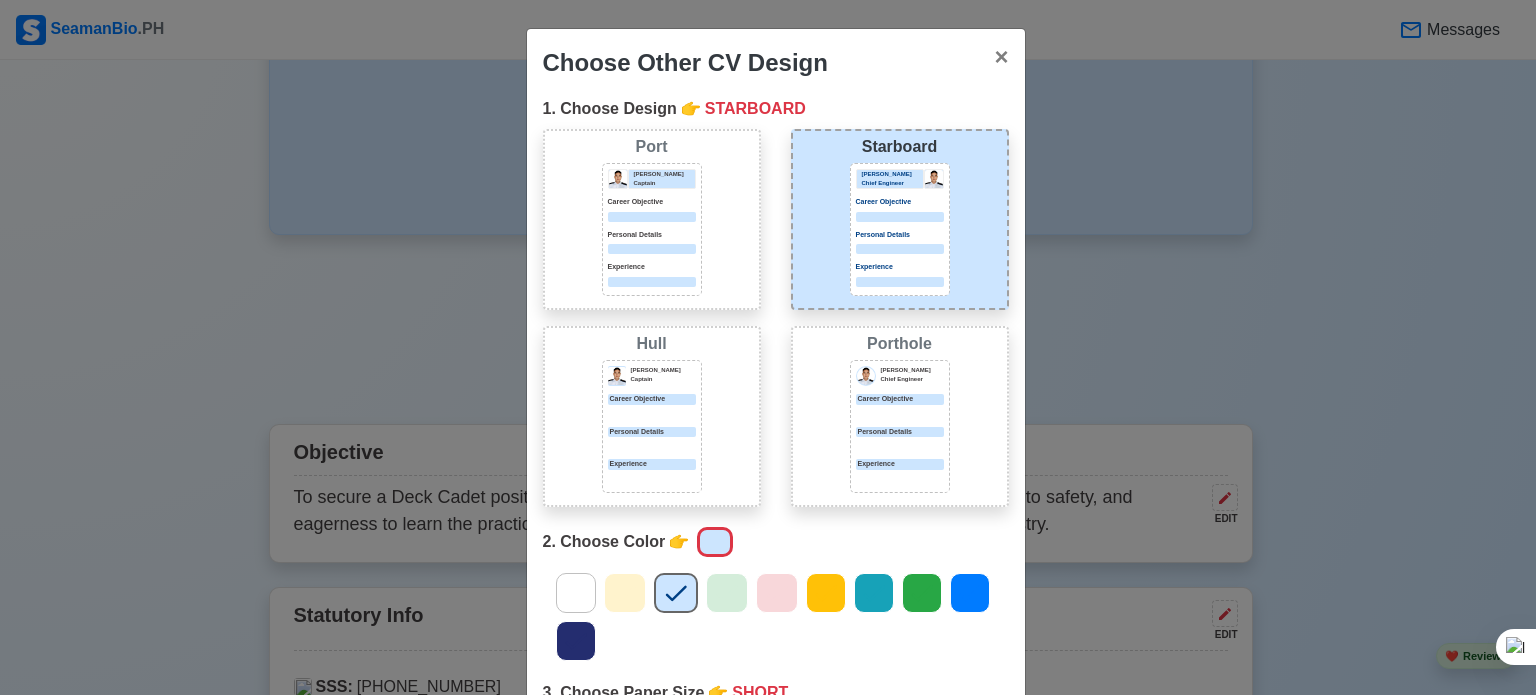 click 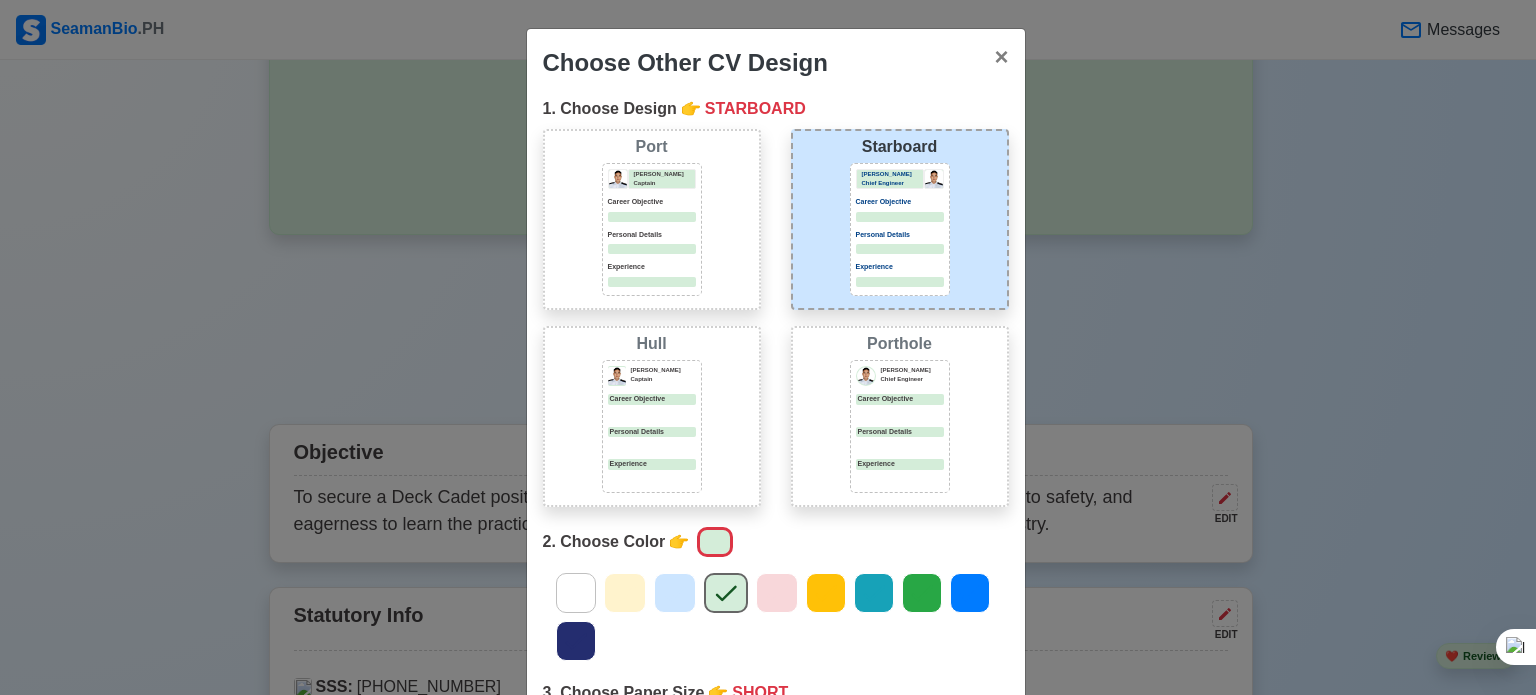 click 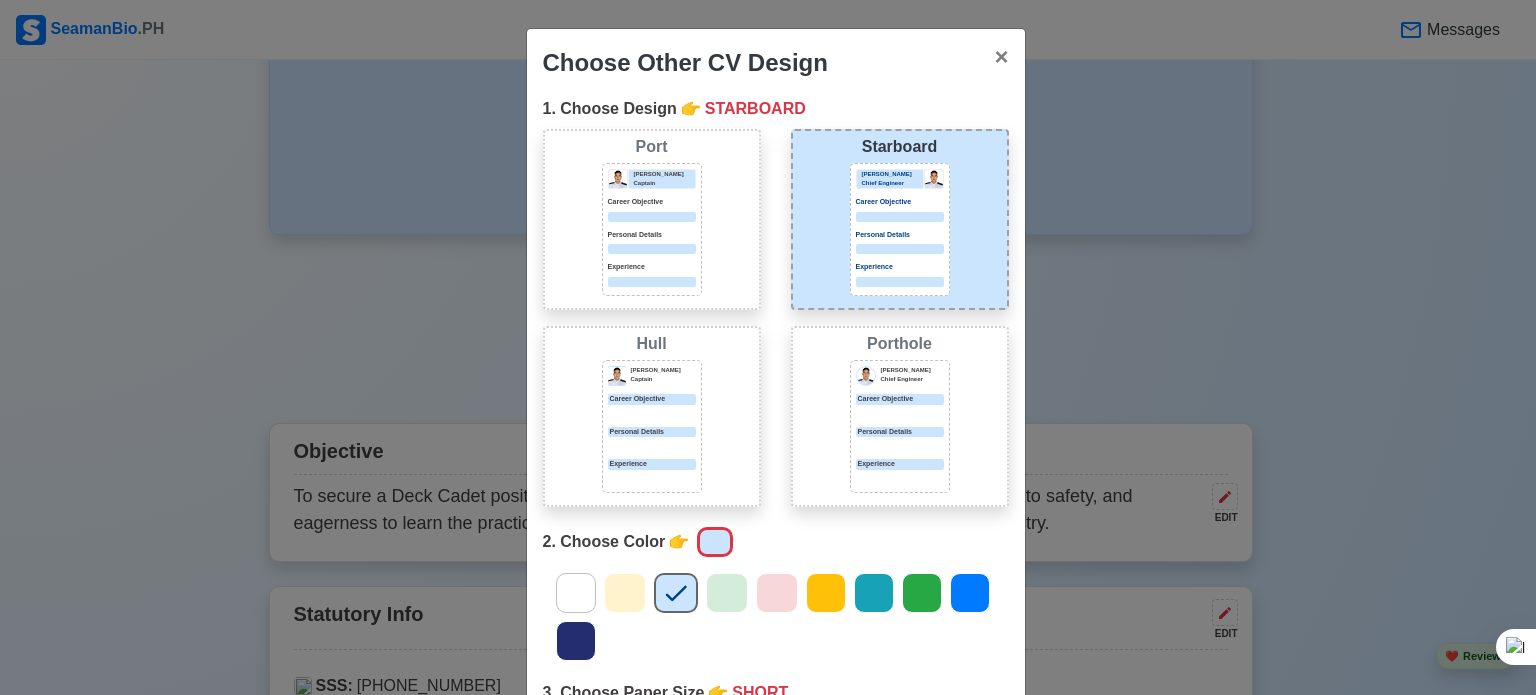 click 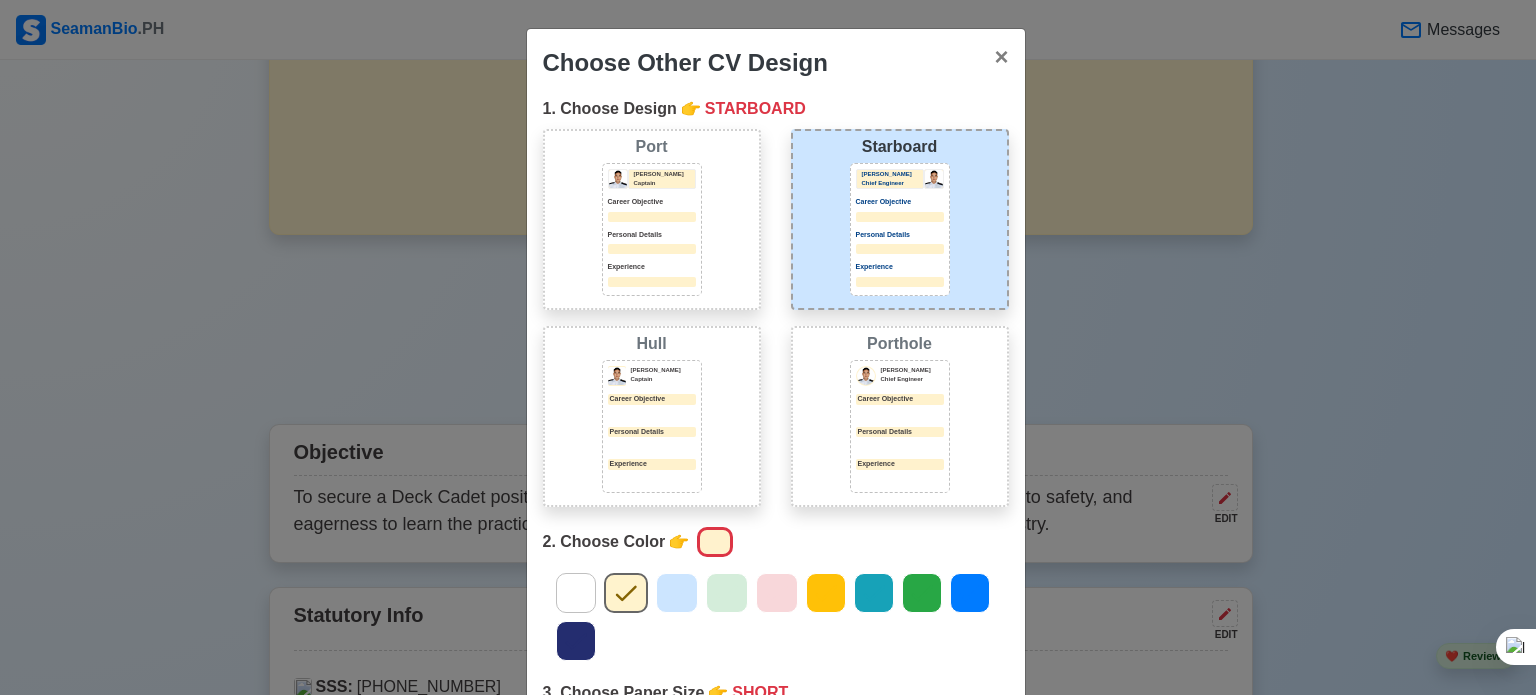 click 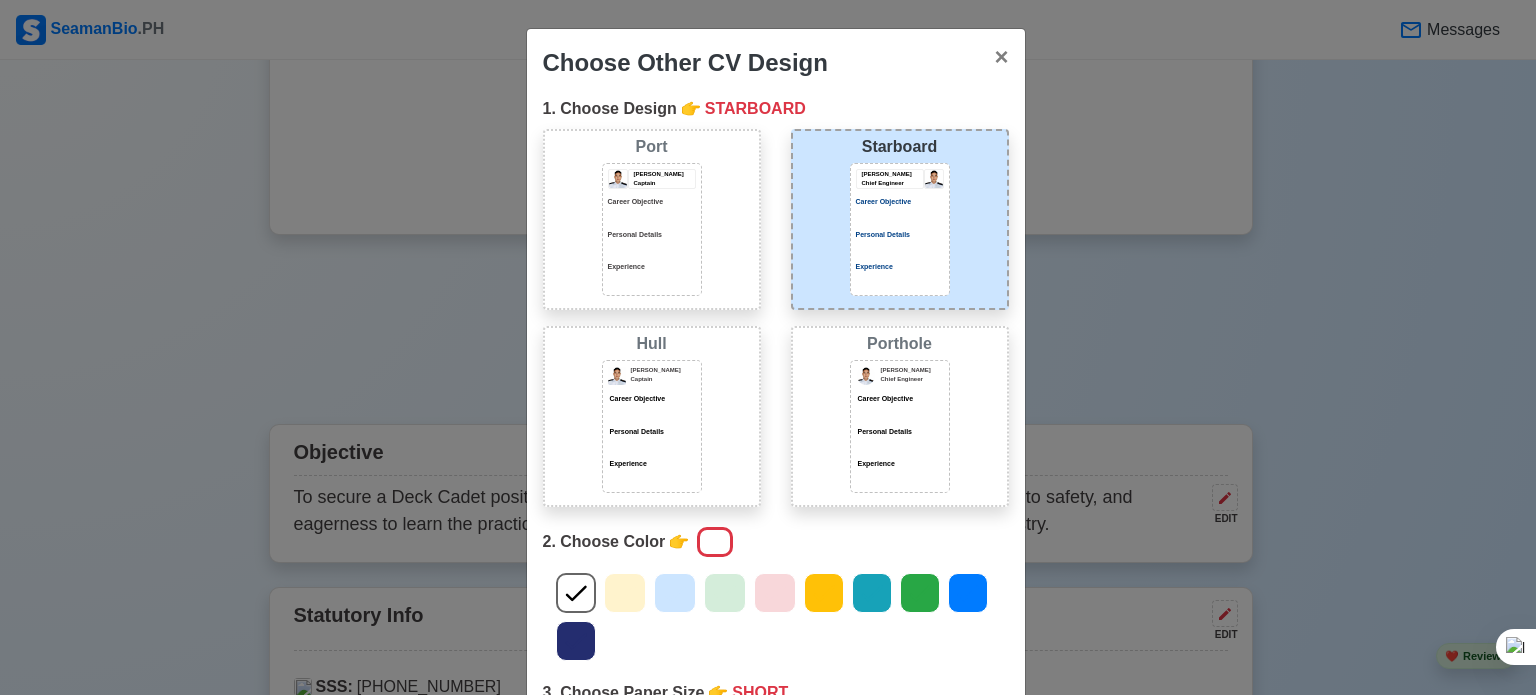 click 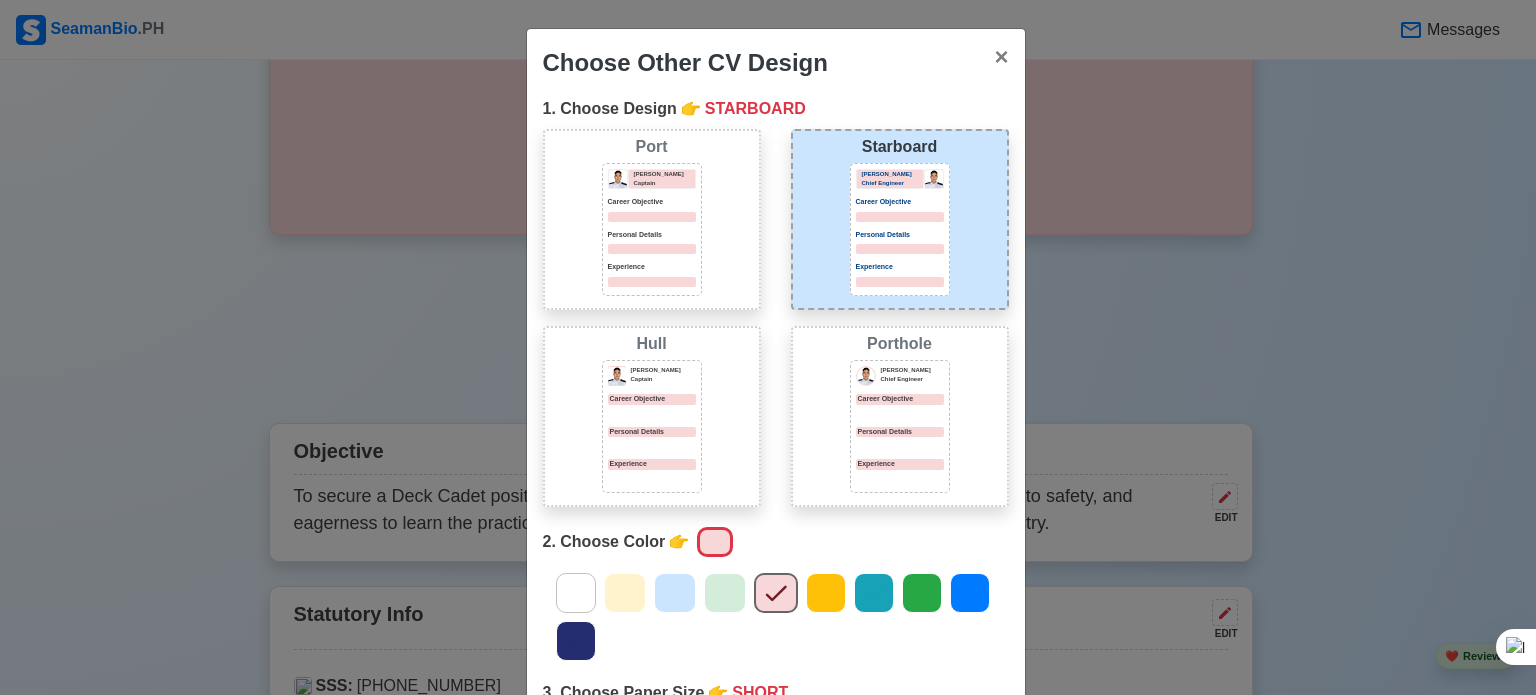 click at bounding box center [874, 593] 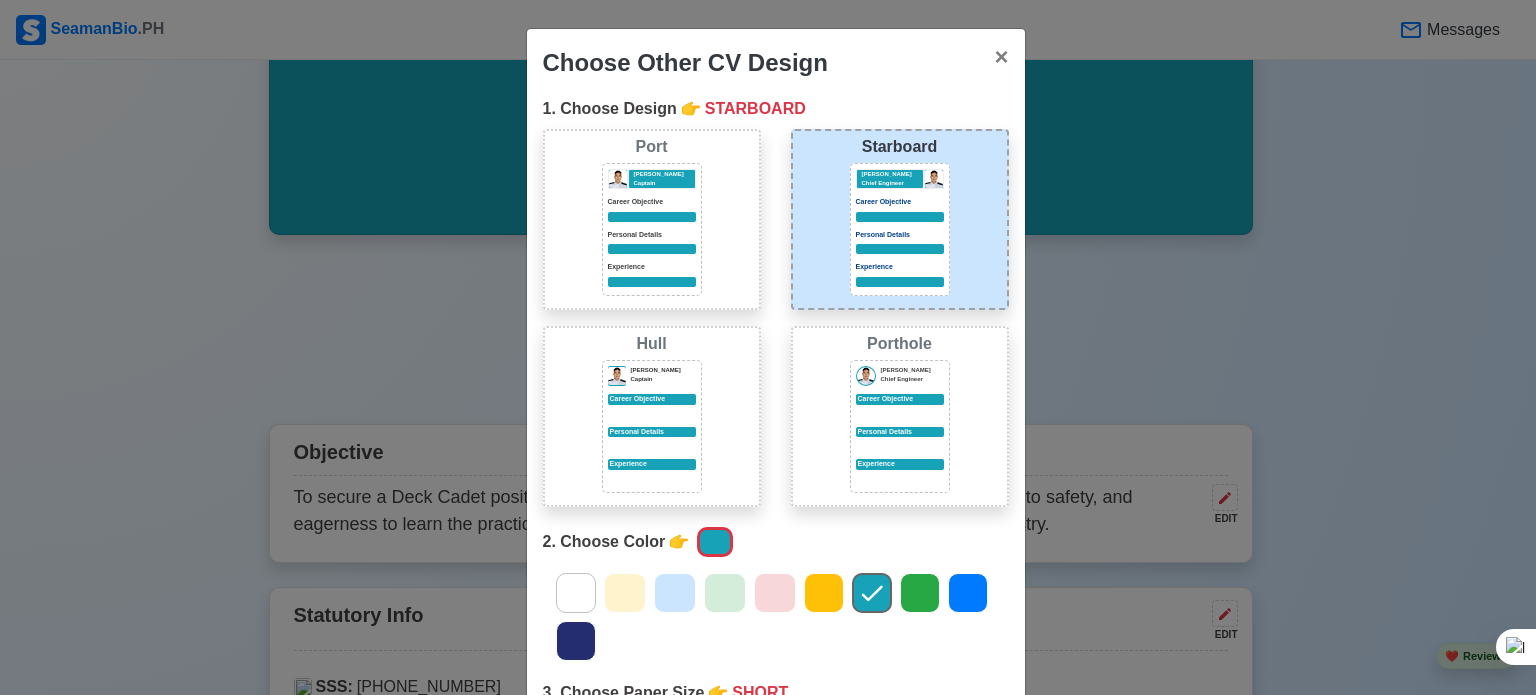 click 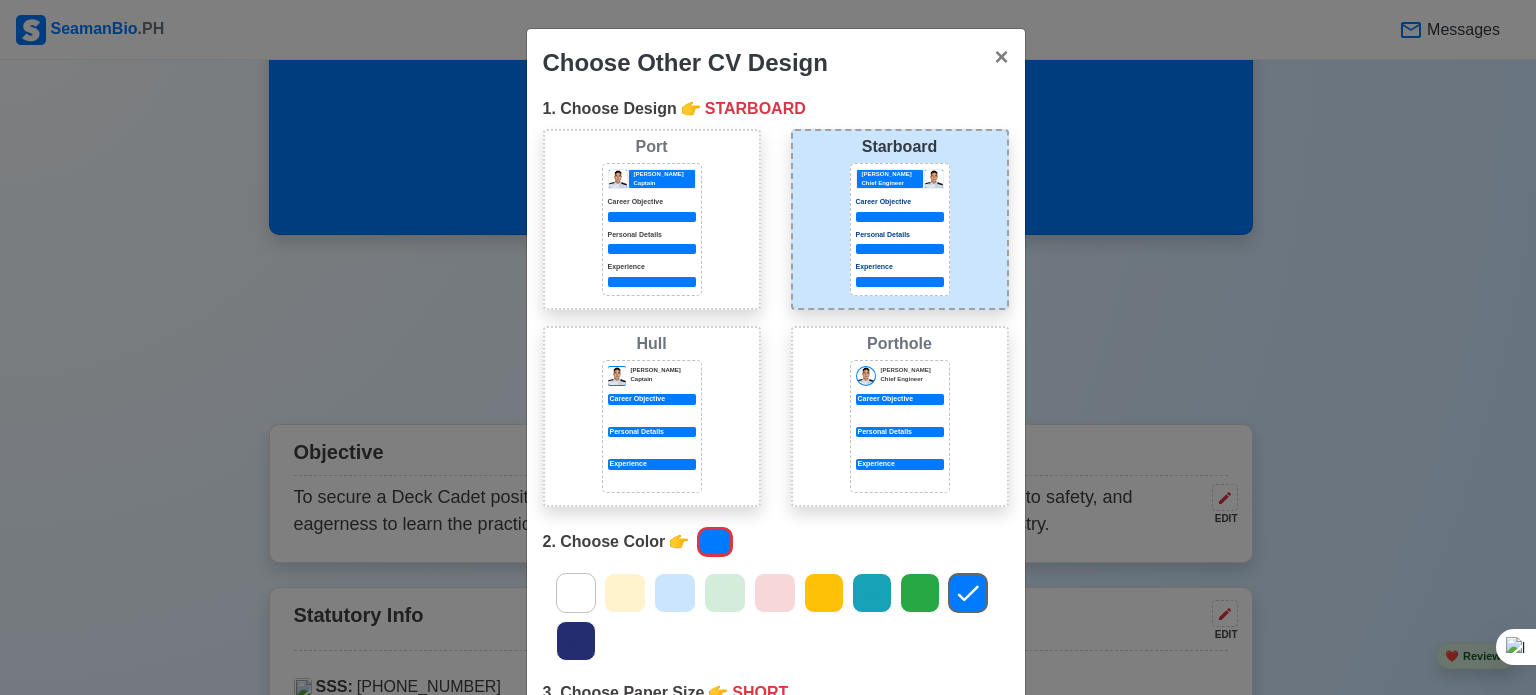 click 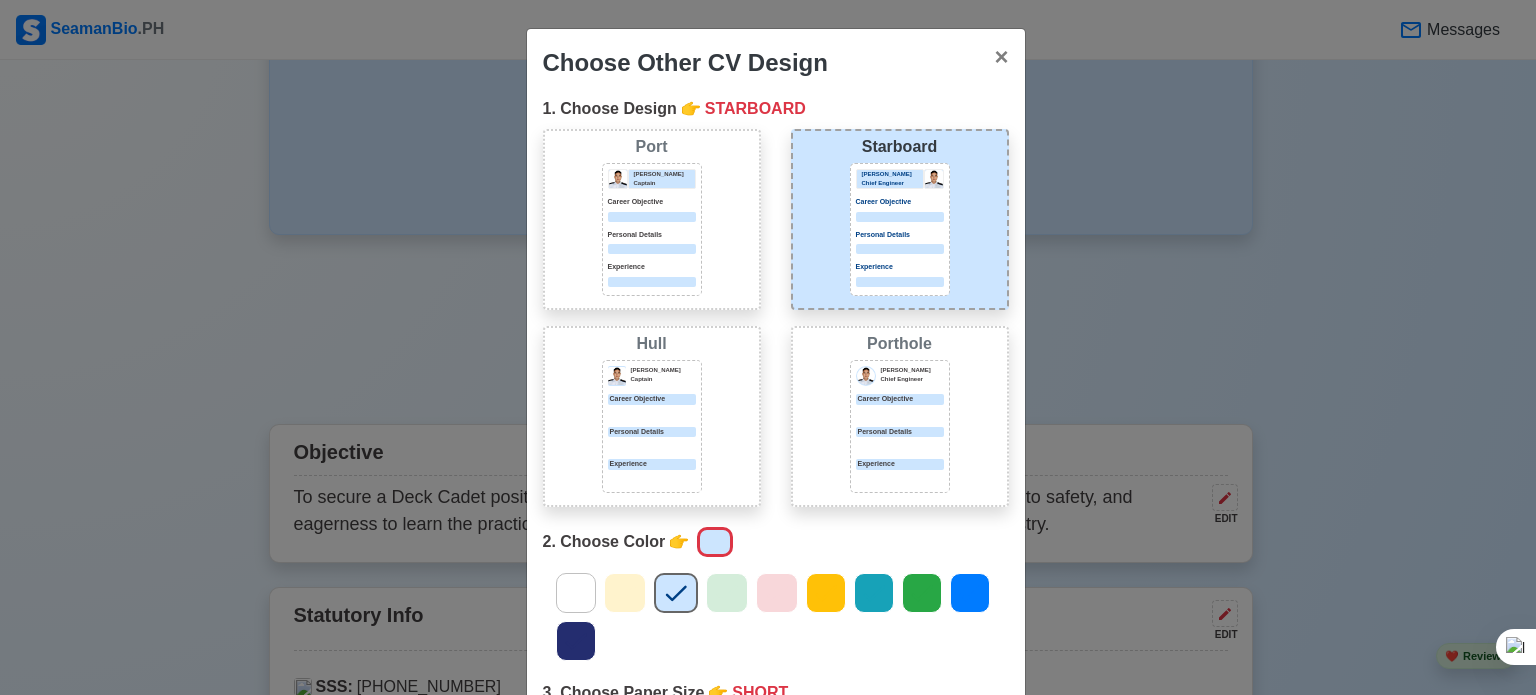scroll, scrollTop: 224, scrollLeft: 0, axis: vertical 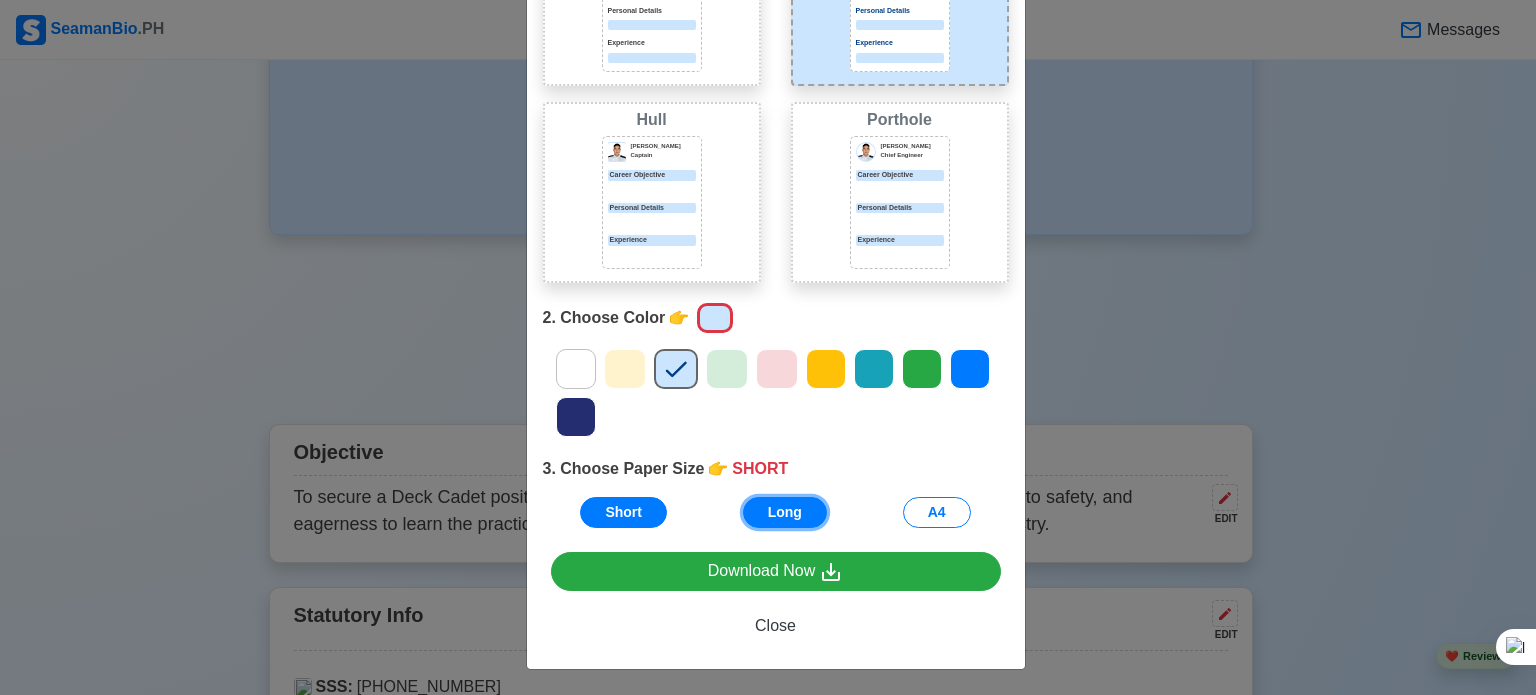 click on "Long" at bounding box center (785, 512) 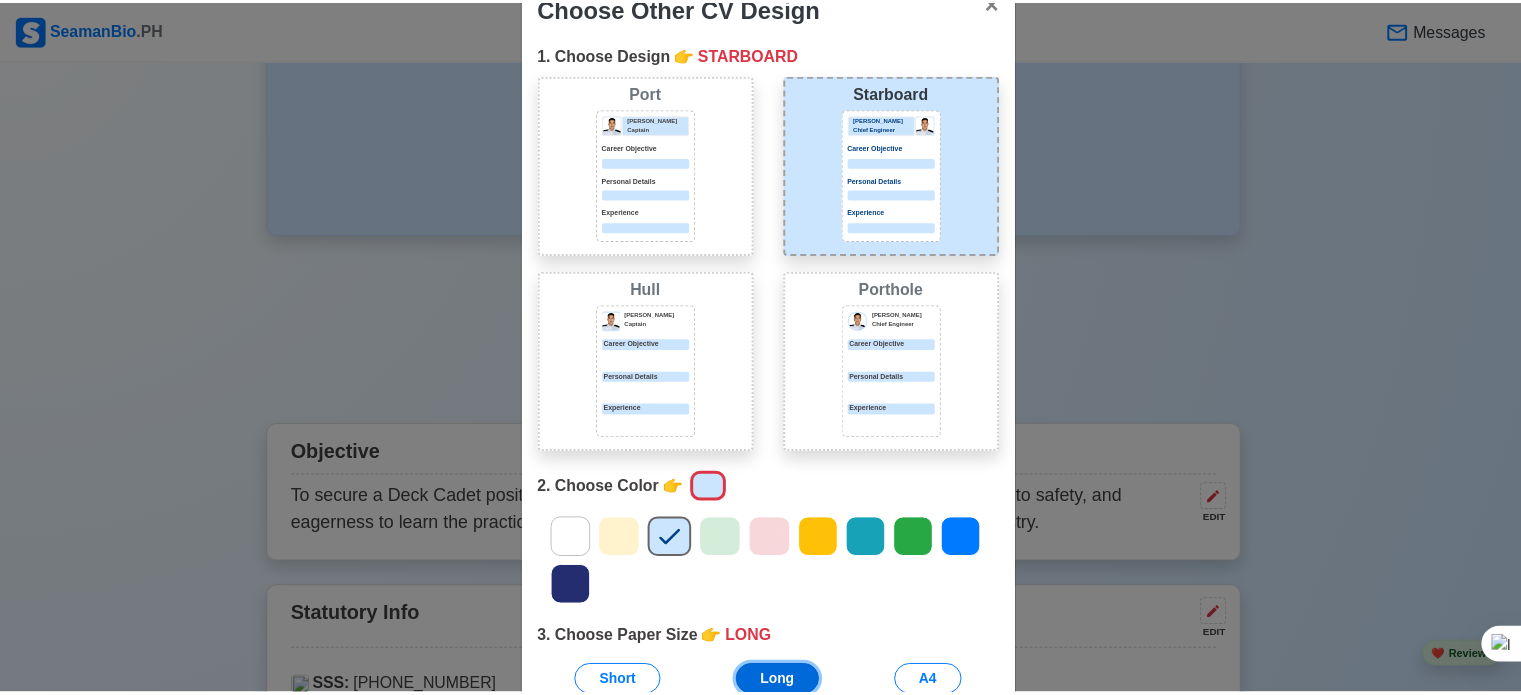 scroll, scrollTop: 0, scrollLeft: 0, axis: both 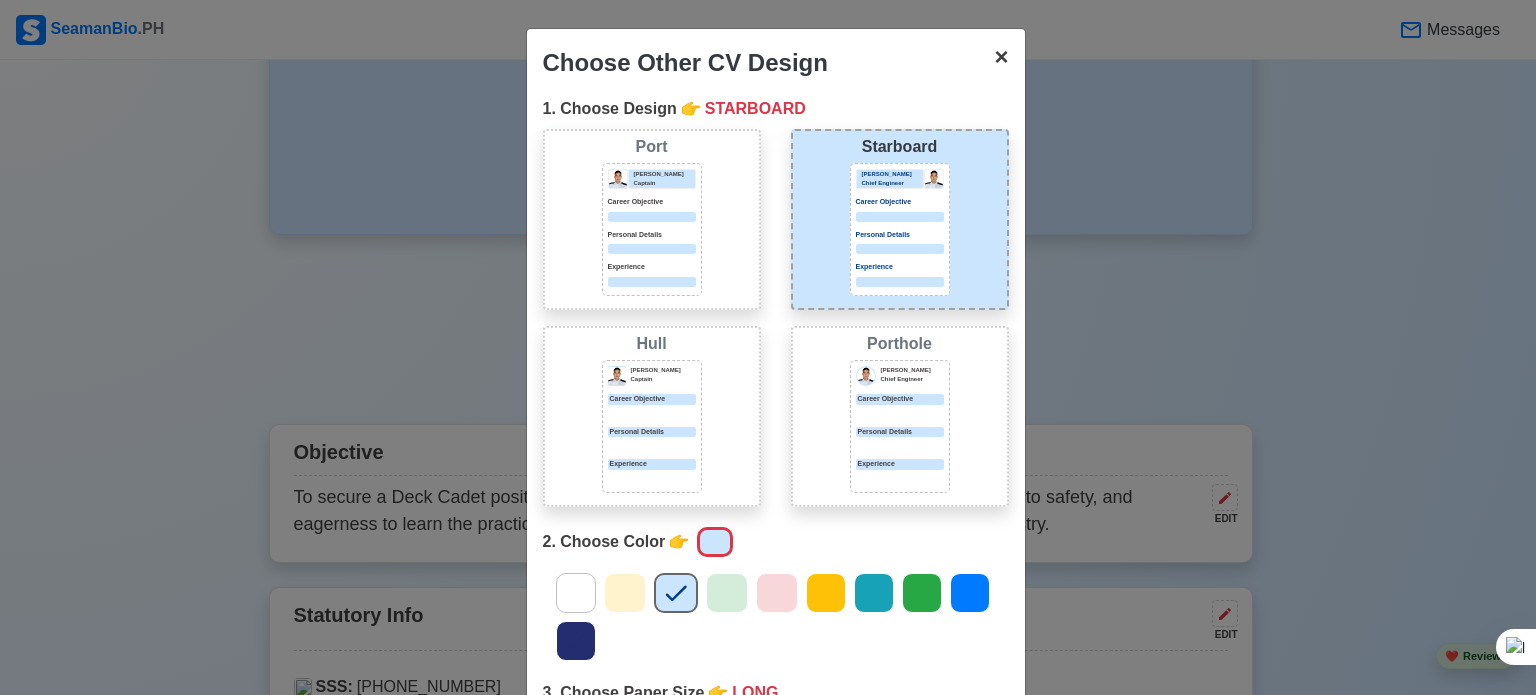click on "× Close" at bounding box center [1001, 57] 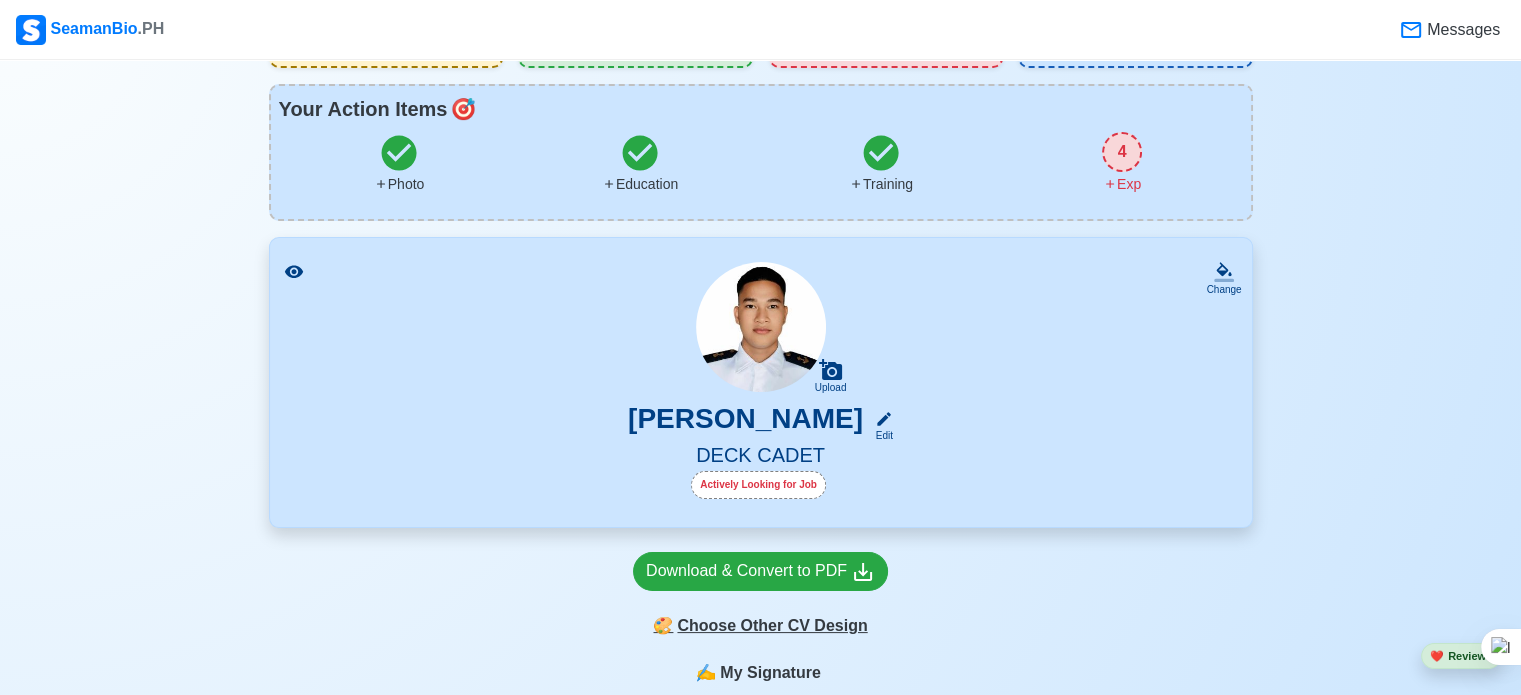 scroll, scrollTop: 0, scrollLeft: 0, axis: both 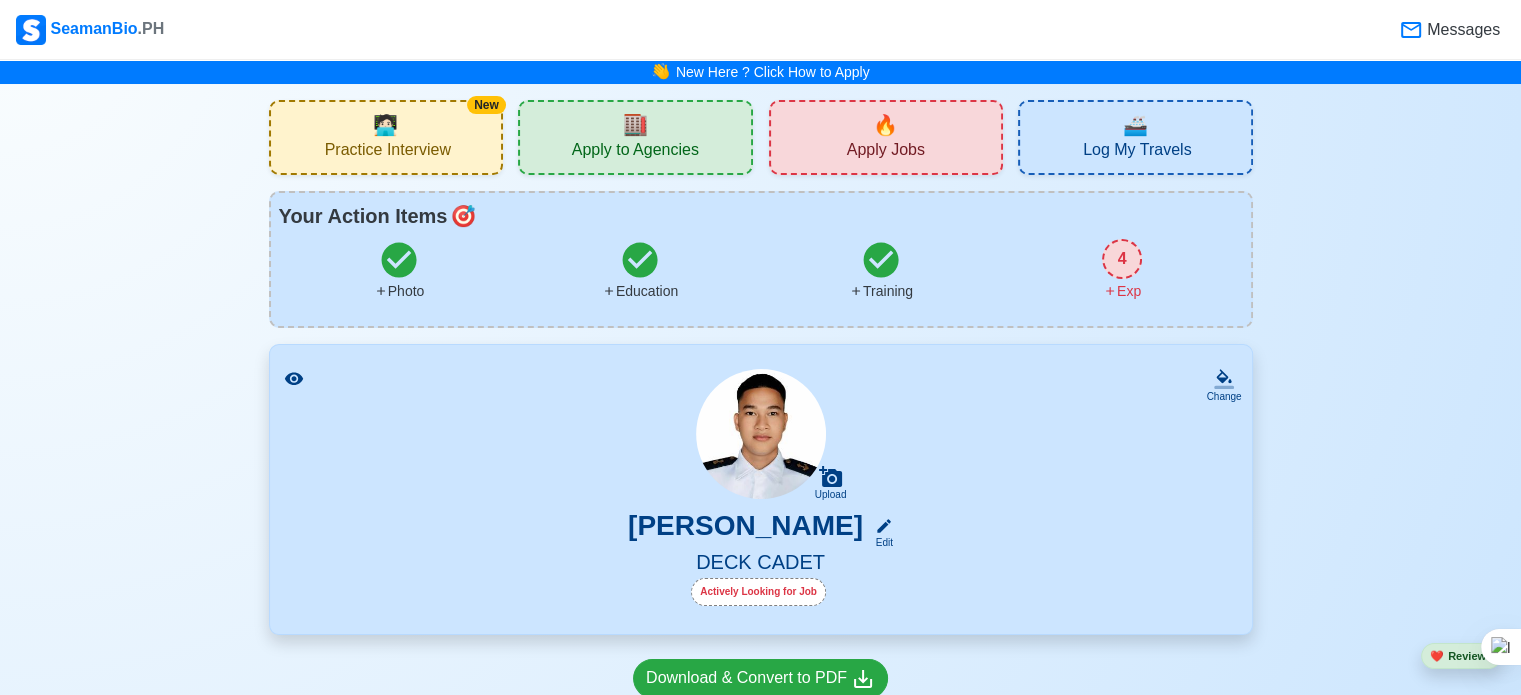 click on "Upload ALBERT MAGNO GUIRUELA Edit DECK CADET Actively Looking for Job" at bounding box center (761, 489) 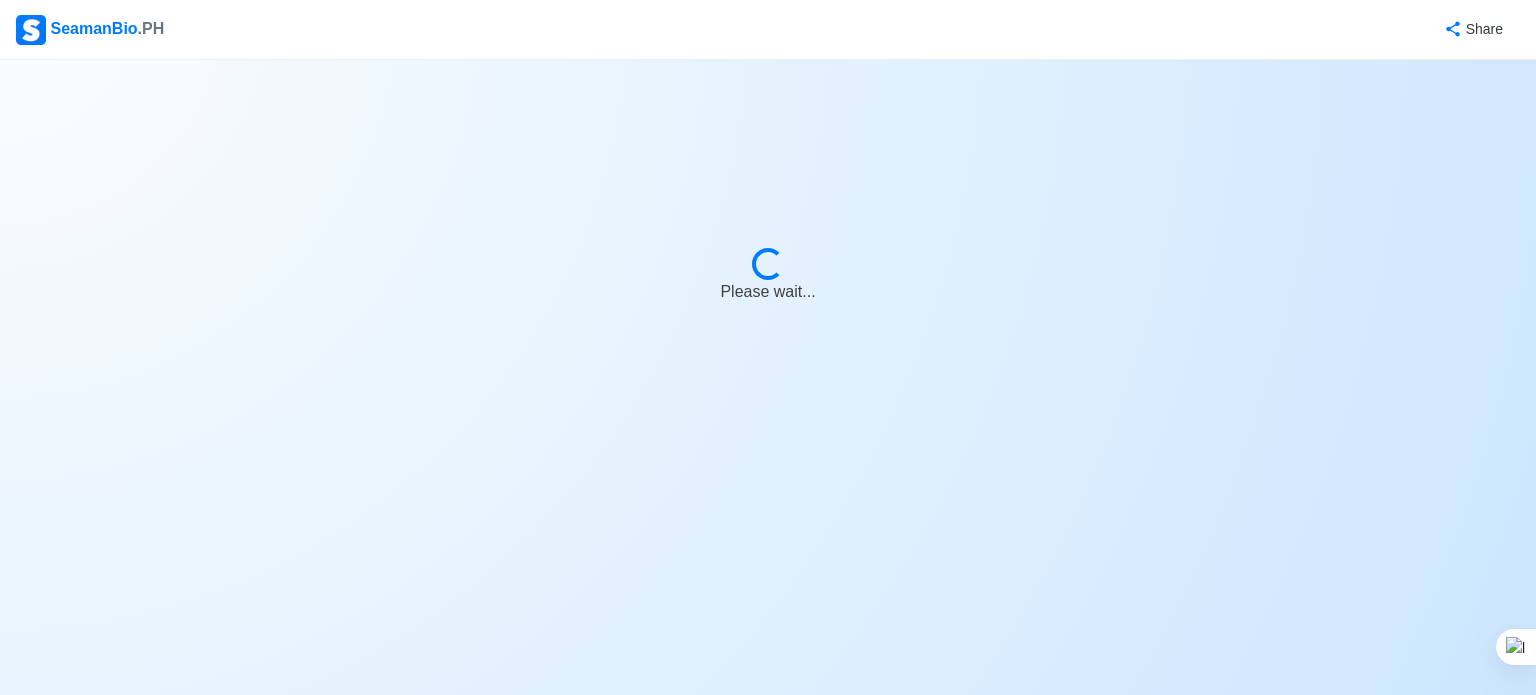 select on "Actively Looking for Job" 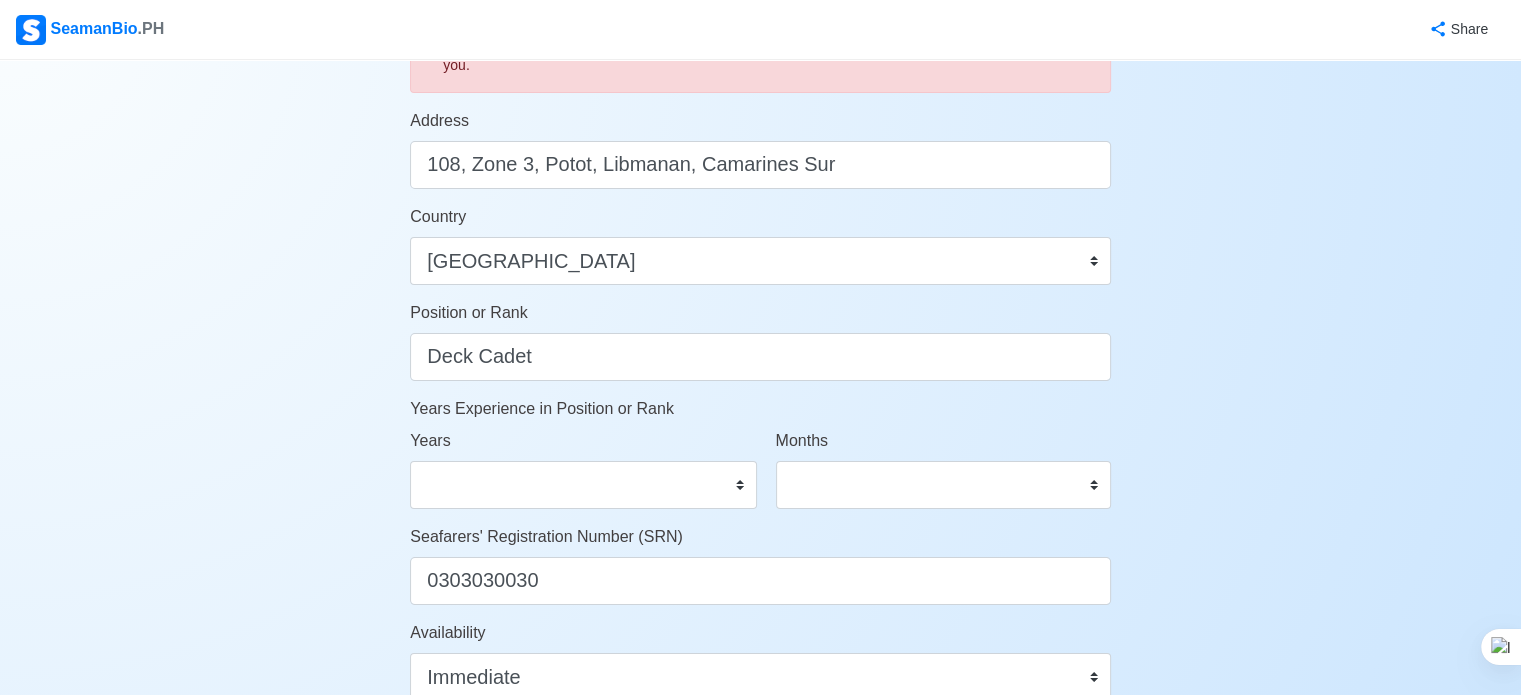 scroll, scrollTop: 800, scrollLeft: 0, axis: vertical 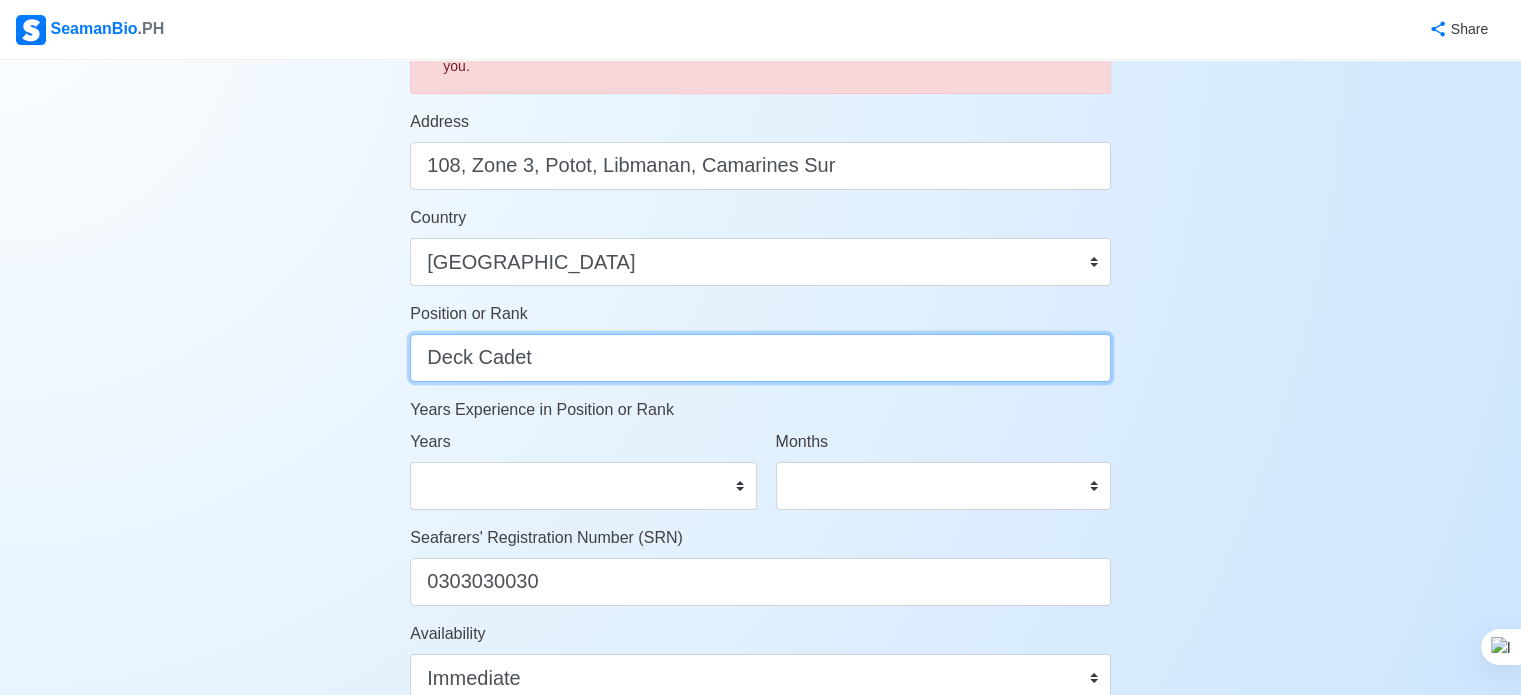 click on "Deck Cadet" at bounding box center (760, 358) 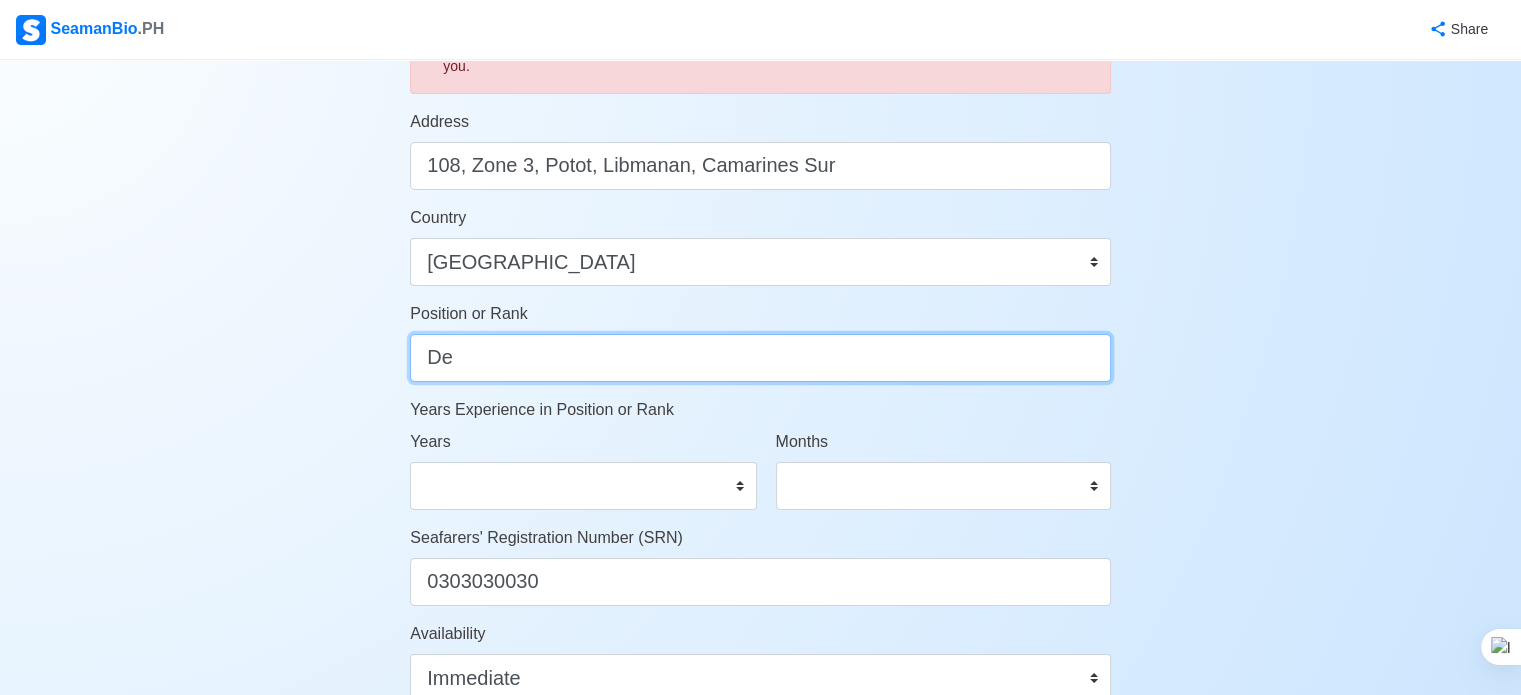 type on "D" 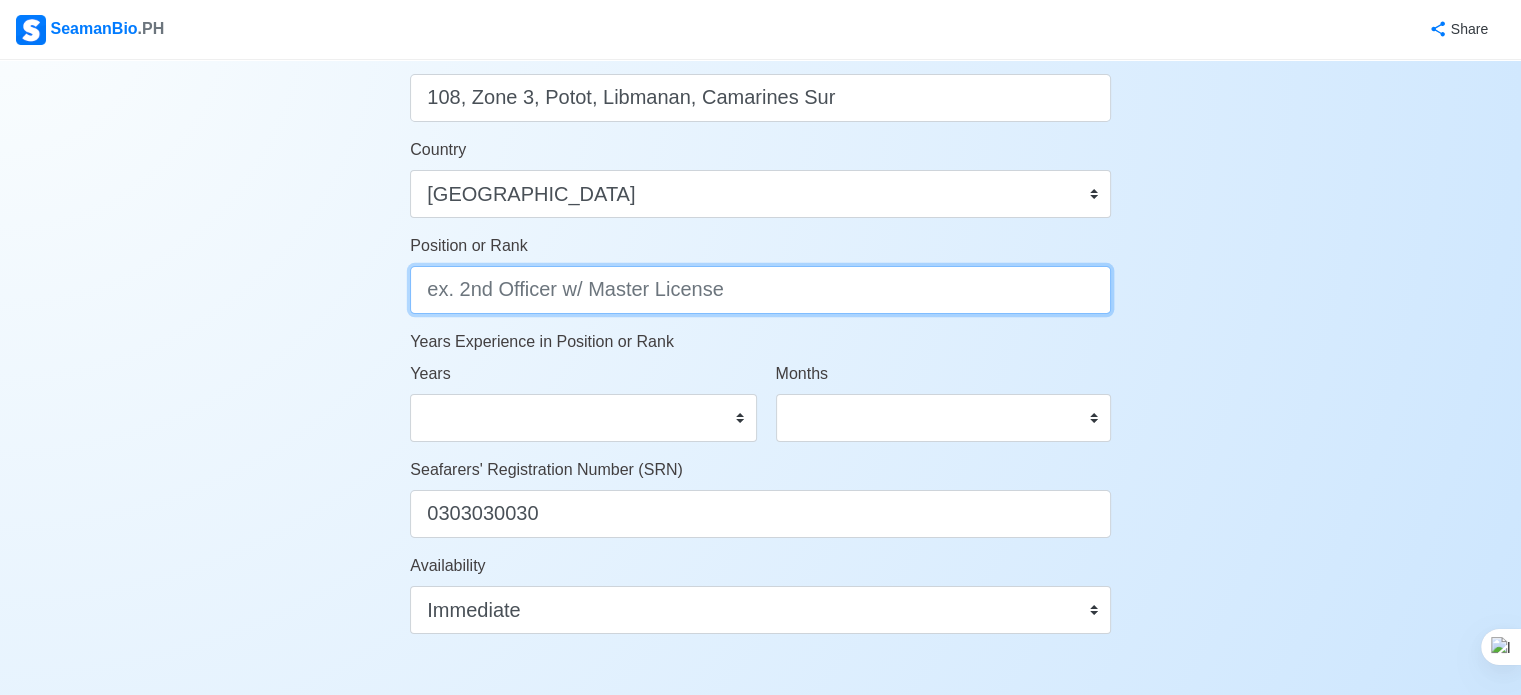 scroll, scrollTop: 900, scrollLeft: 0, axis: vertical 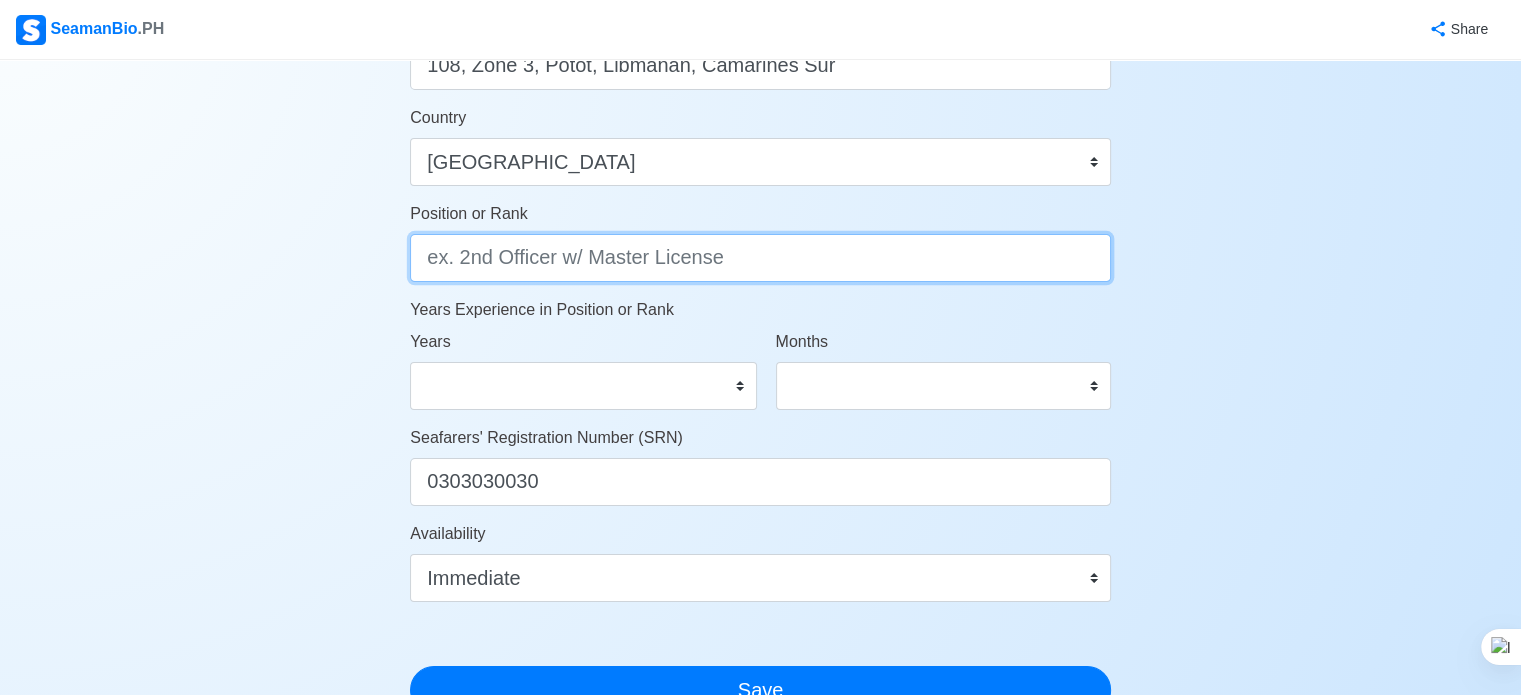 type 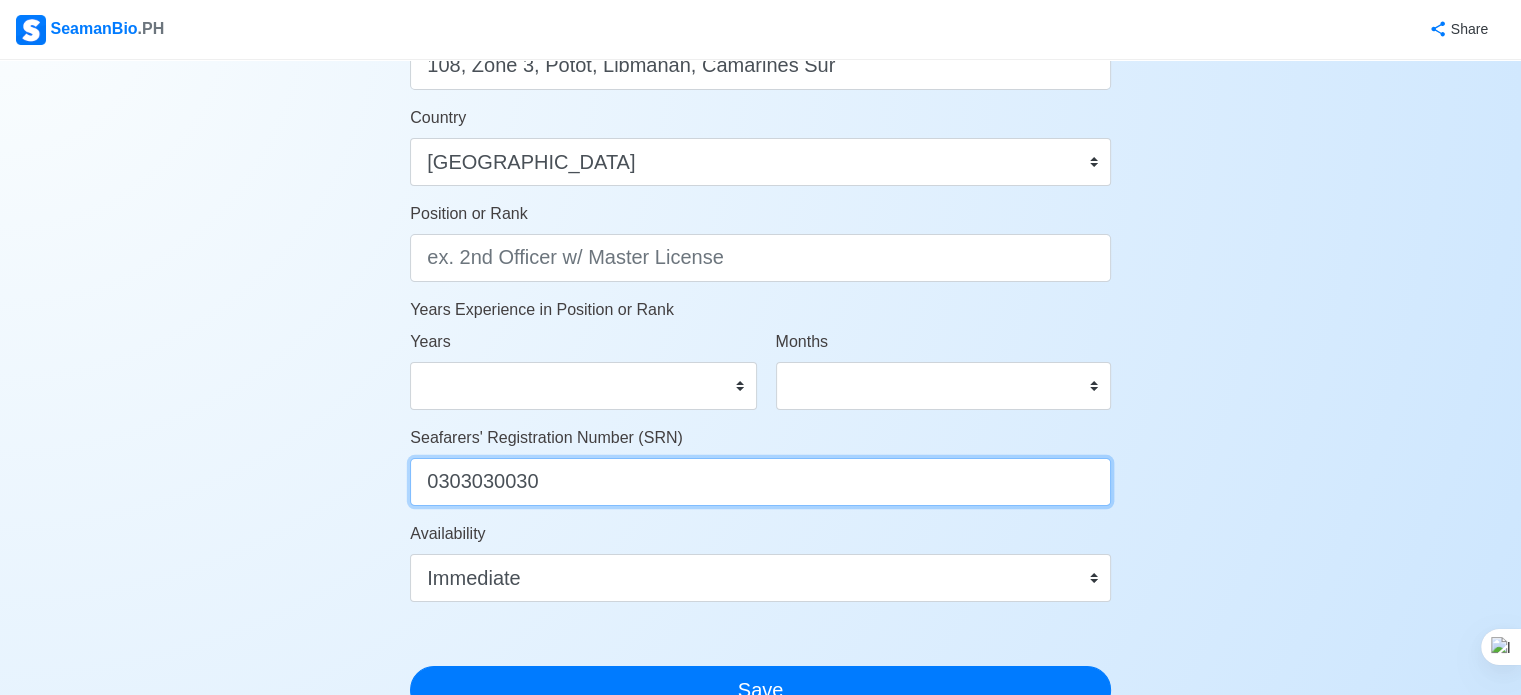 click on "0303030030" at bounding box center [760, 482] 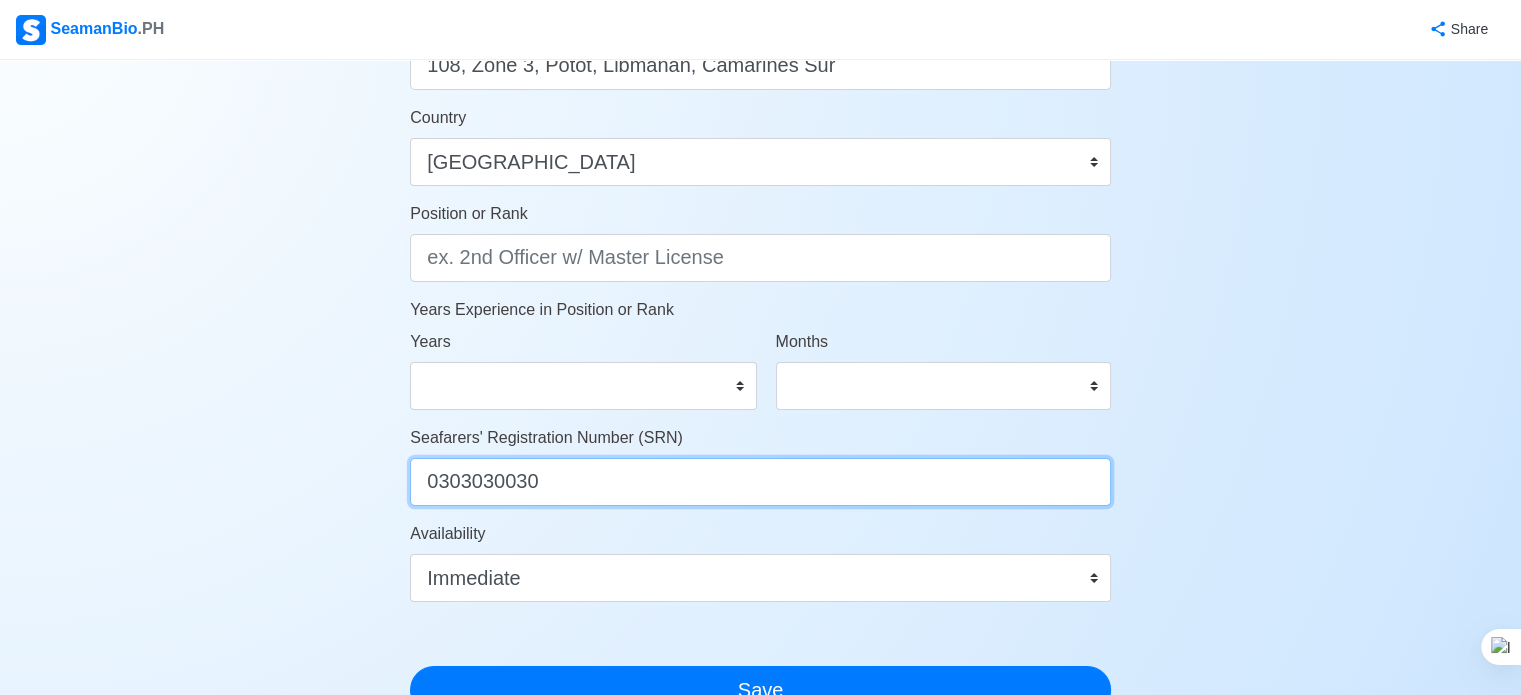 drag, startPoint x: 644, startPoint y: 466, endPoint x: 323, endPoint y: 467, distance: 321.00156 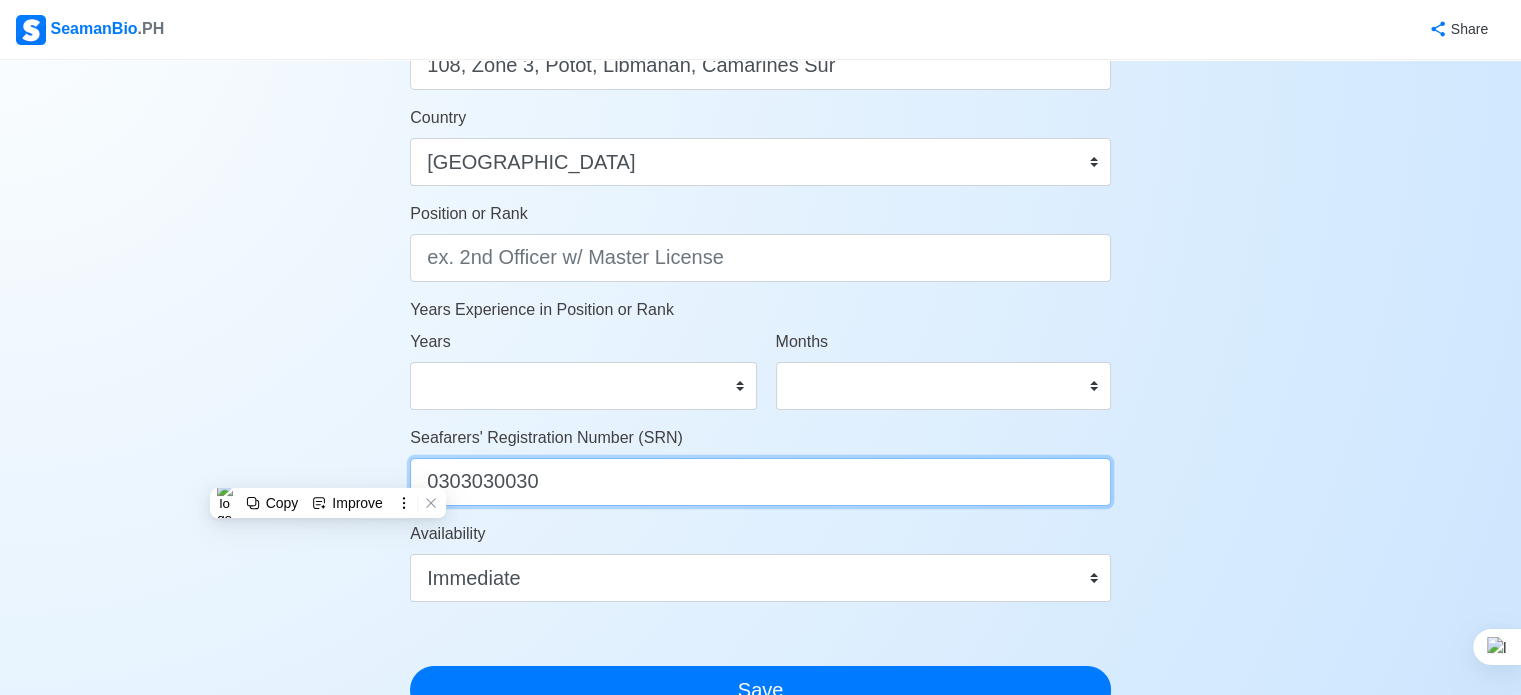 click on "Save" at bounding box center [760, 690] 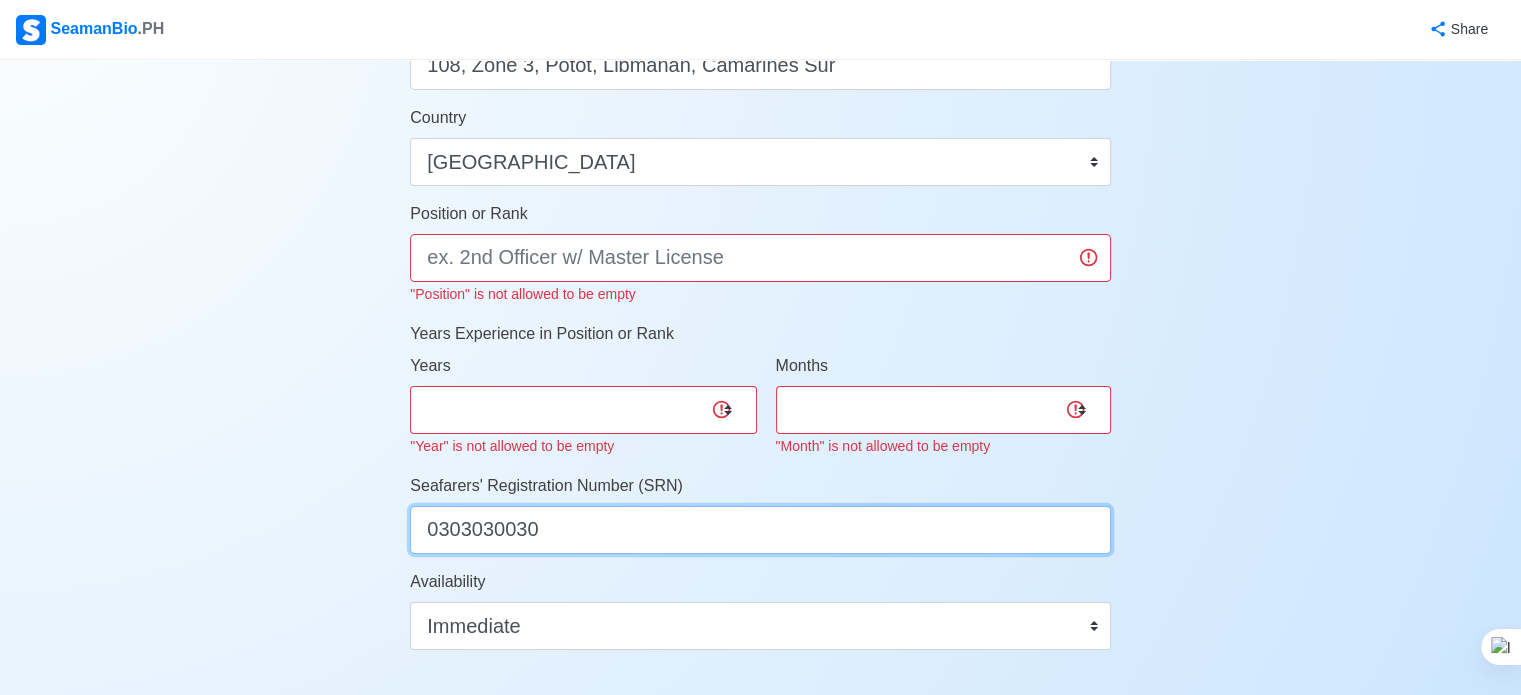 click on "Save" at bounding box center (760, 738) 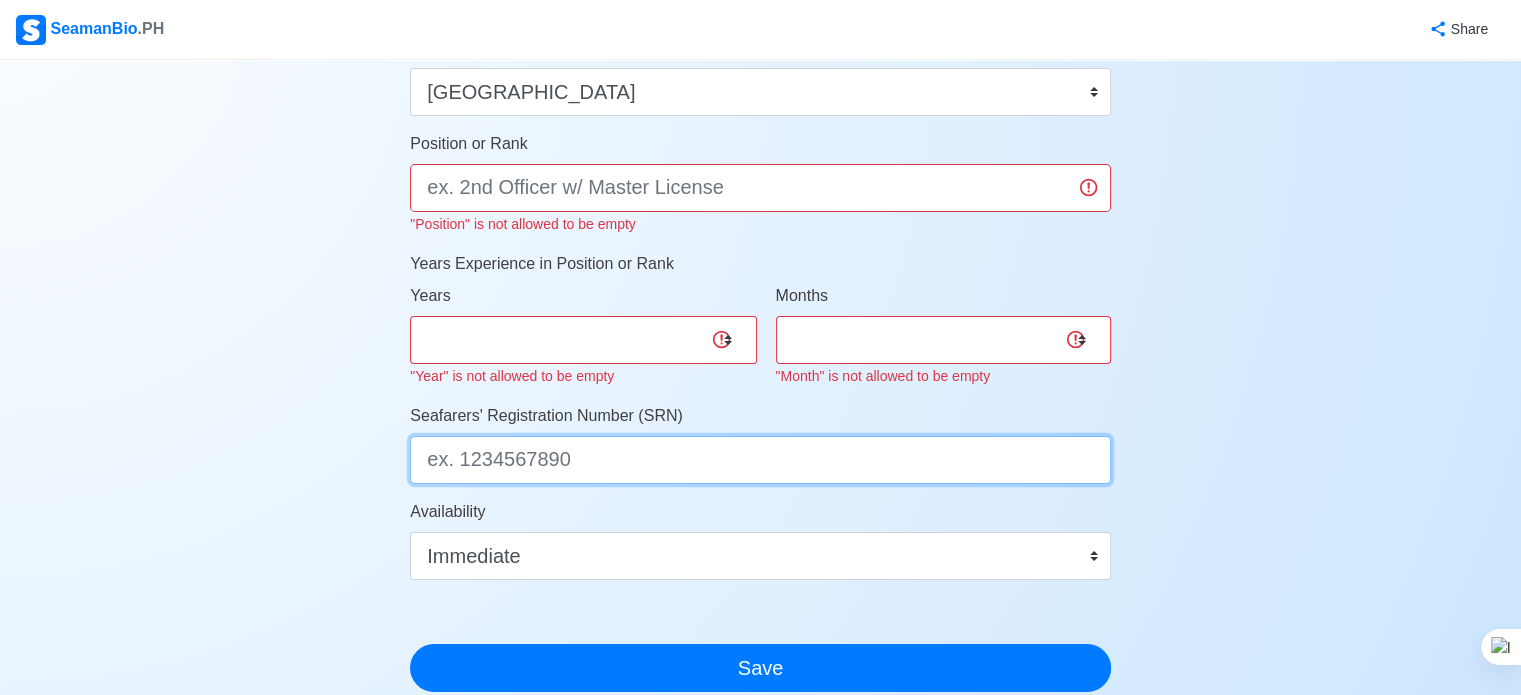 scroll, scrollTop: 1200, scrollLeft: 0, axis: vertical 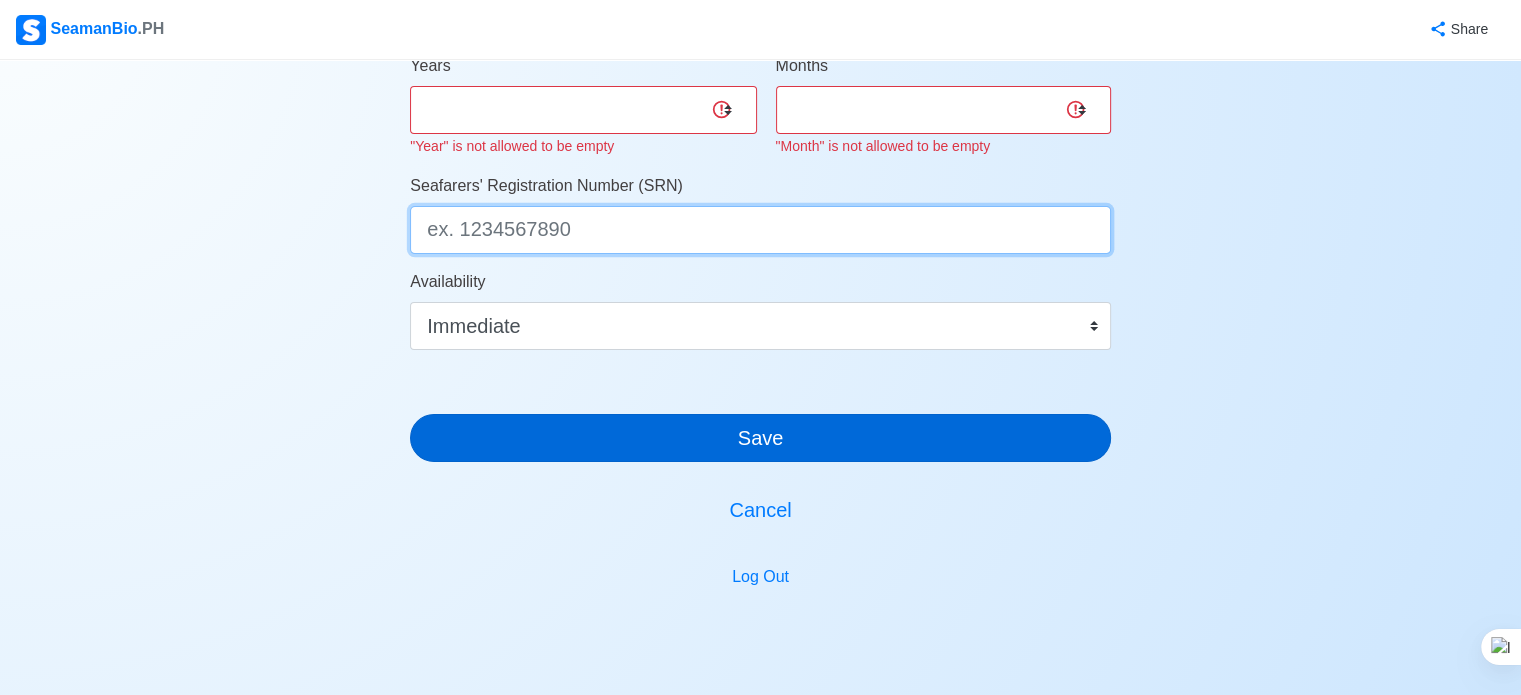 type 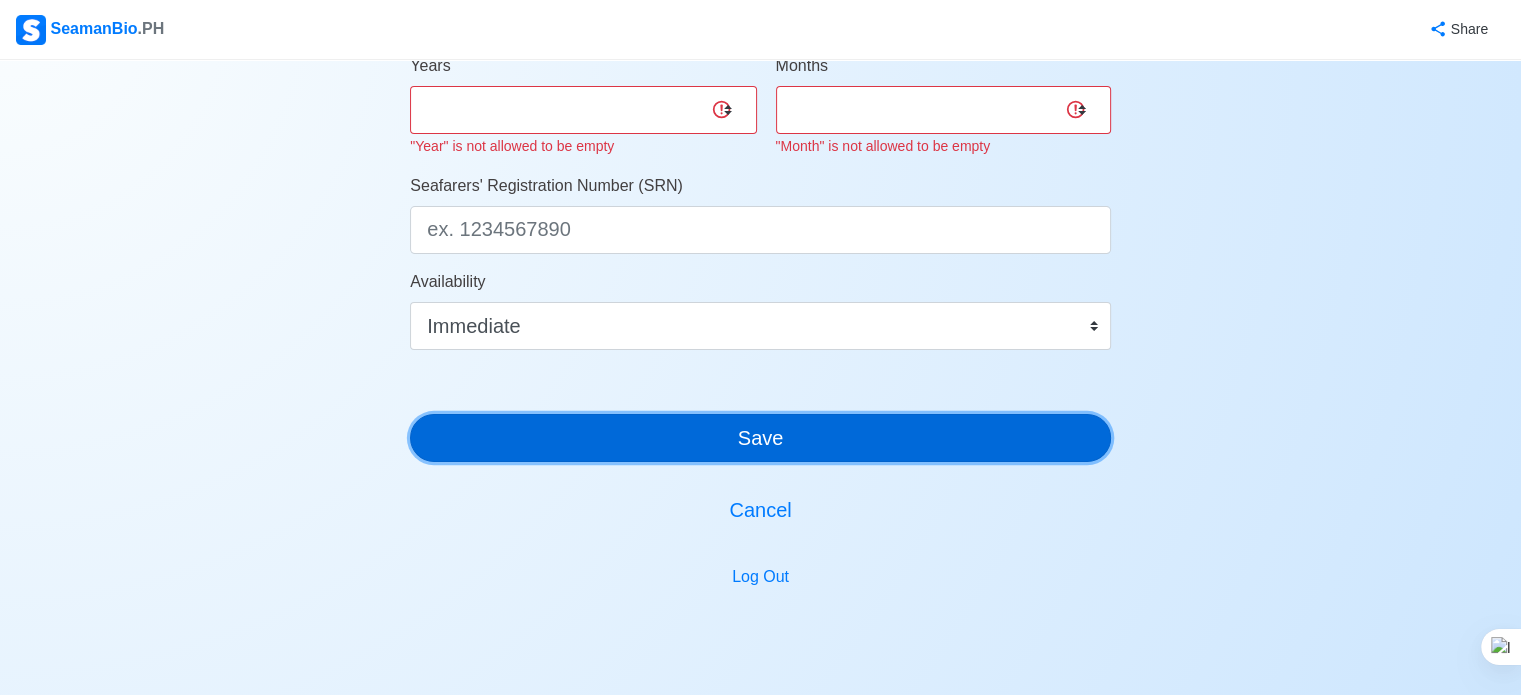 click on "Save" at bounding box center [760, 438] 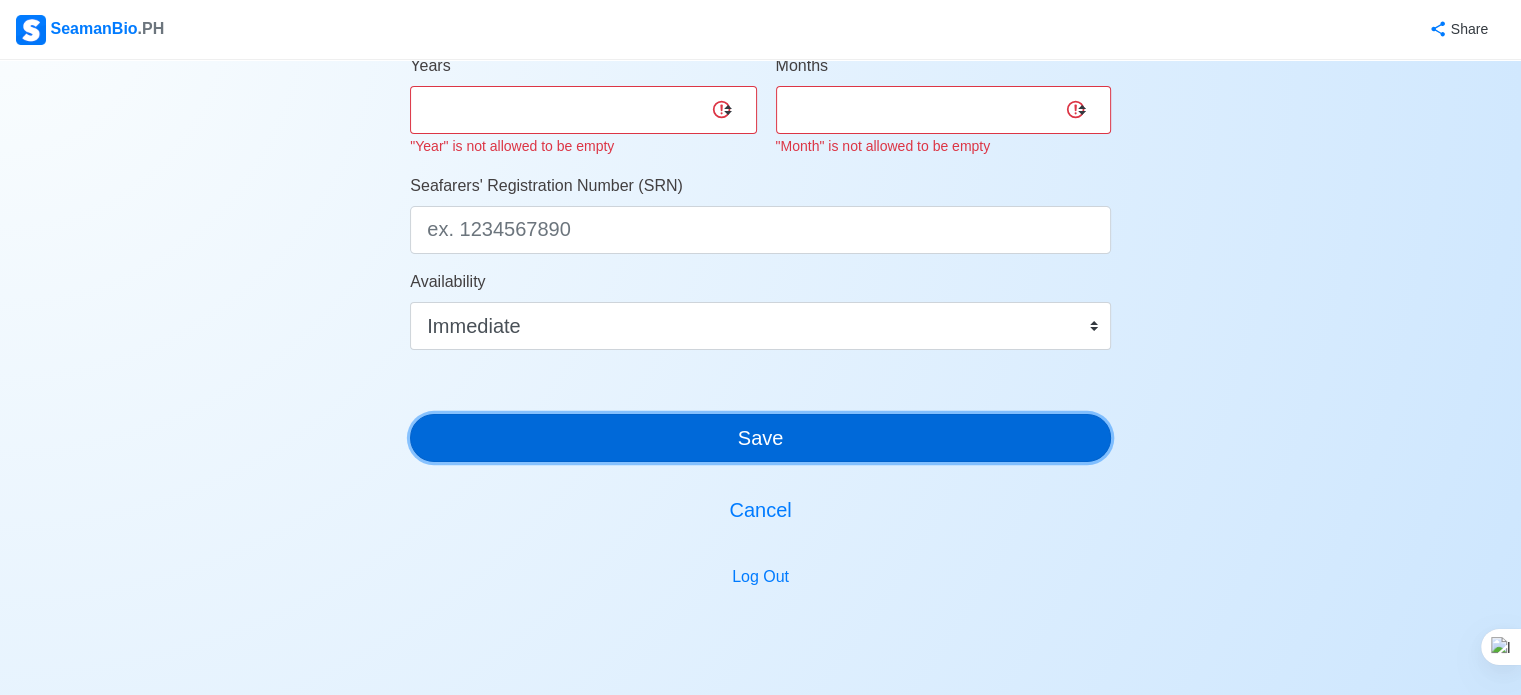 click on "Save" at bounding box center (760, 438) 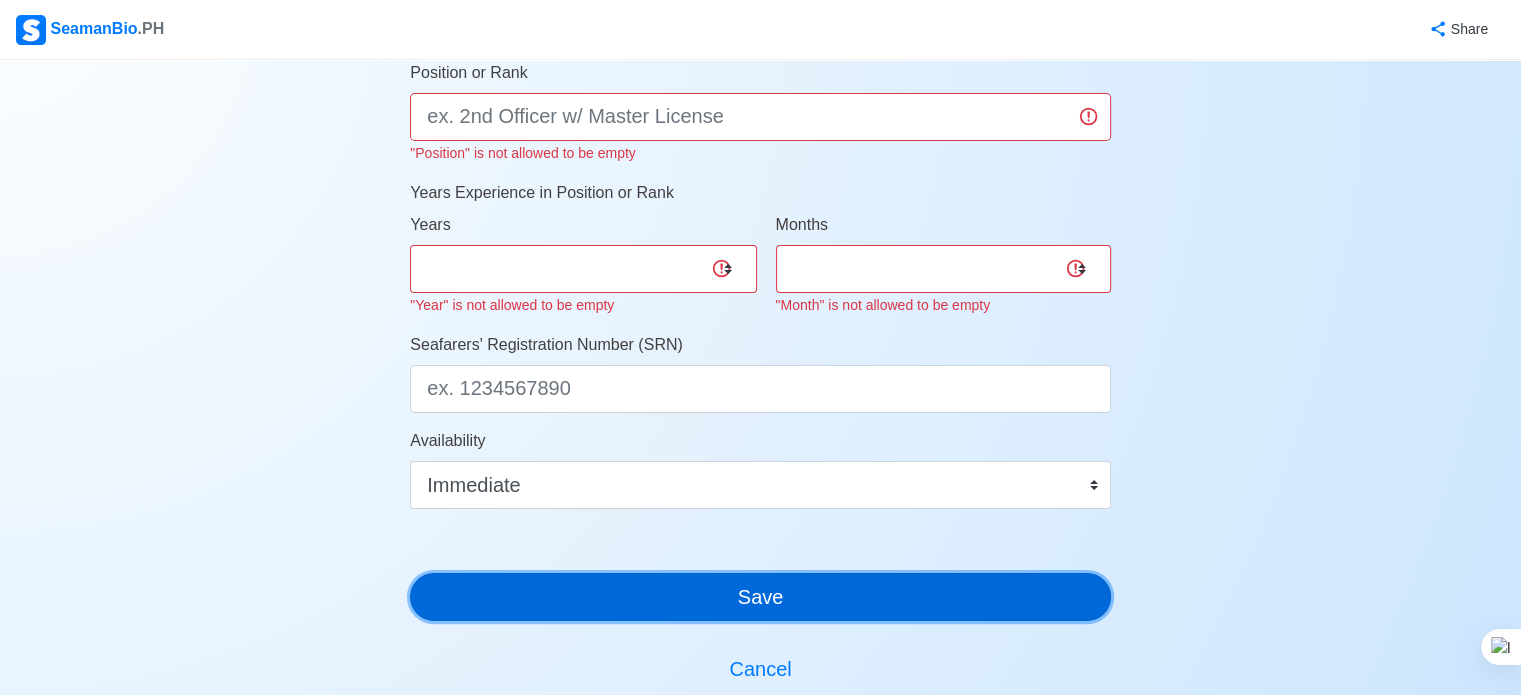 scroll, scrollTop: 900, scrollLeft: 0, axis: vertical 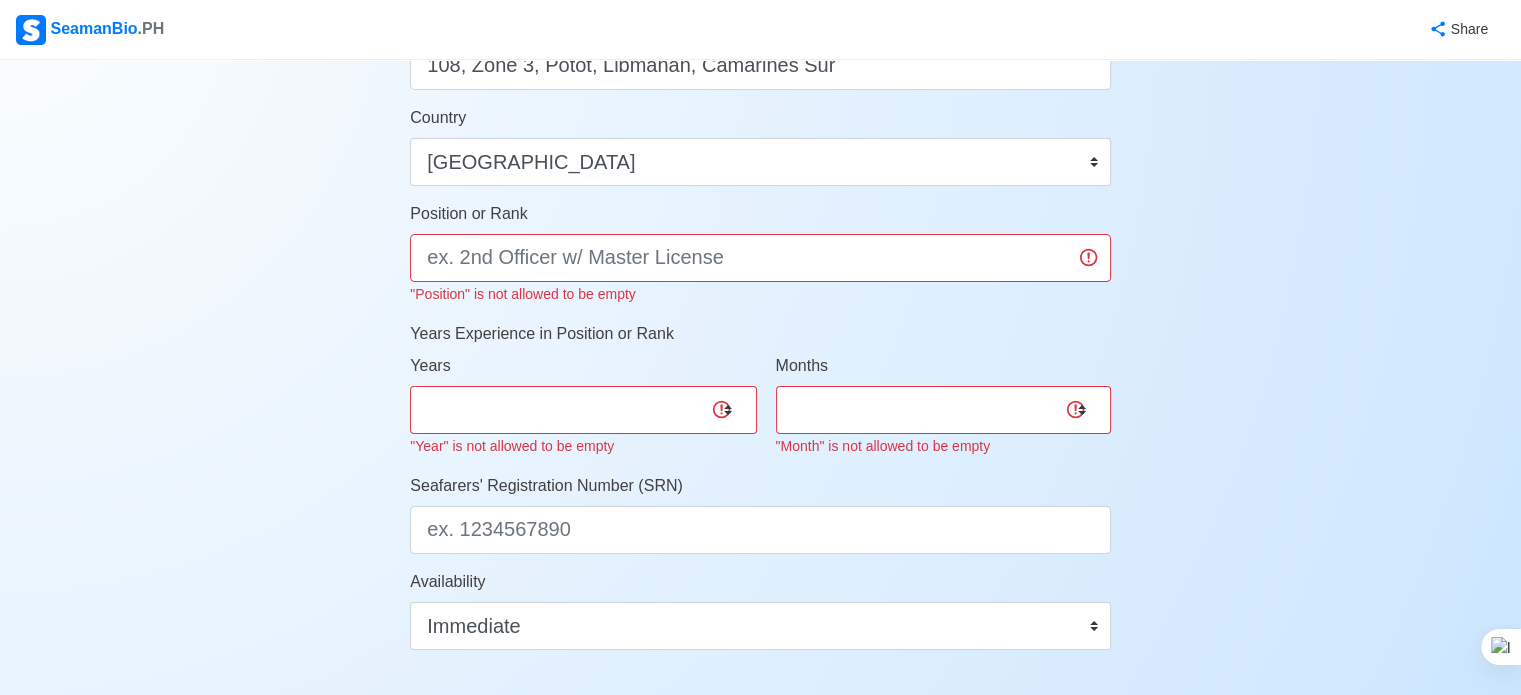 click on ""Position" is not allowed to be empty" at bounding box center (523, 294) 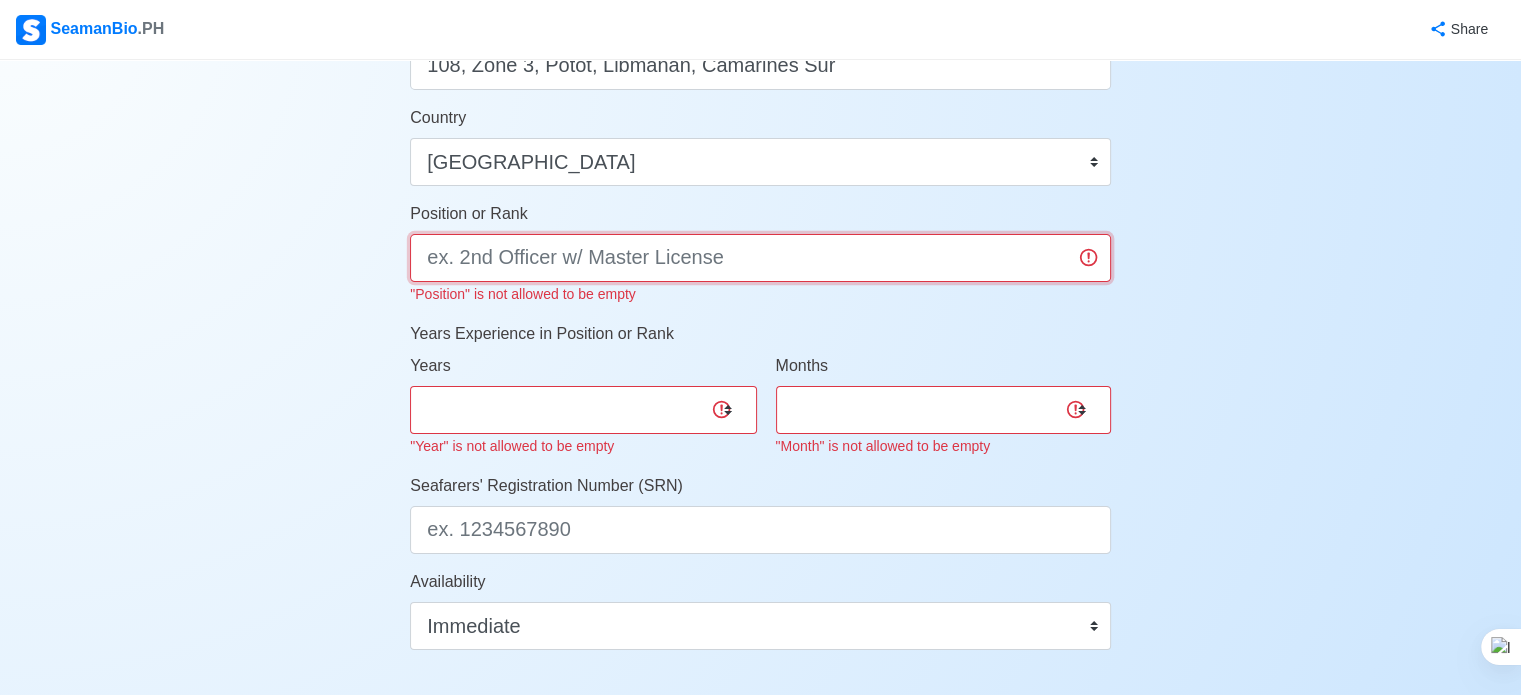 click on "Position or Rank" at bounding box center [760, 258] 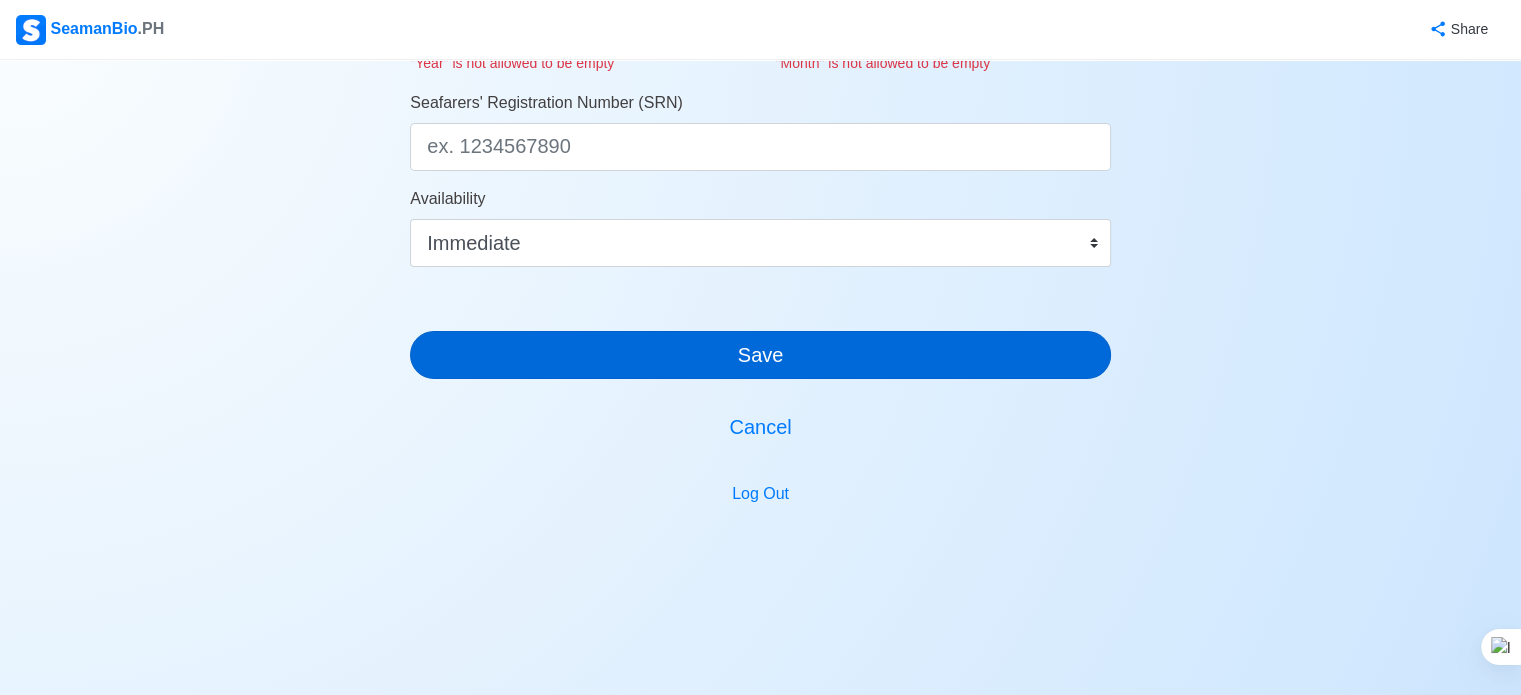 type on ";." 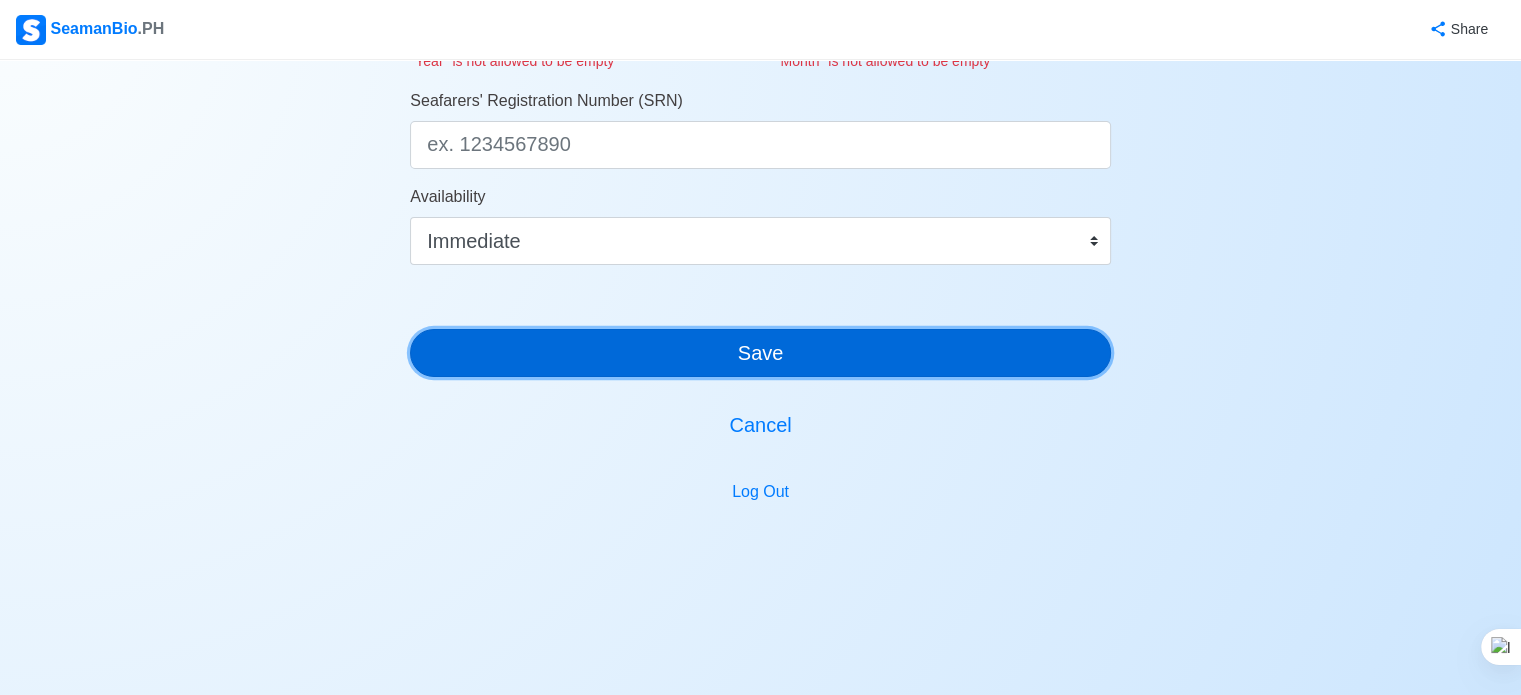 scroll, scrollTop: 1259, scrollLeft: 0, axis: vertical 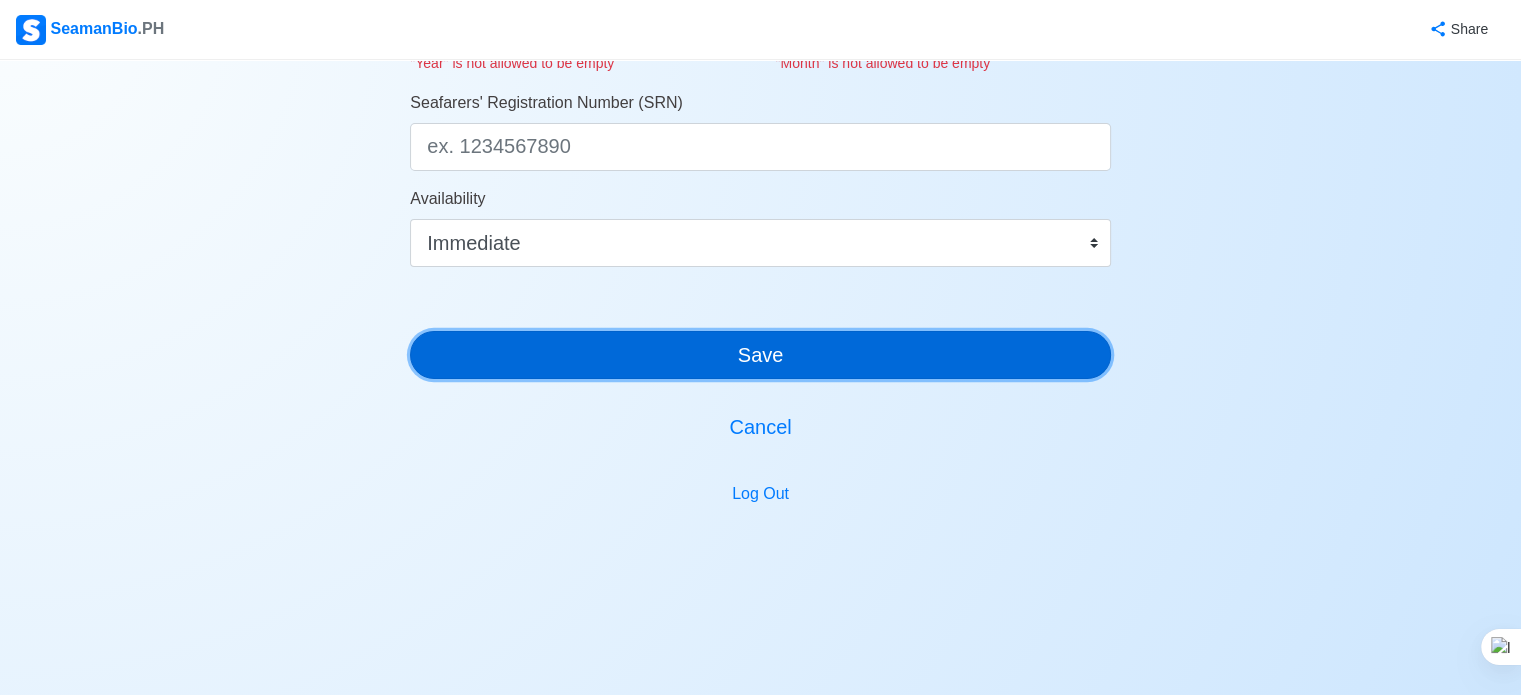 click on "Save" at bounding box center (760, 355) 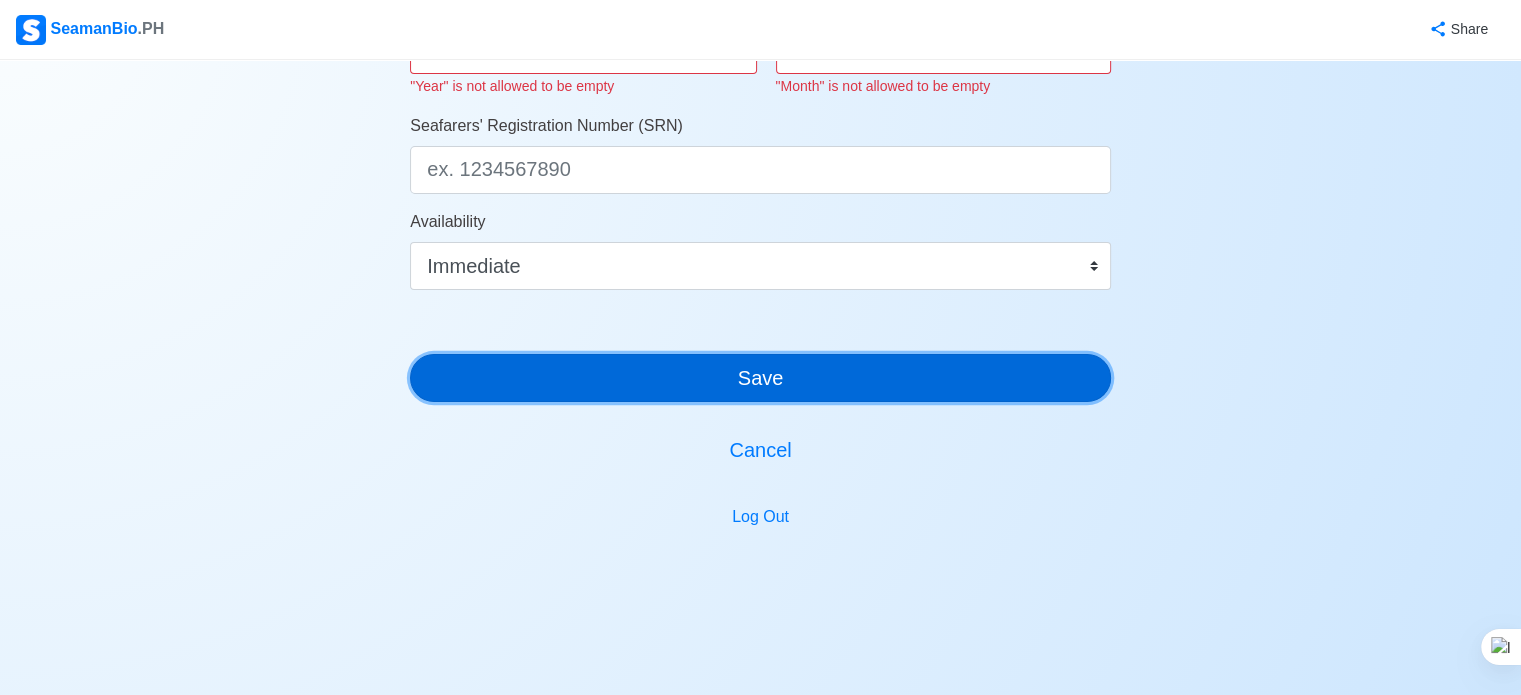 scroll, scrollTop: 1259, scrollLeft: 0, axis: vertical 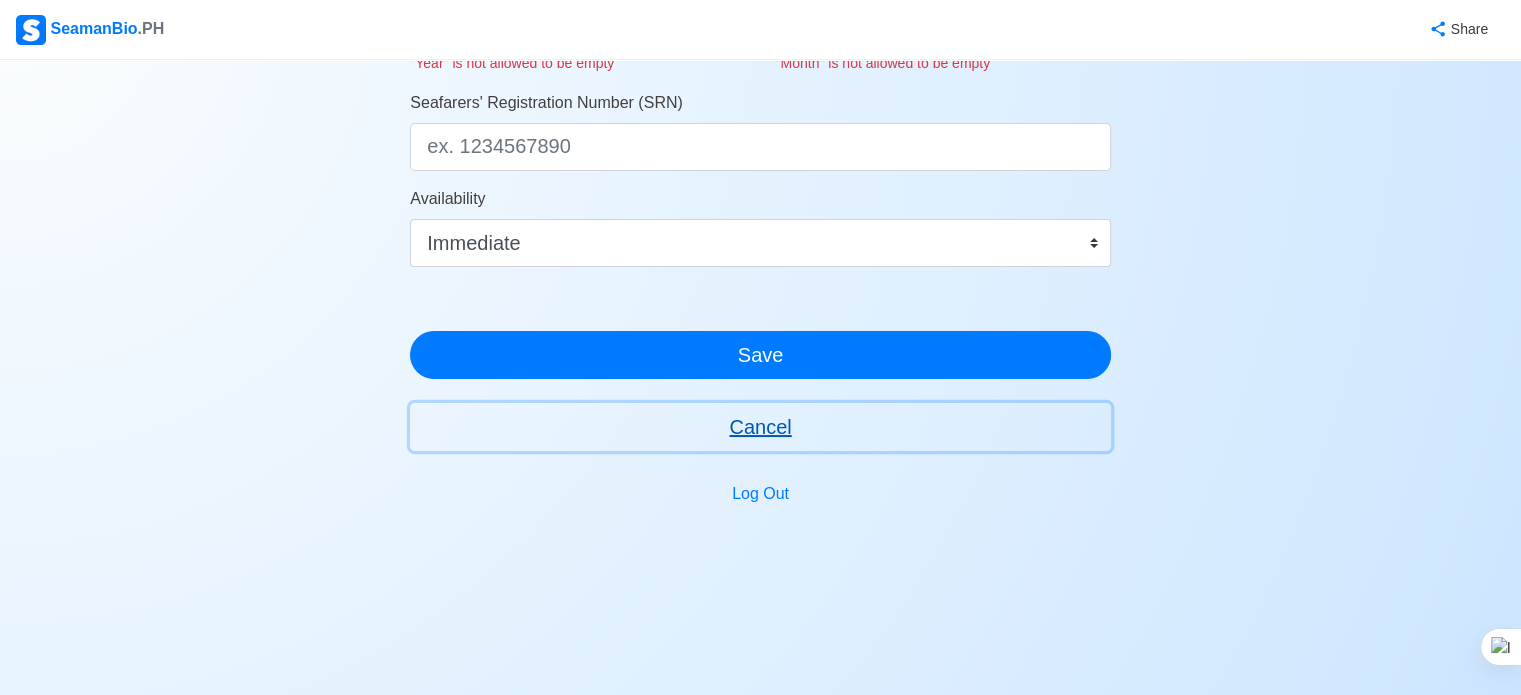 click on "Cancel" at bounding box center (760, 427) 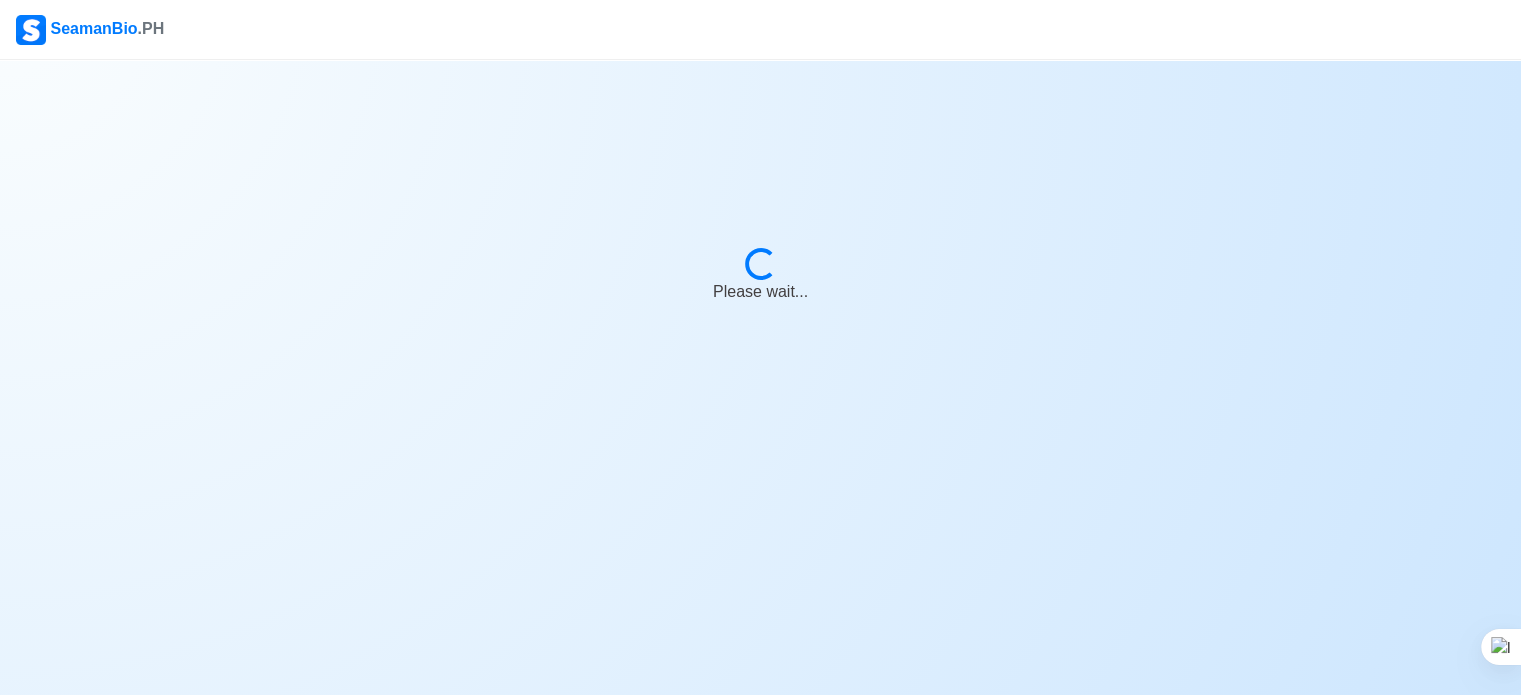 scroll, scrollTop: 0, scrollLeft: 0, axis: both 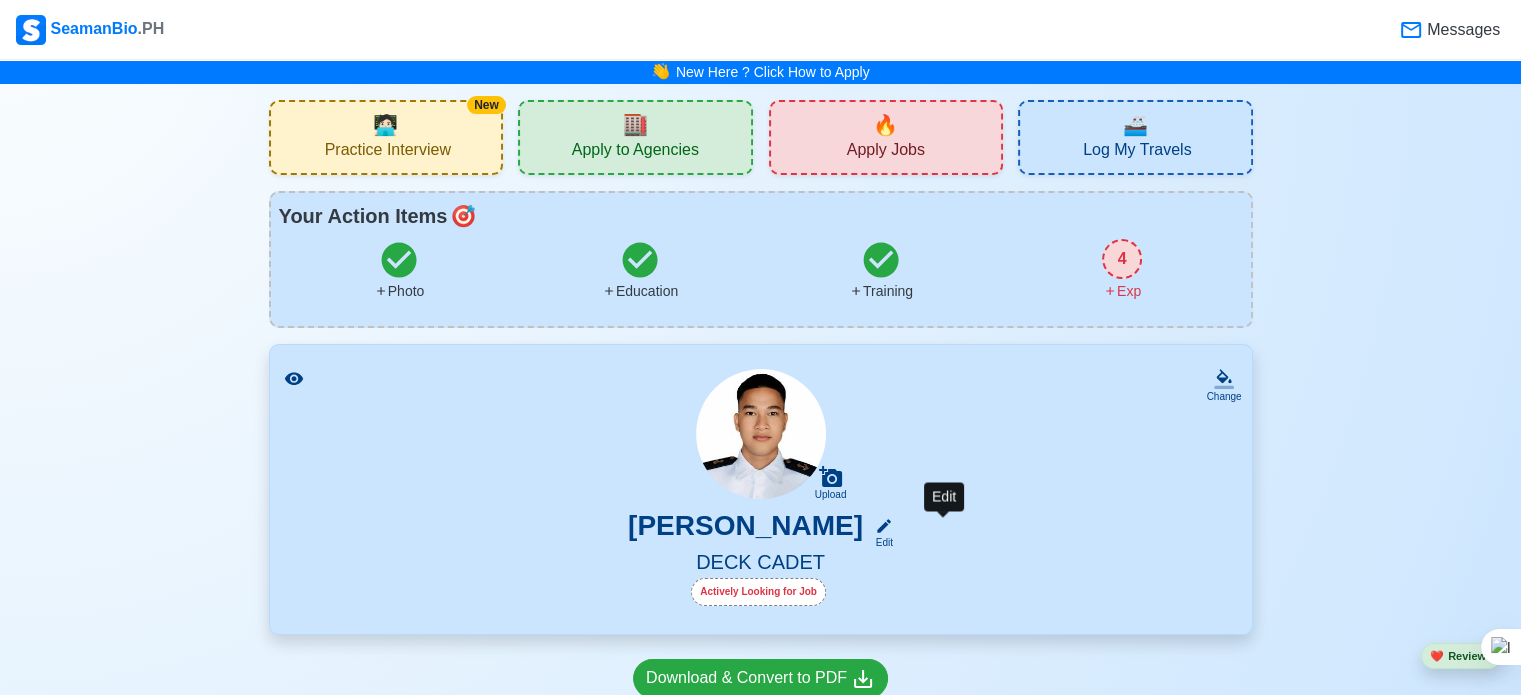 click on "Edit" at bounding box center [880, 542] 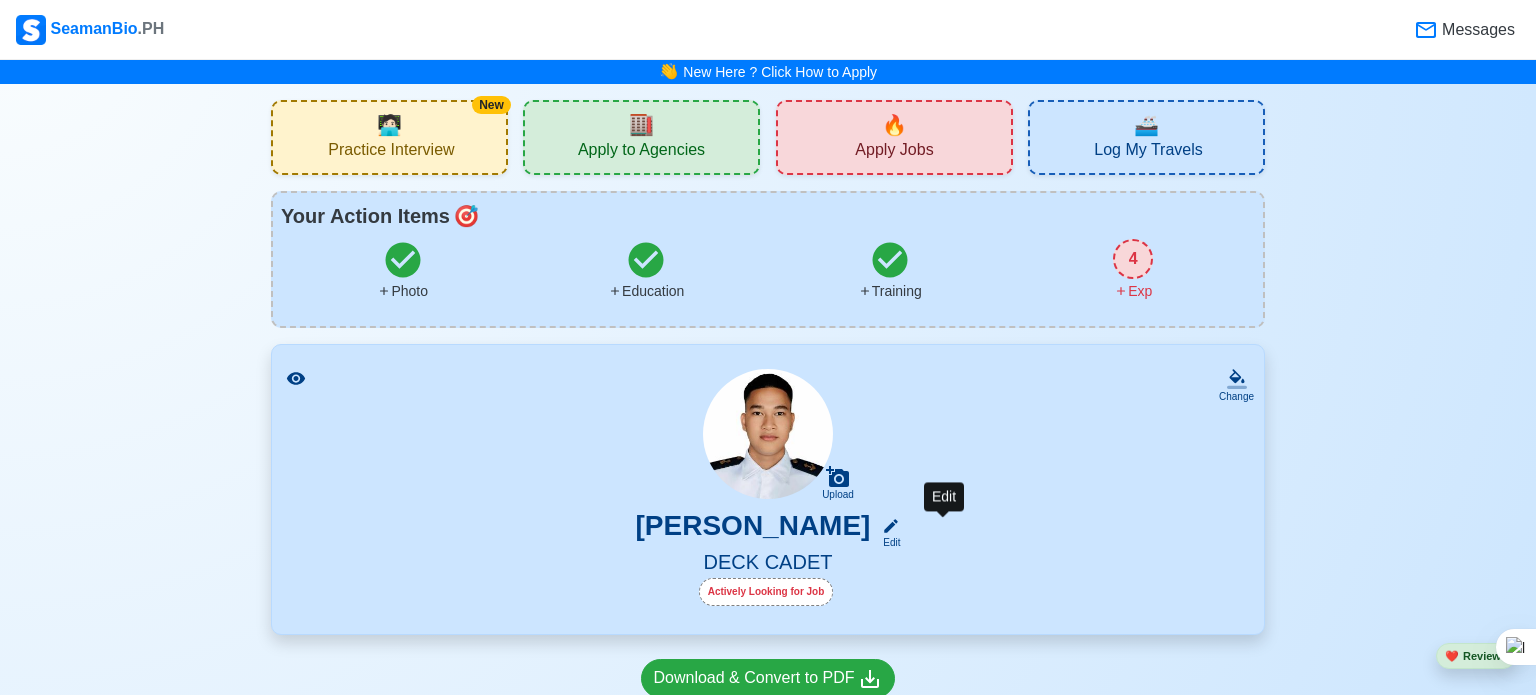 select on "Actively Looking for Job" 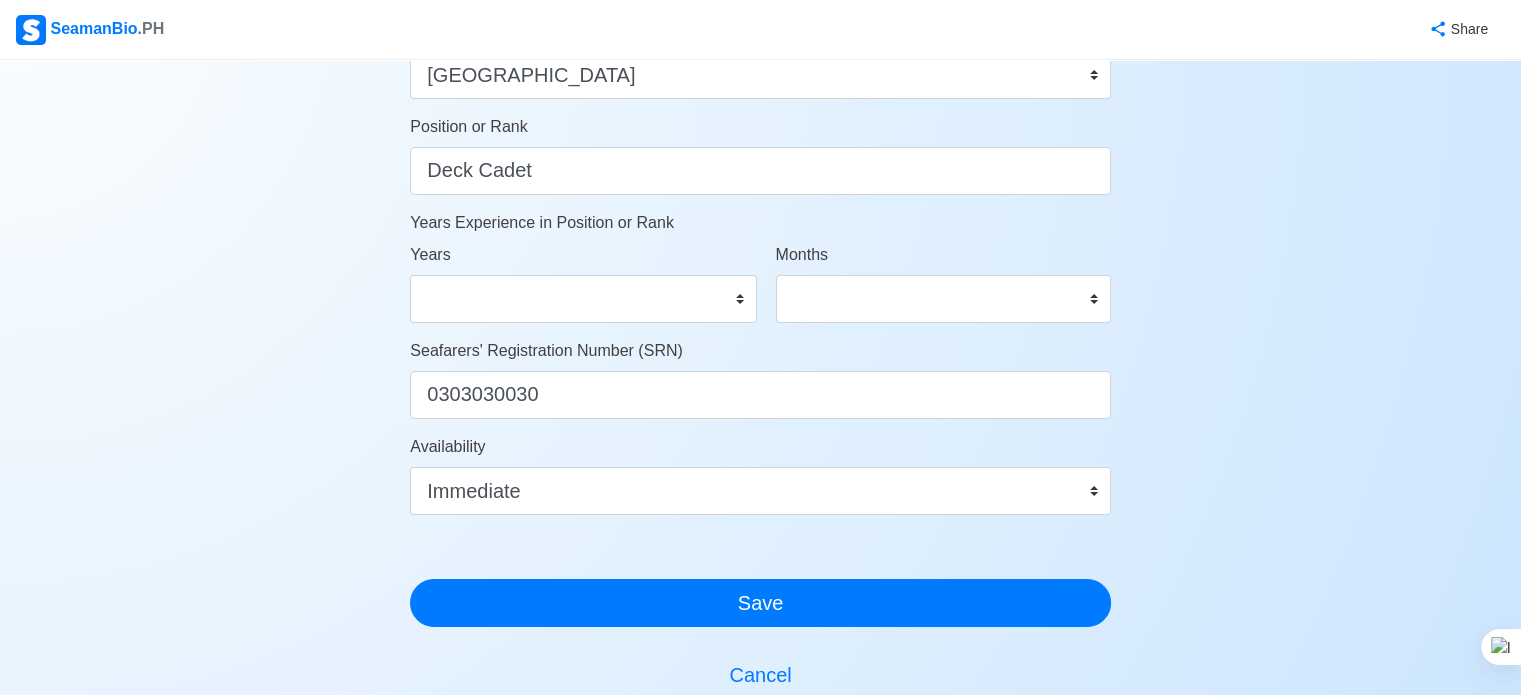scroll, scrollTop: 1200, scrollLeft: 0, axis: vertical 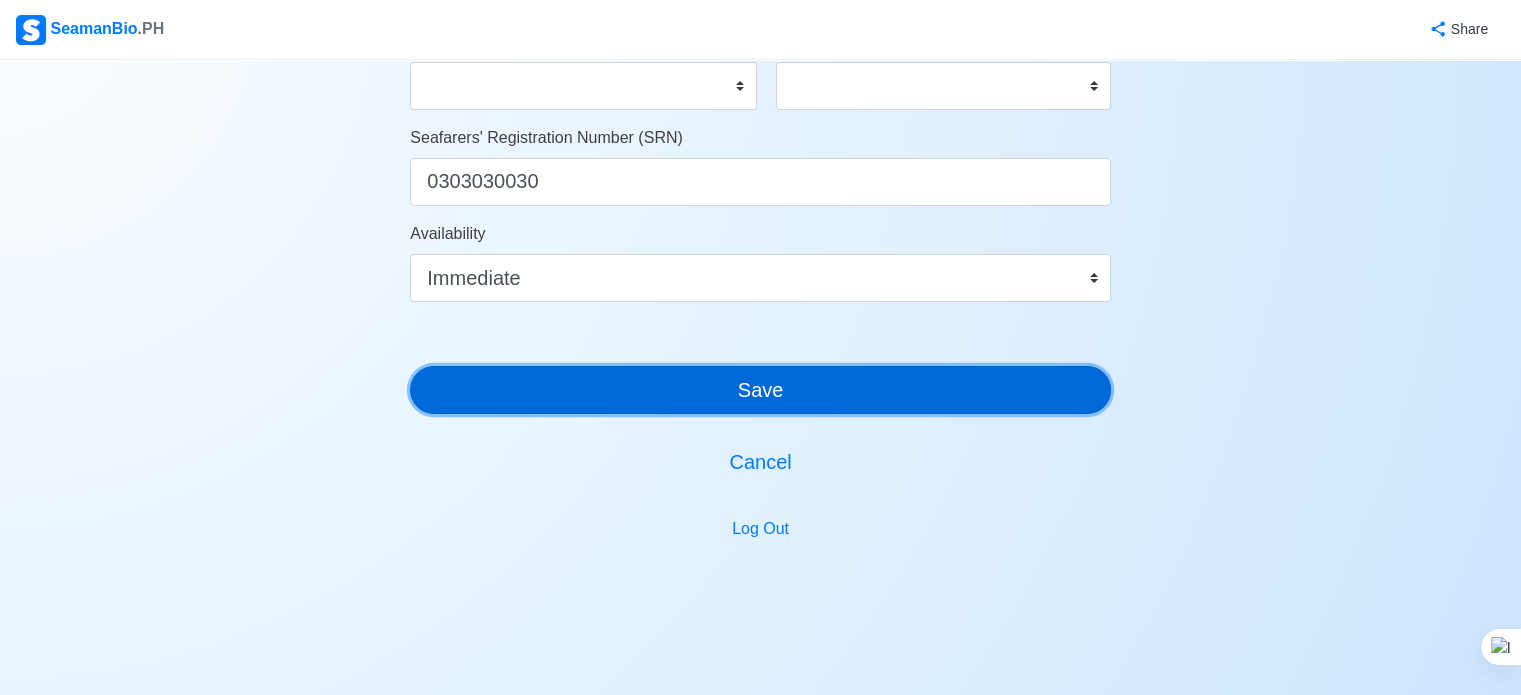 click on "Save" at bounding box center [760, 390] 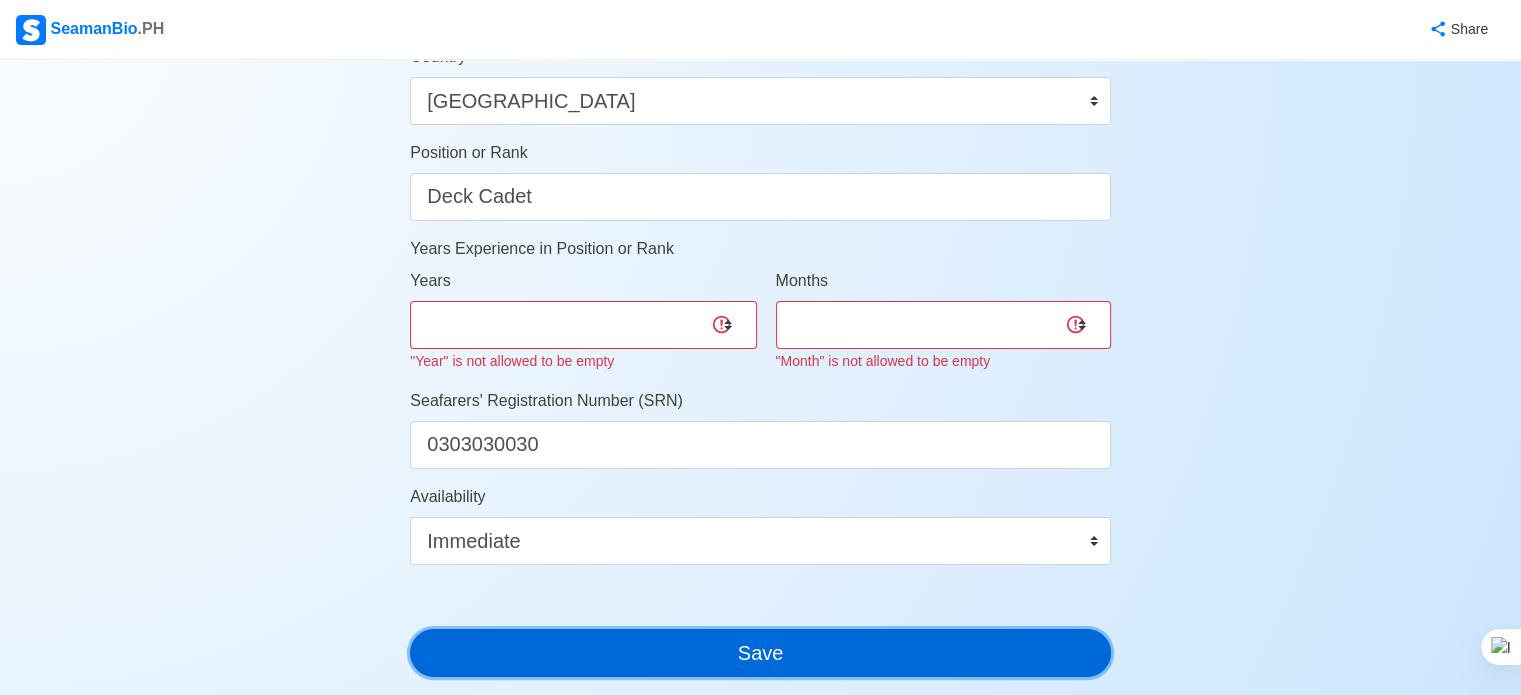 scroll, scrollTop: 900, scrollLeft: 0, axis: vertical 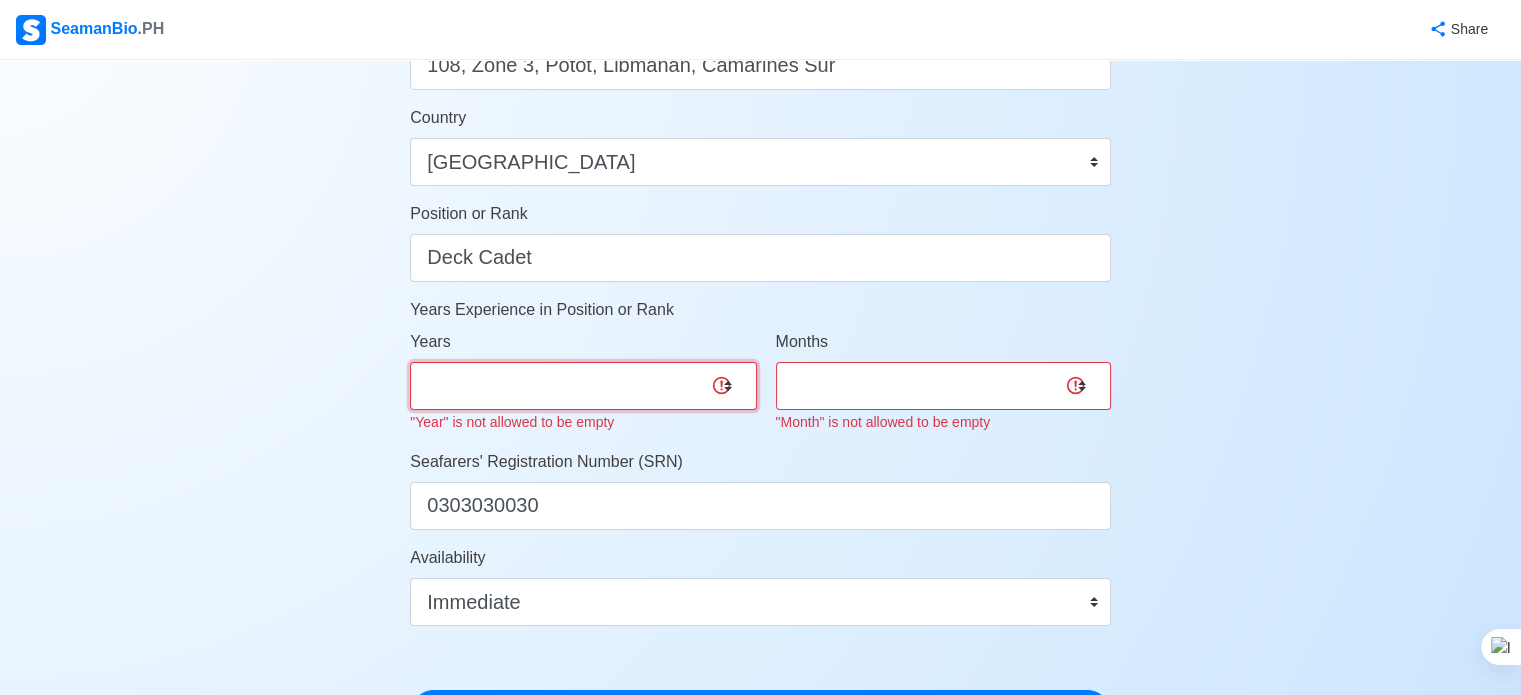 click on "0 1 2 3 4 5 6 7 8 9 10 11 12 13 14 15 16 17 18 19 20 21 22 23 24 25 26 27 28 29 30 31 32 33 34 35 36 37 38 39 40 41 42 43 44 45 46 47 48 49 50" at bounding box center [583, 386] 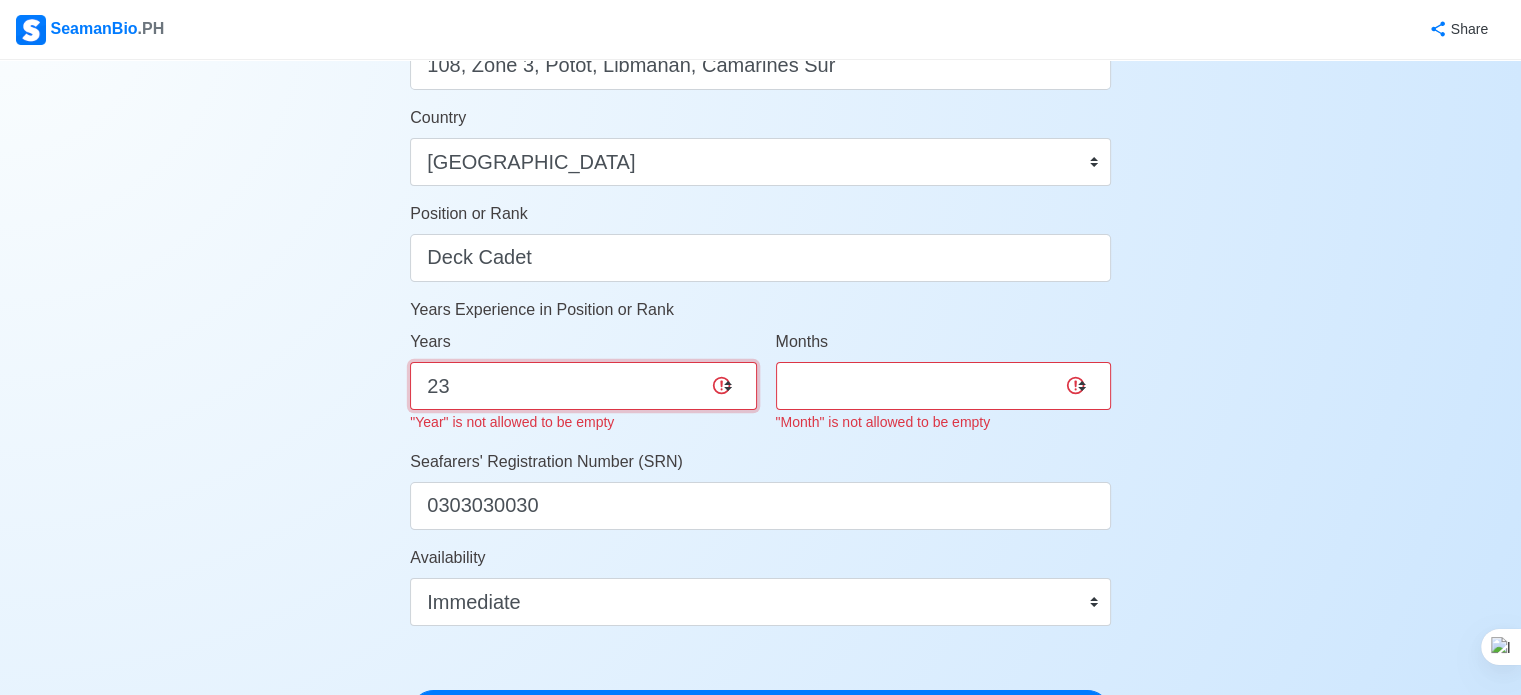 select on "24" 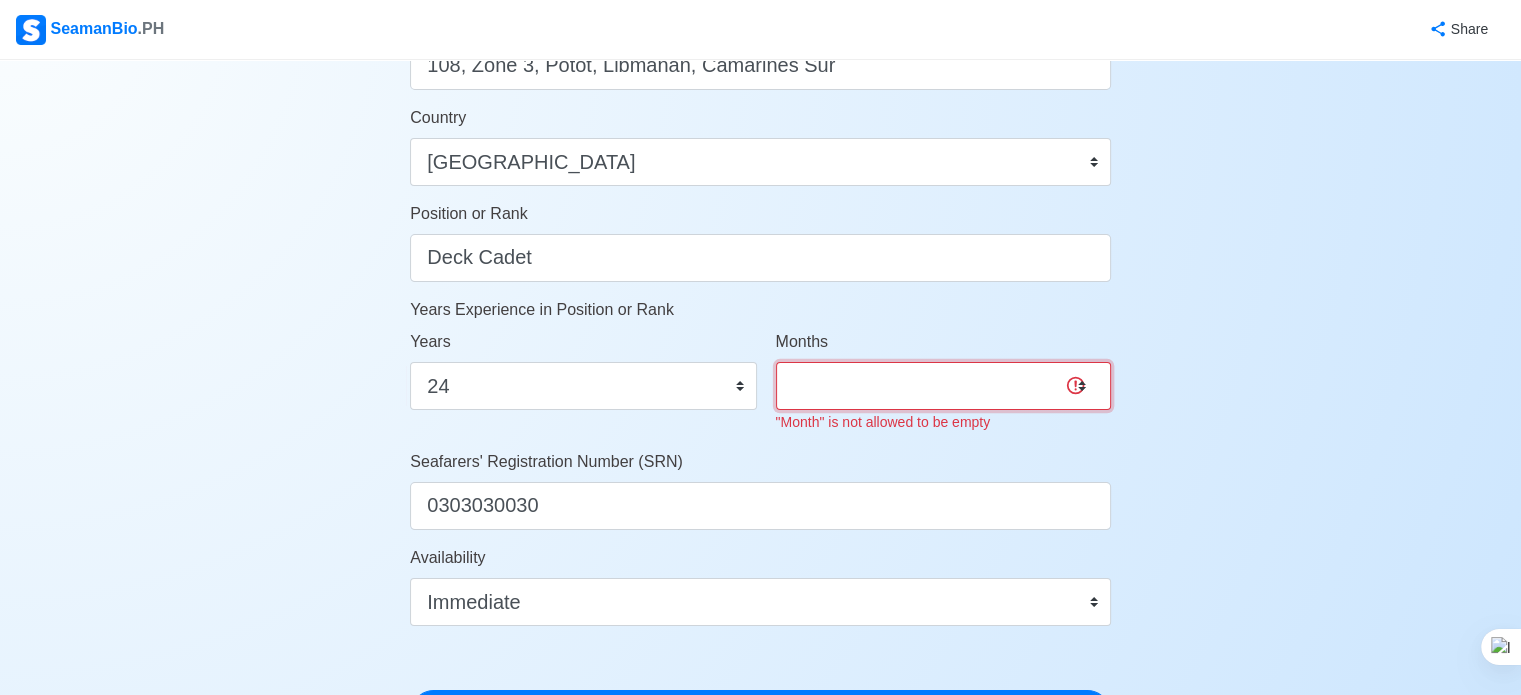 click on "0 1 2 3 4 5 6 7 8 9 10 11" at bounding box center (943, 386) 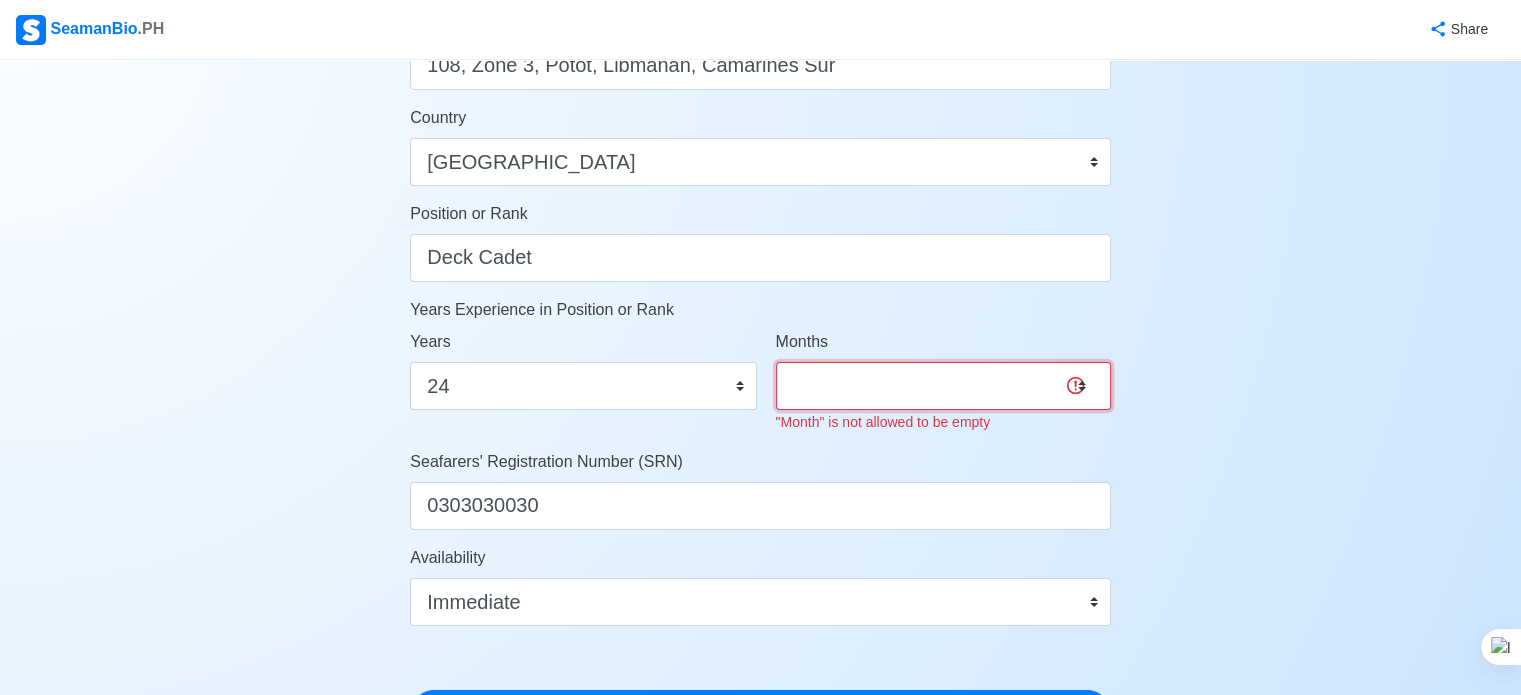 select on "10" 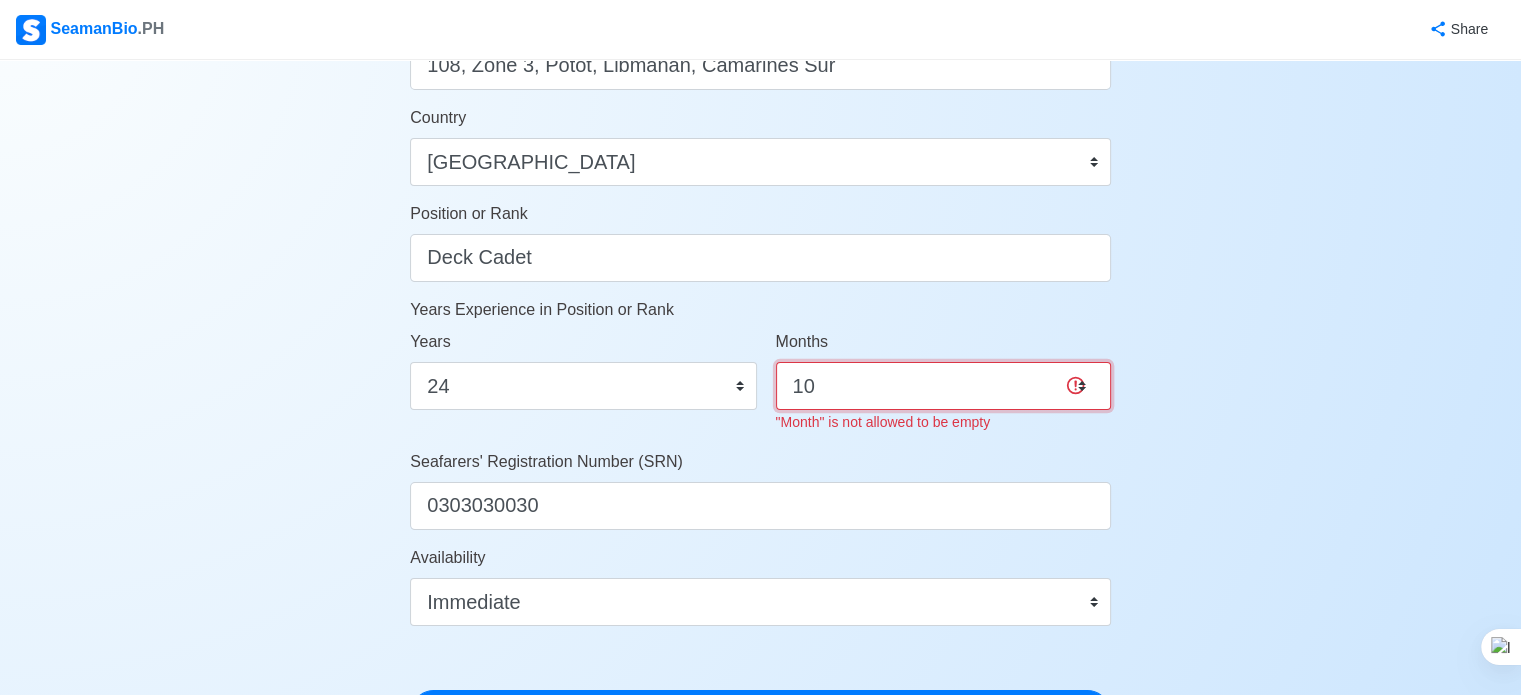 click on "0 1 2 3 4 5 6 7 8 9 10 11" at bounding box center [943, 386] 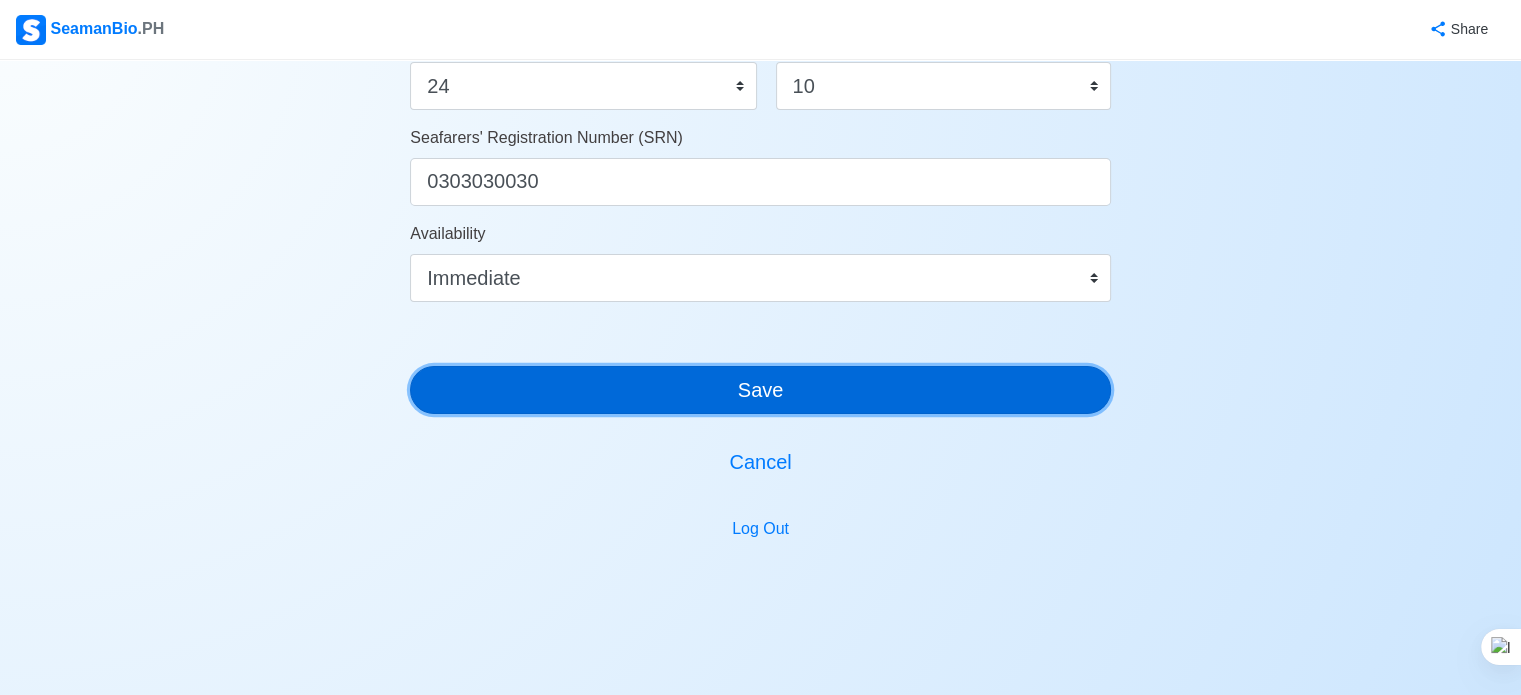 click on "Save" at bounding box center (760, 390) 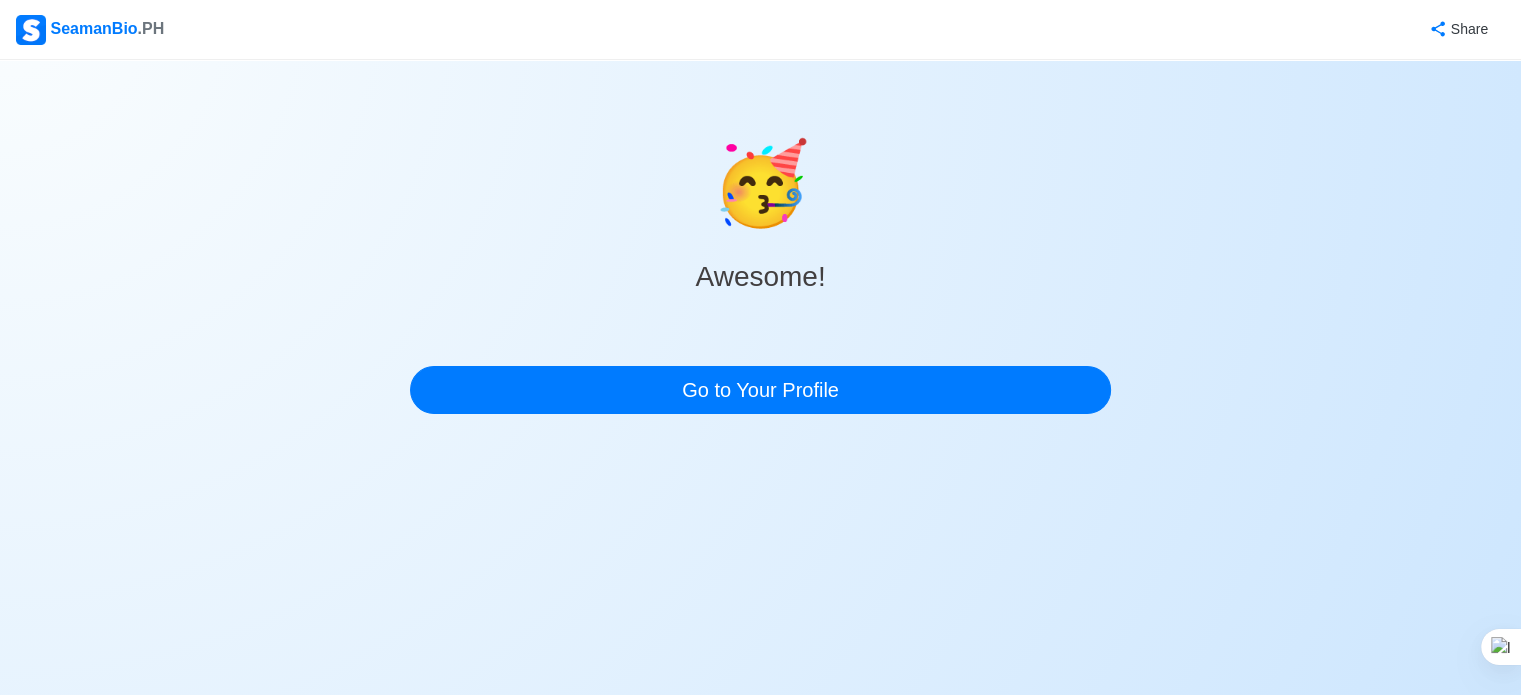scroll, scrollTop: 0, scrollLeft: 0, axis: both 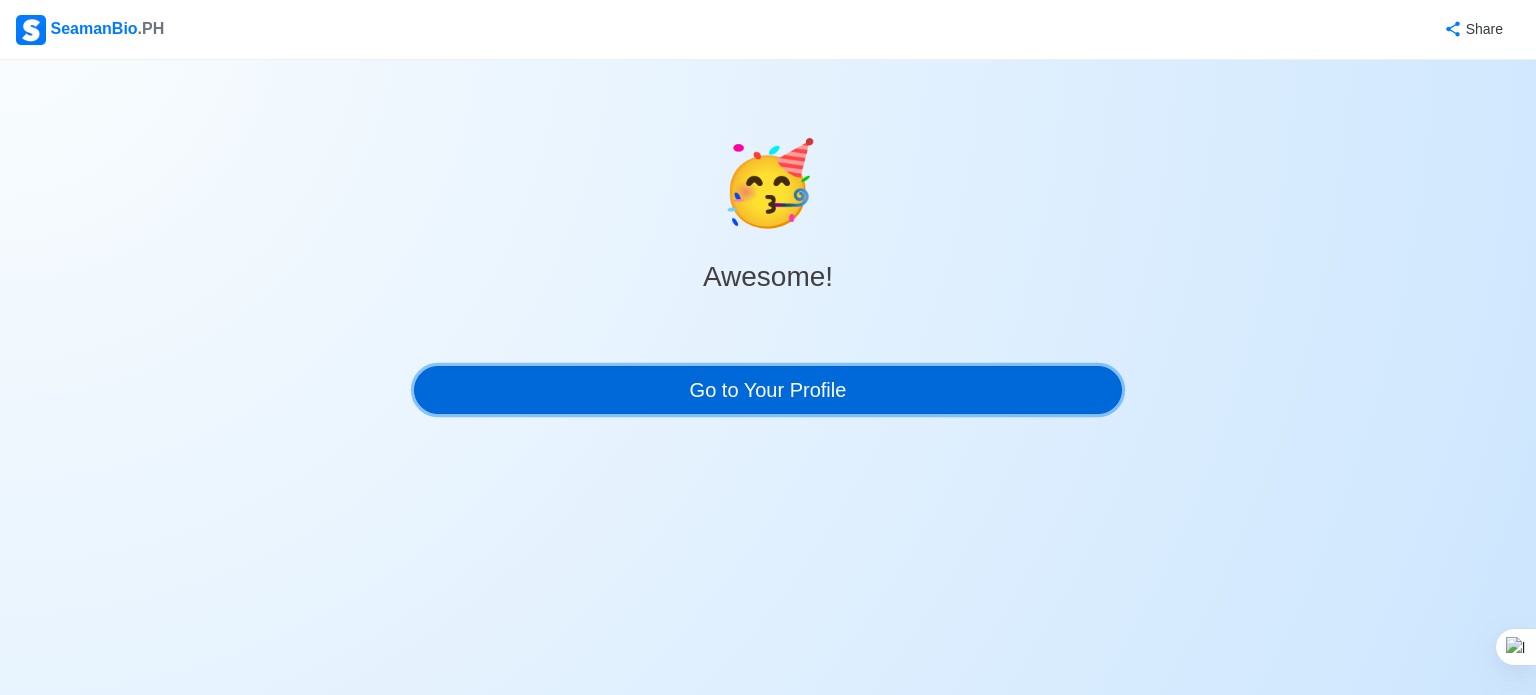click on "Go to Your Profile" at bounding box center [768, 390] 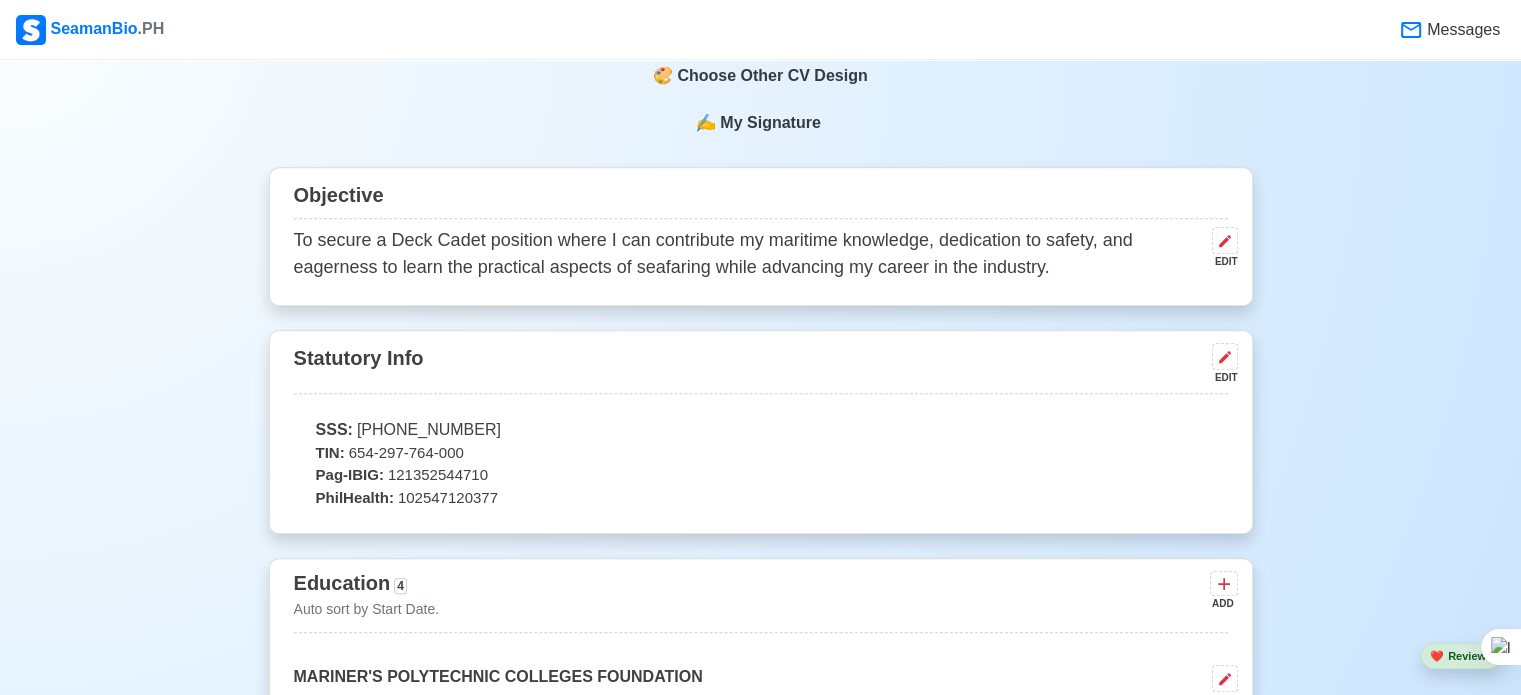 scroll, scrollTop: 900, scrollLeft: 0, axis: vertical 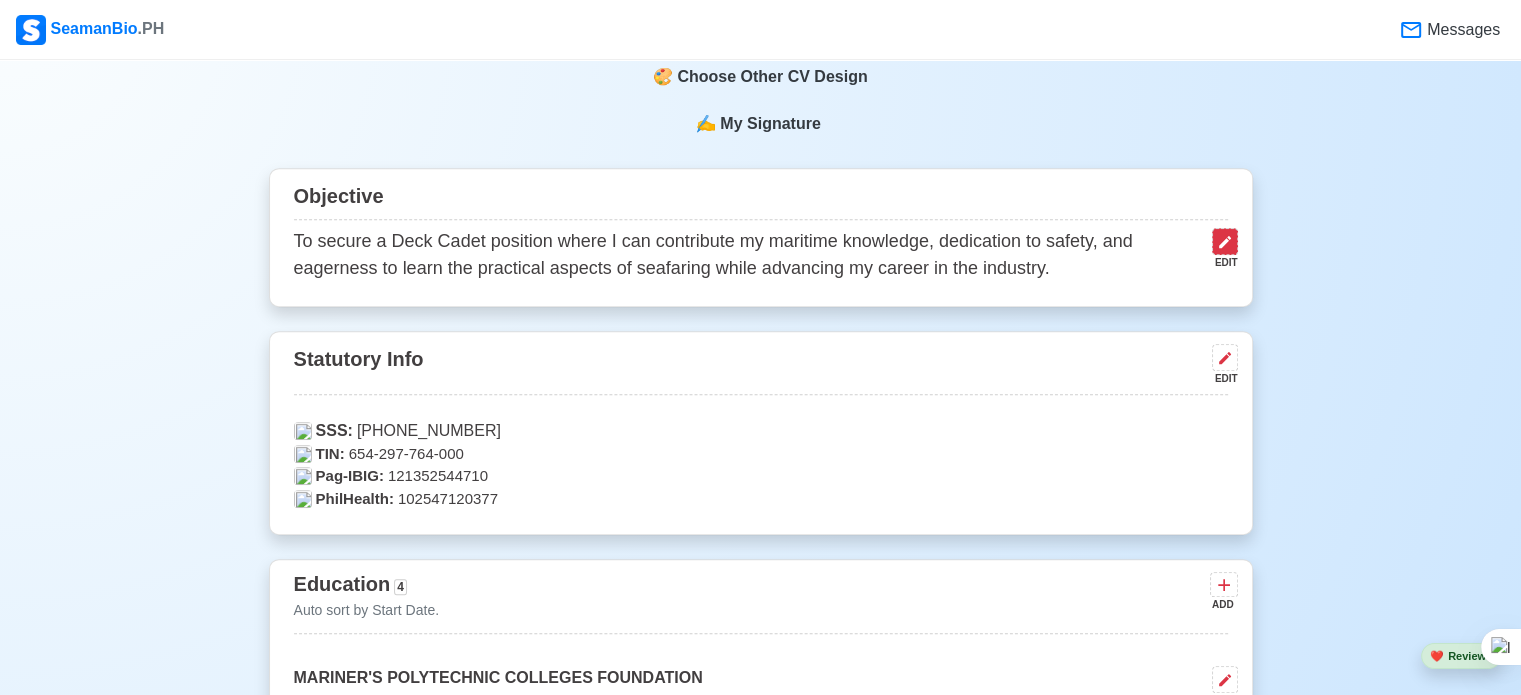 click at bounding box center (1225, 241) 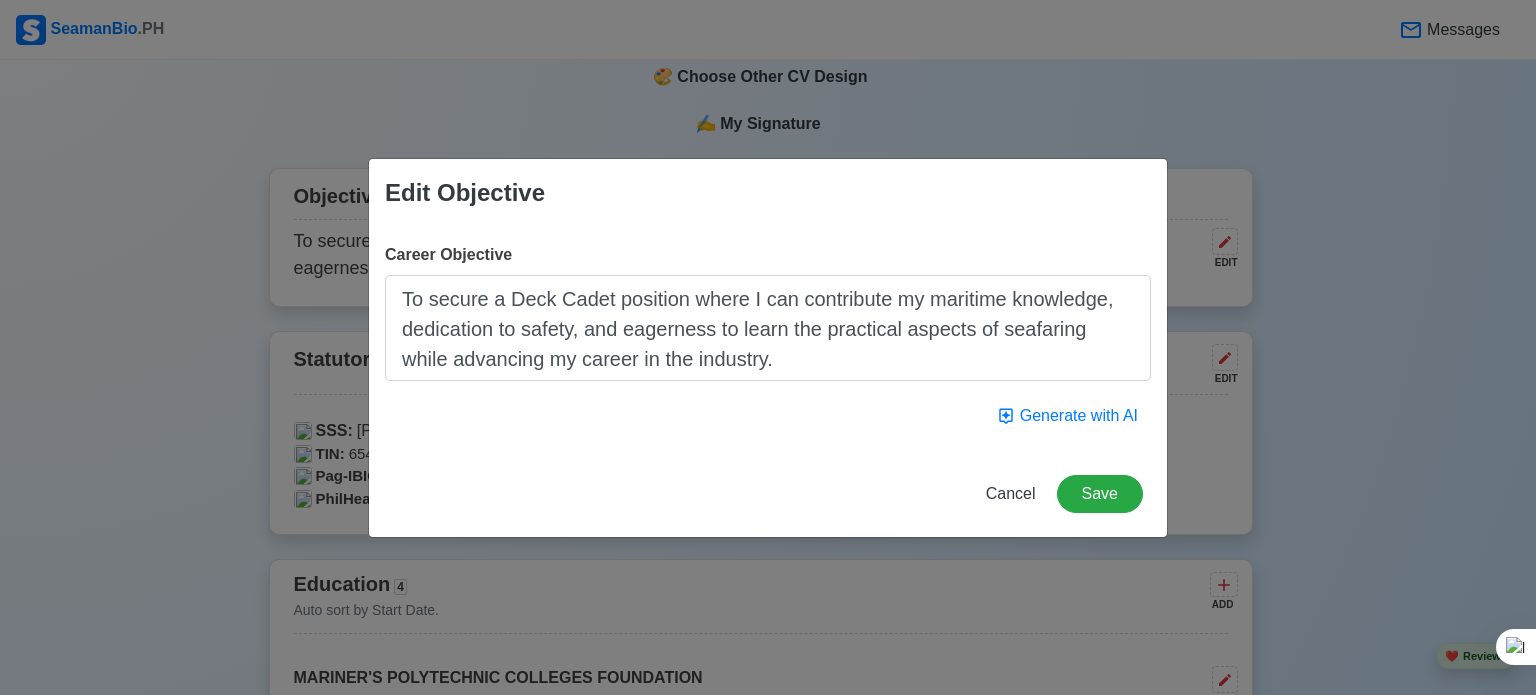 drag, startPoint x: 827, startPoint y: 380, endPoint x: 344, endPoint y: 307, distance: 488.4854 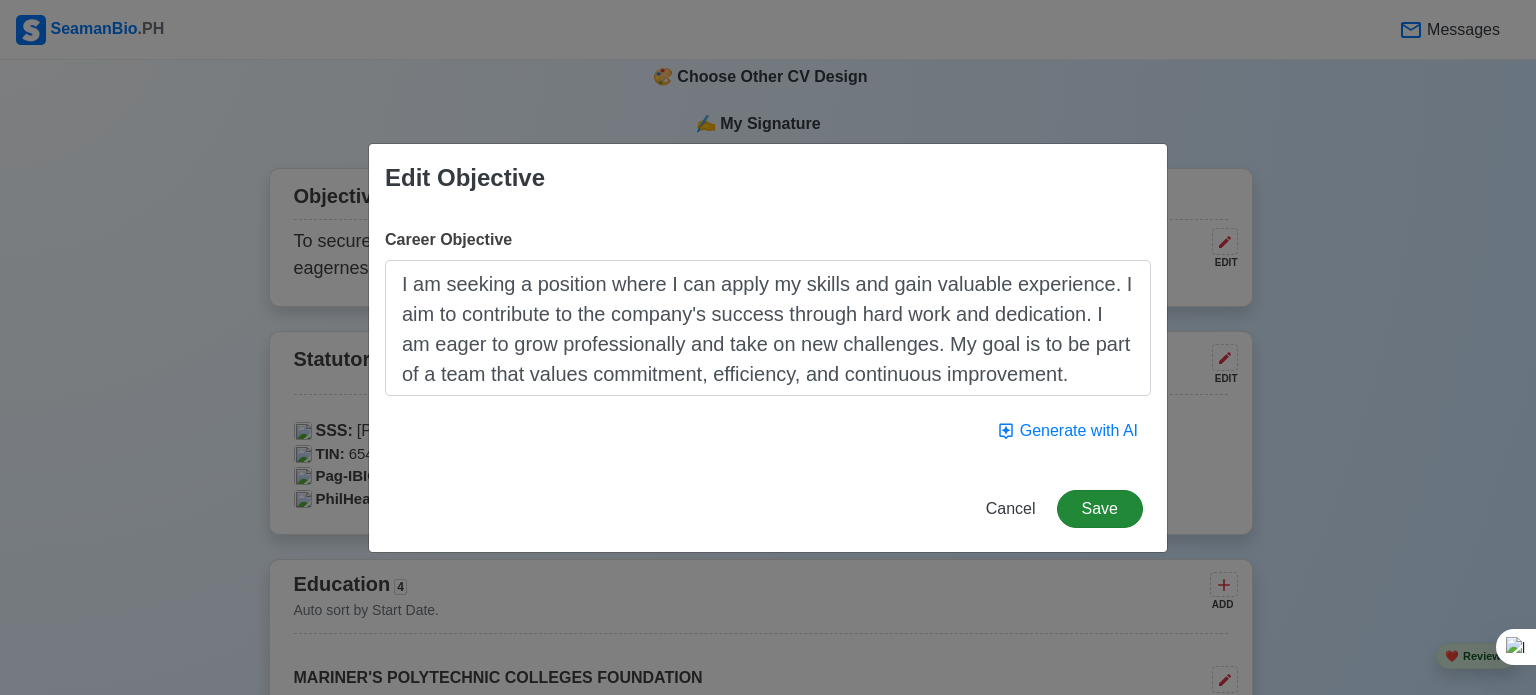type on "I am seeking a position where I can apply my skills and gain valuable experience. I aim to contribute to the company's success through hard work and dedication. I am eager to grow professionally and take on new challenges. My goal is to be part of a team that values commitment, efficiency, and continuous improvement." 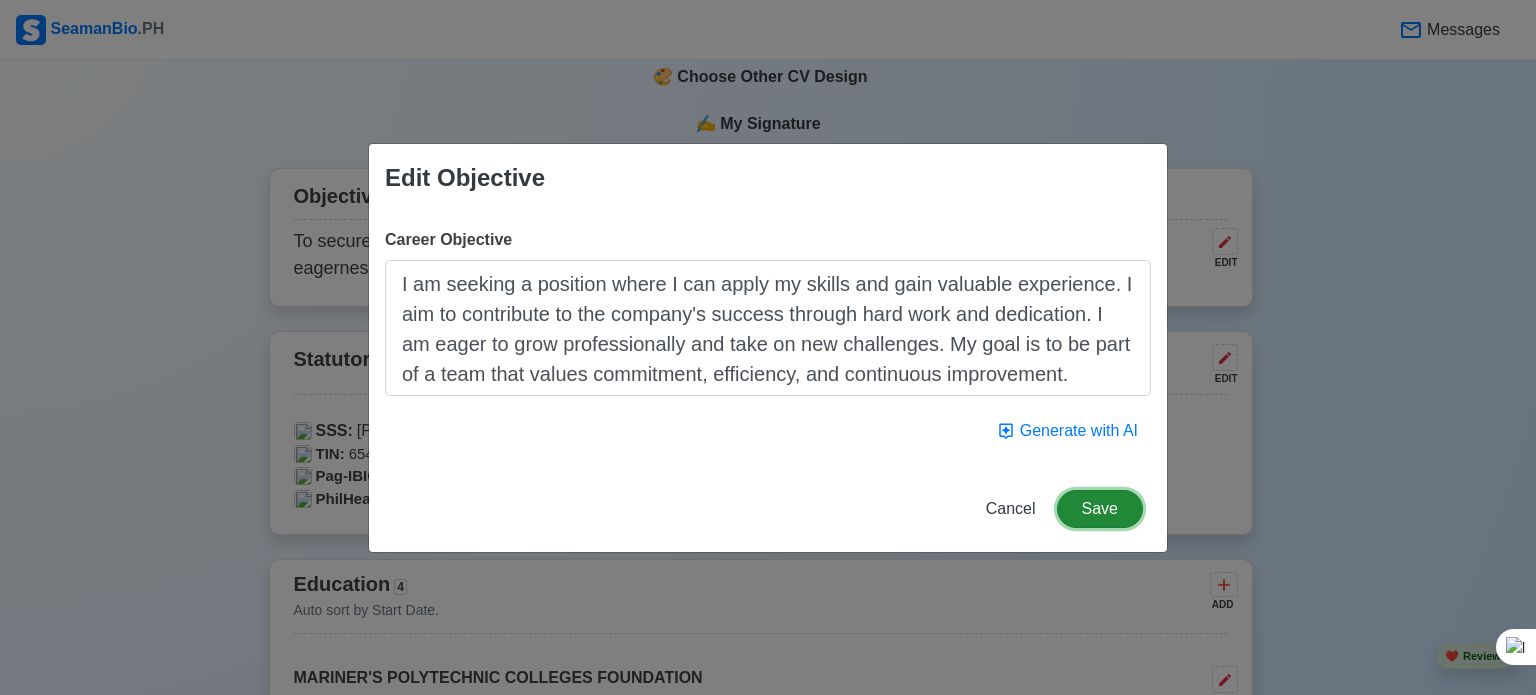 click on "Save" at bounding box center (1100, 509) 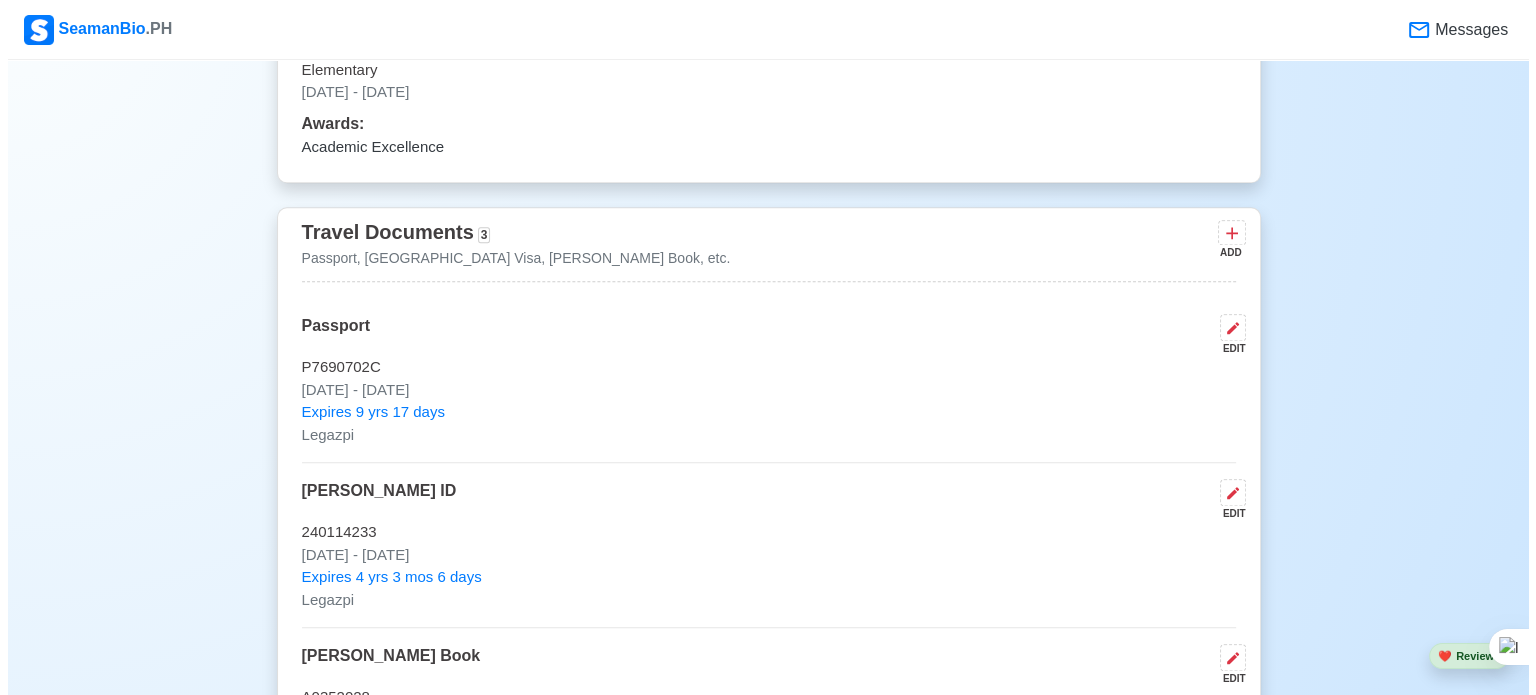 scroll, scrollTop: 2100, scrollLeft: 0, axis: vertical 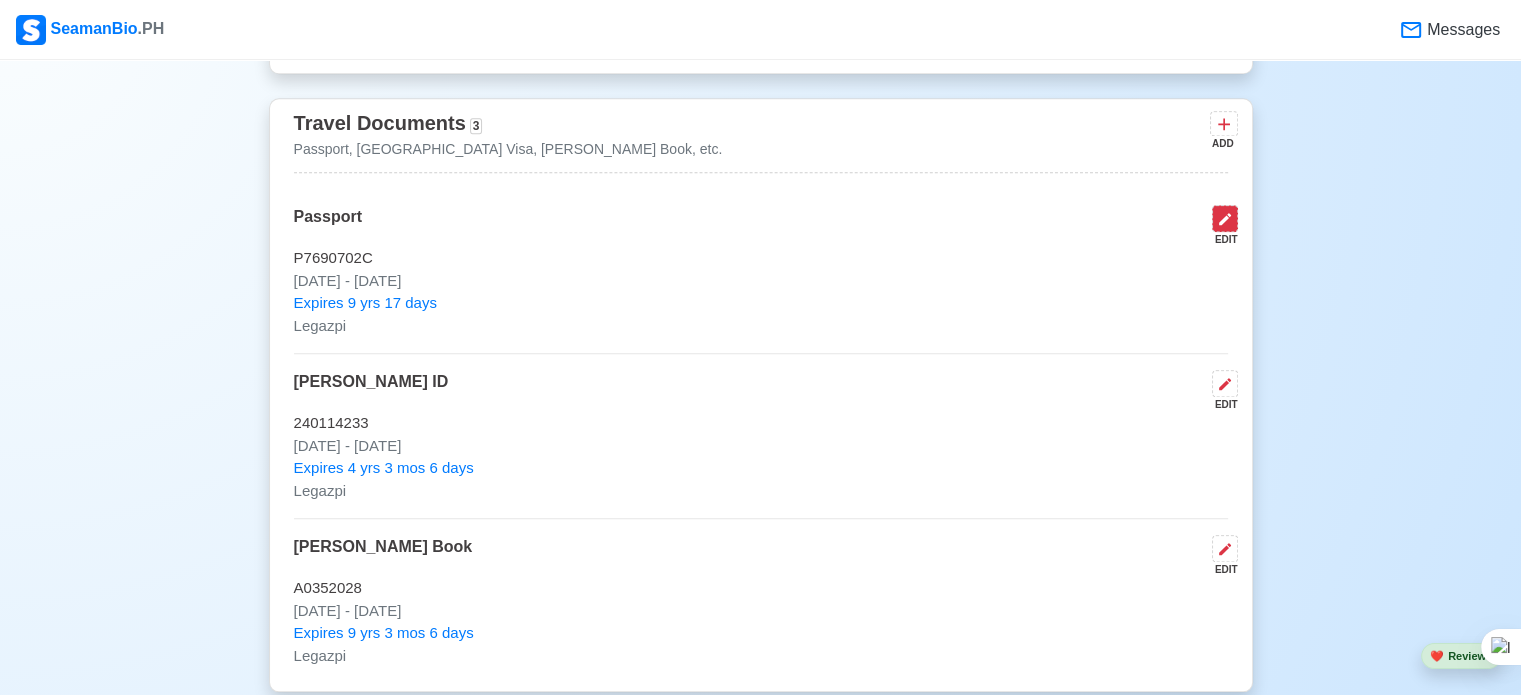 click at bounding box center (1225, 218) 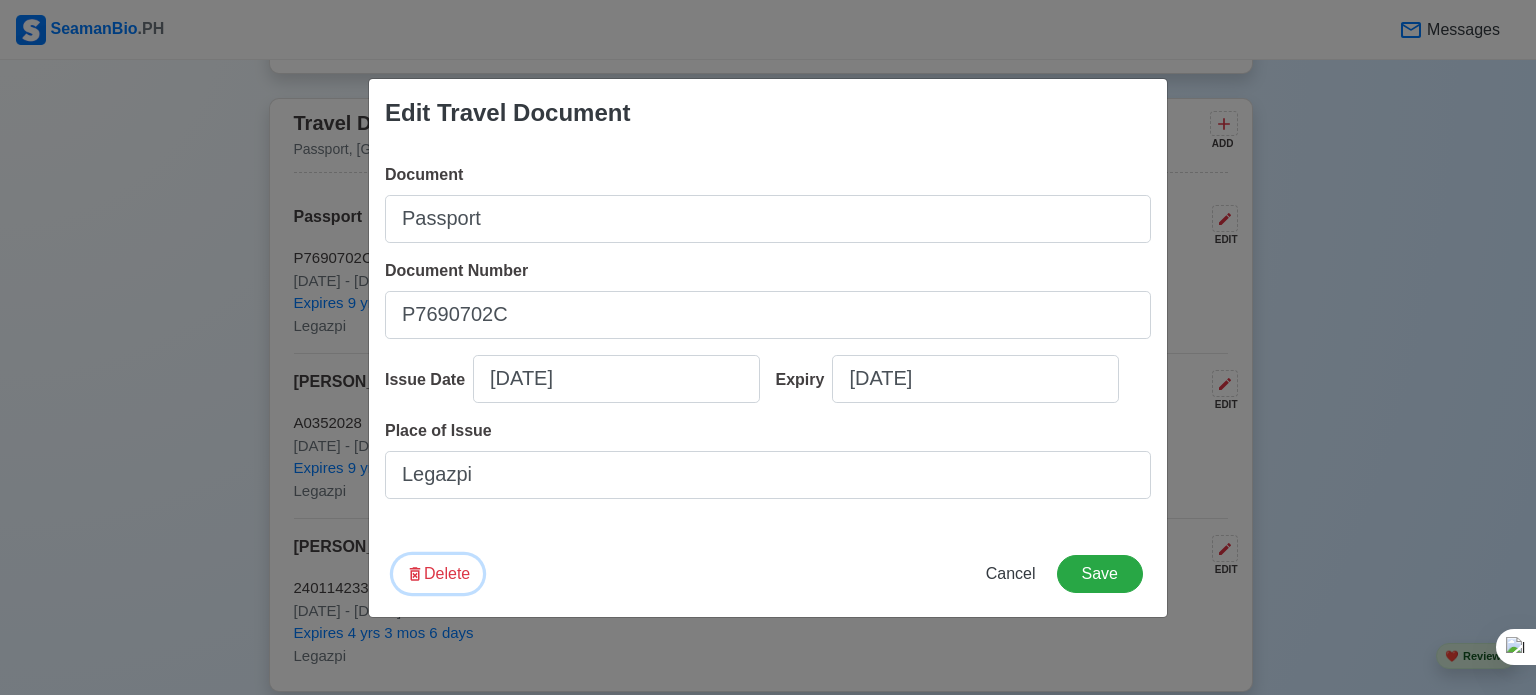 click on "Delete" at bounding box center (438, 574) 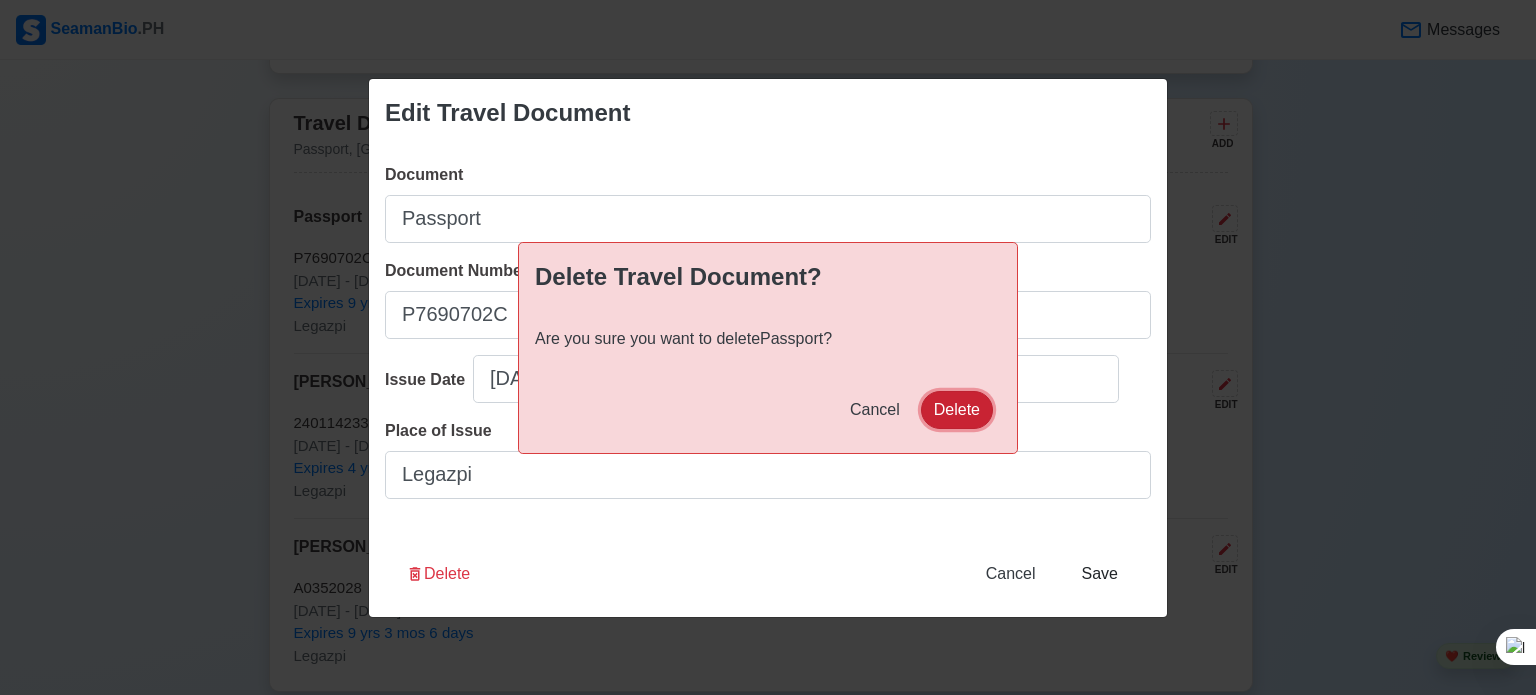 click on "Delete" at bounding box center (957, 410) 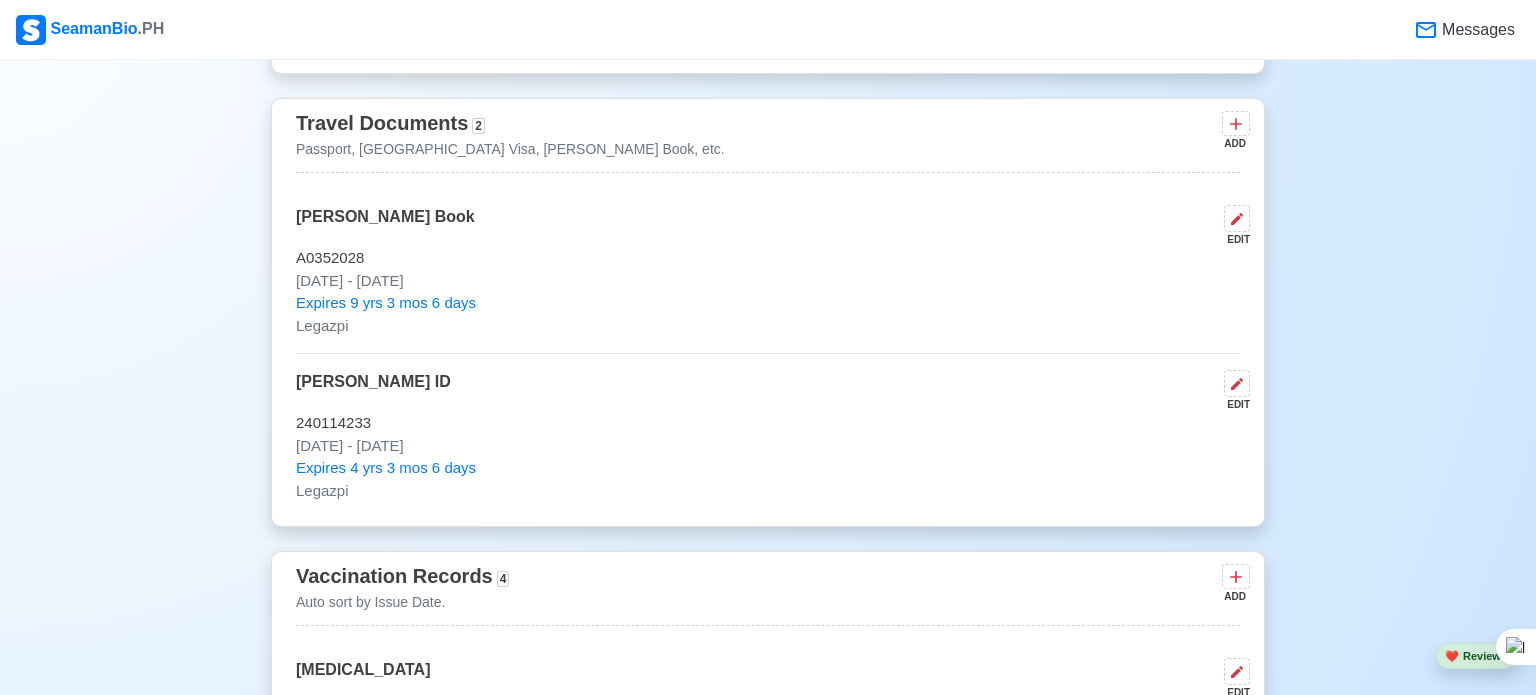 scroll, scrollTop: 2097, scrollLeft: 0, axis: vertical 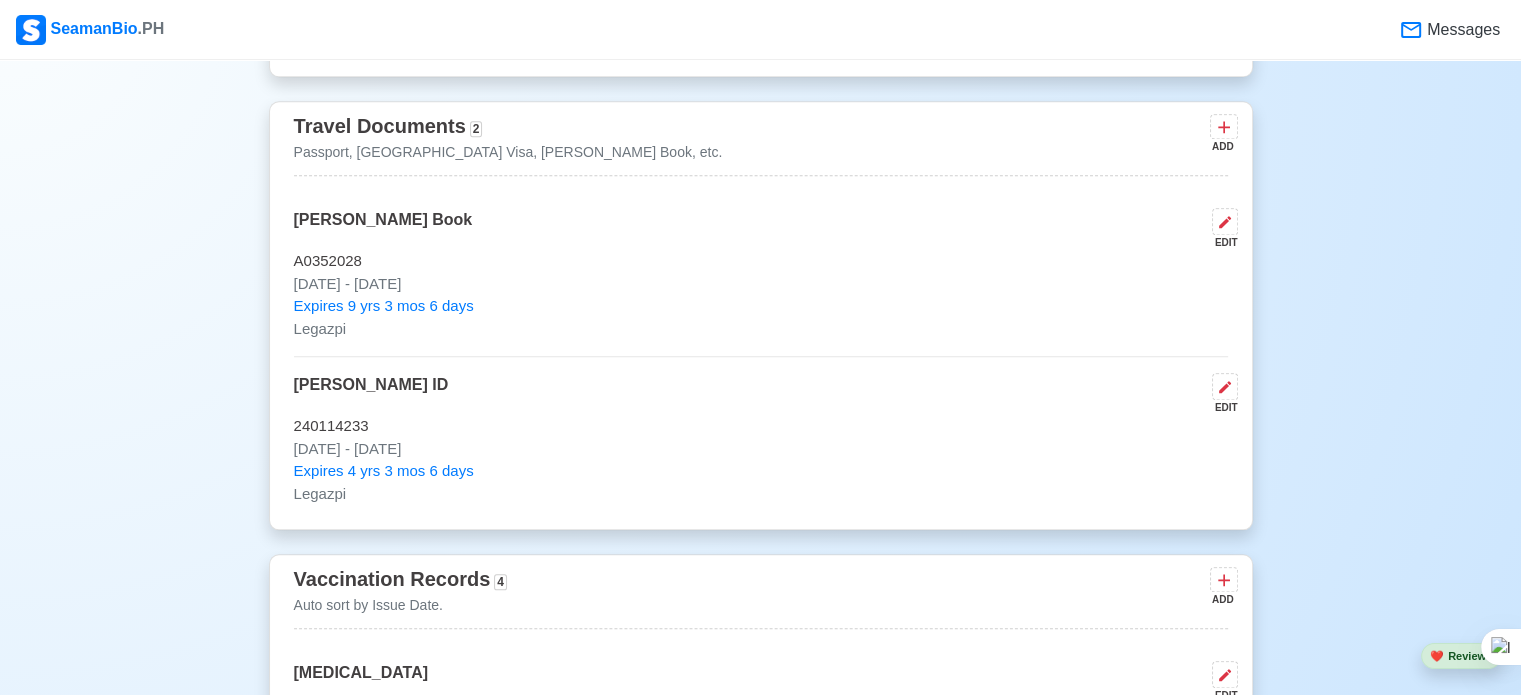 click on "EDIT" at bounding box center (1221, 242) 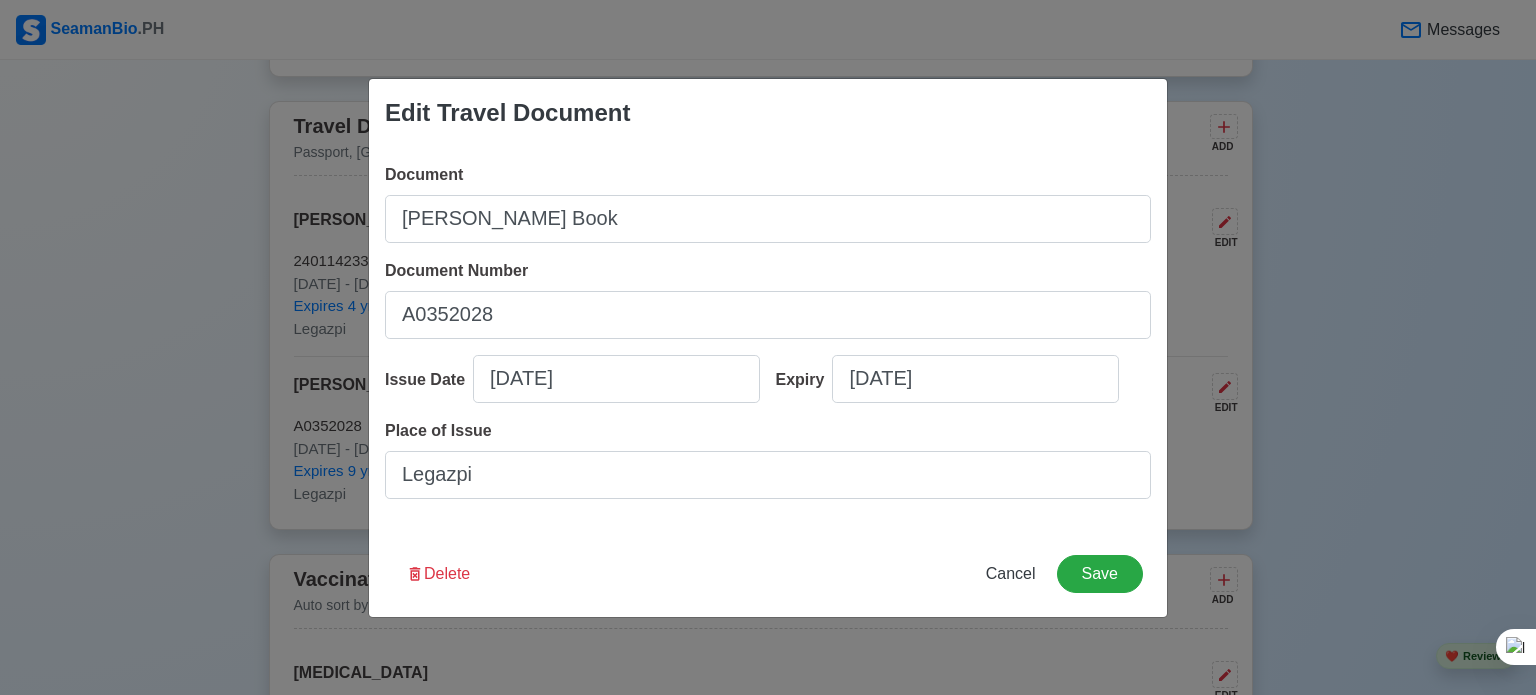 click on "Edit Travel Document Document Seamans Book Document Number A0352028 Issue Date 10/29/2024 Expiry 10/29/2034 Place of Issue Legazpi  Delete Cancel Save" at bounding box center [768, 347] 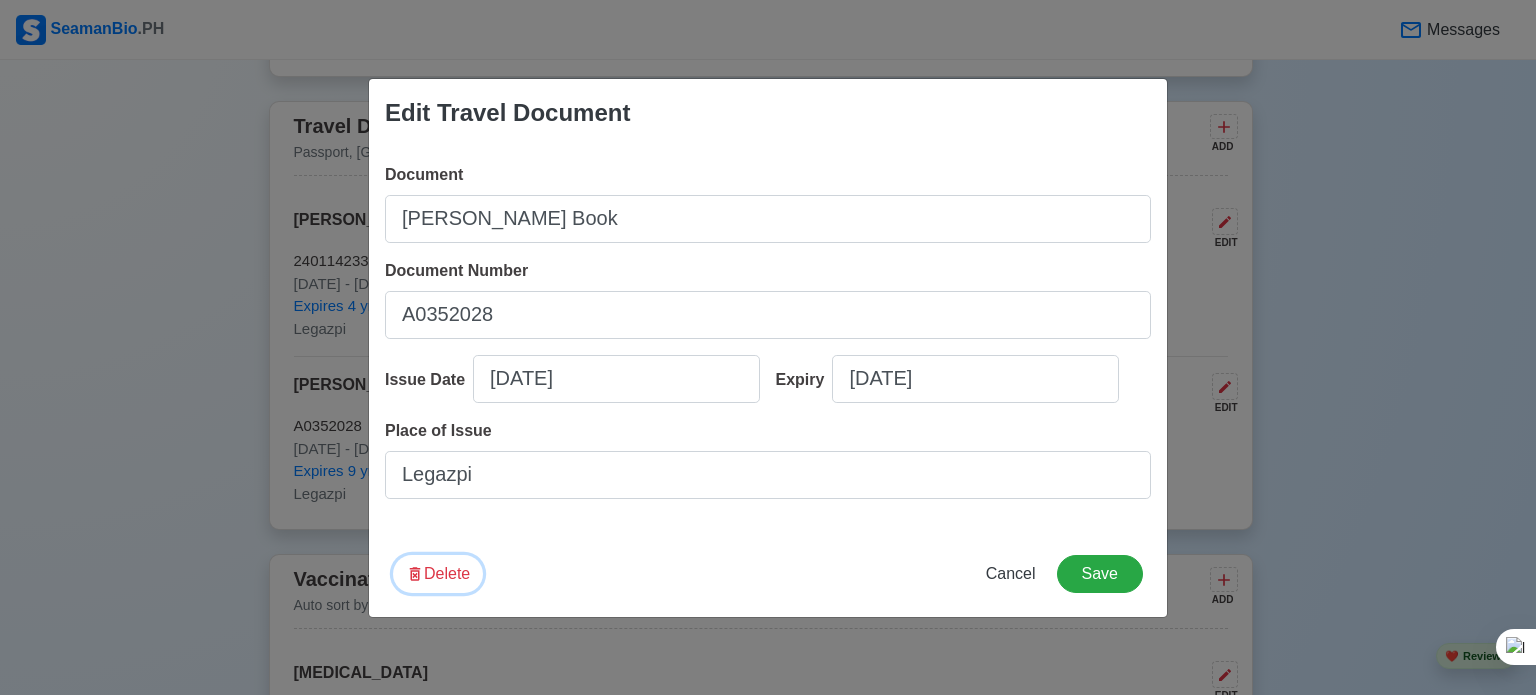 click on "Delete" at bounding box center [438, 574] 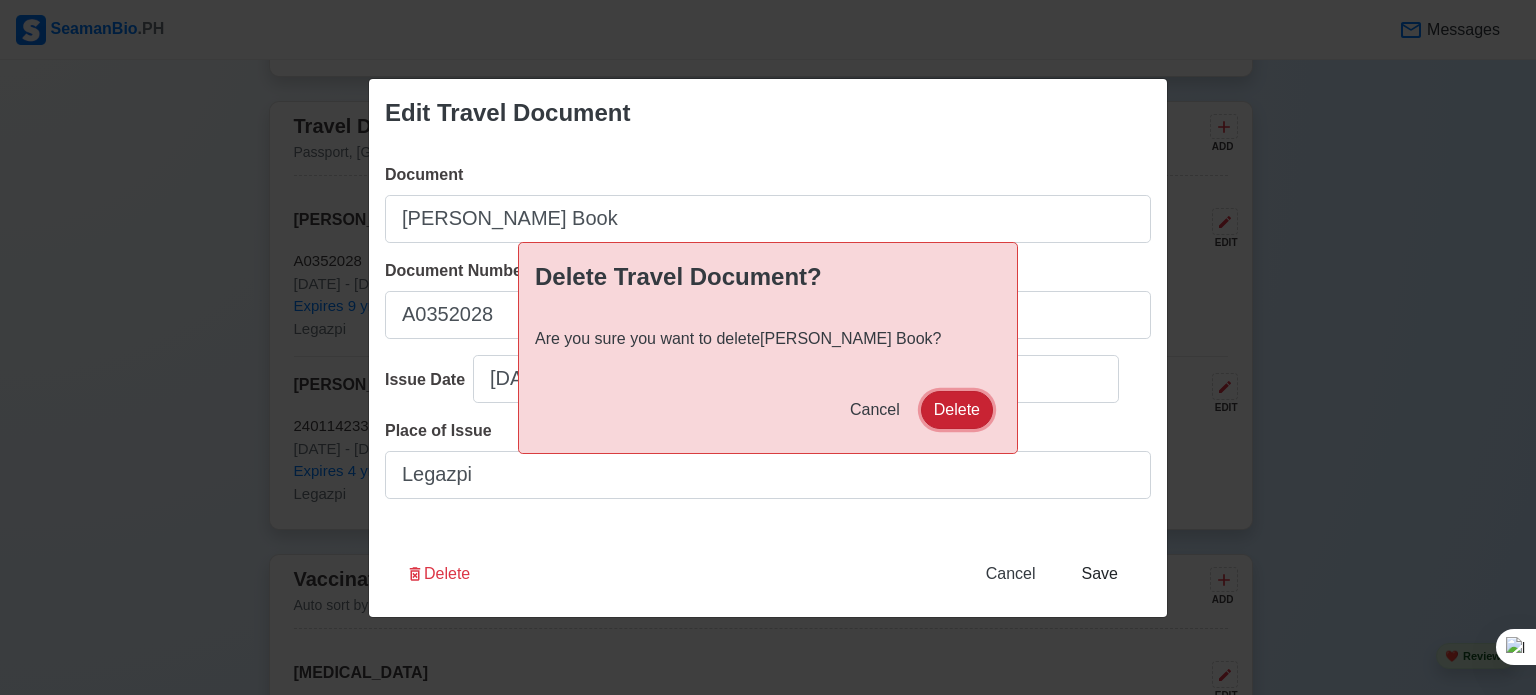 click on "Delete" at bounding box center [957, 410] 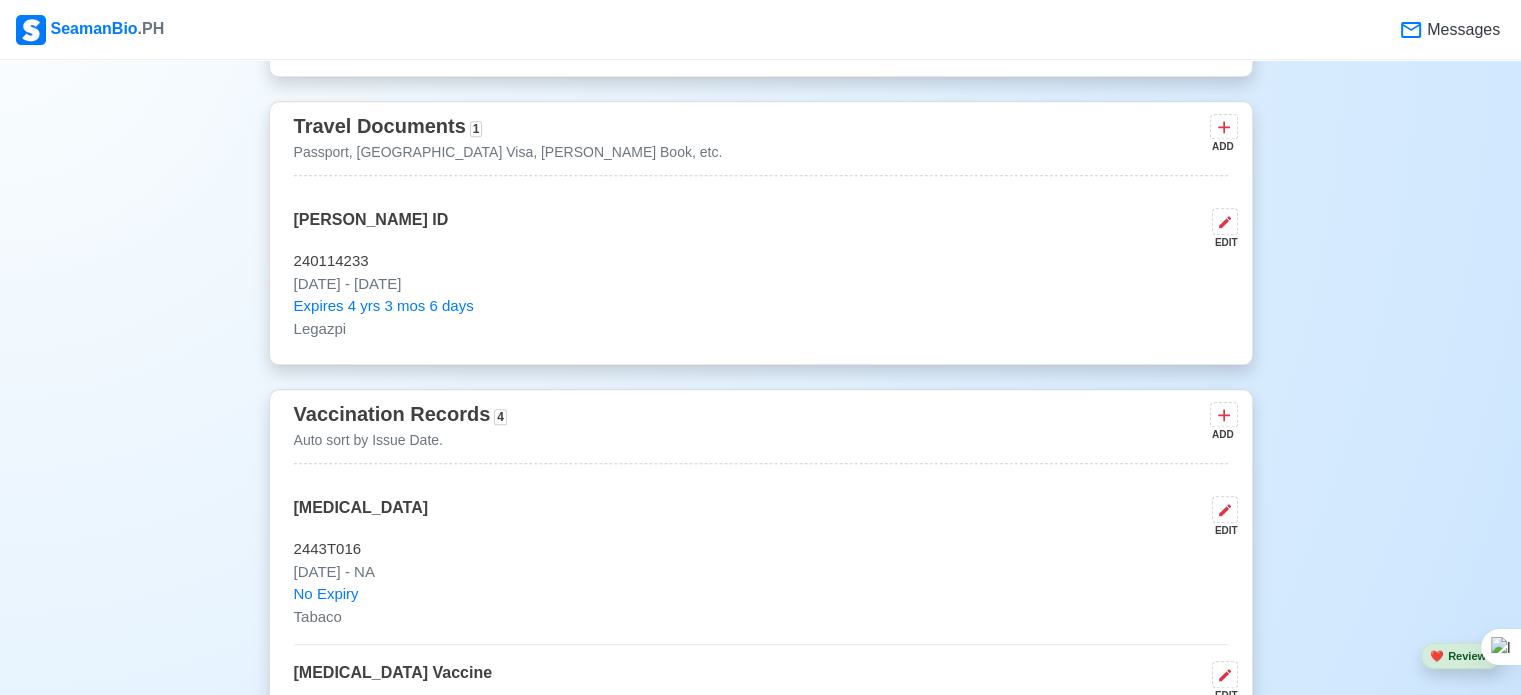 click on "EDIT" at bounding box center (1221, 242) 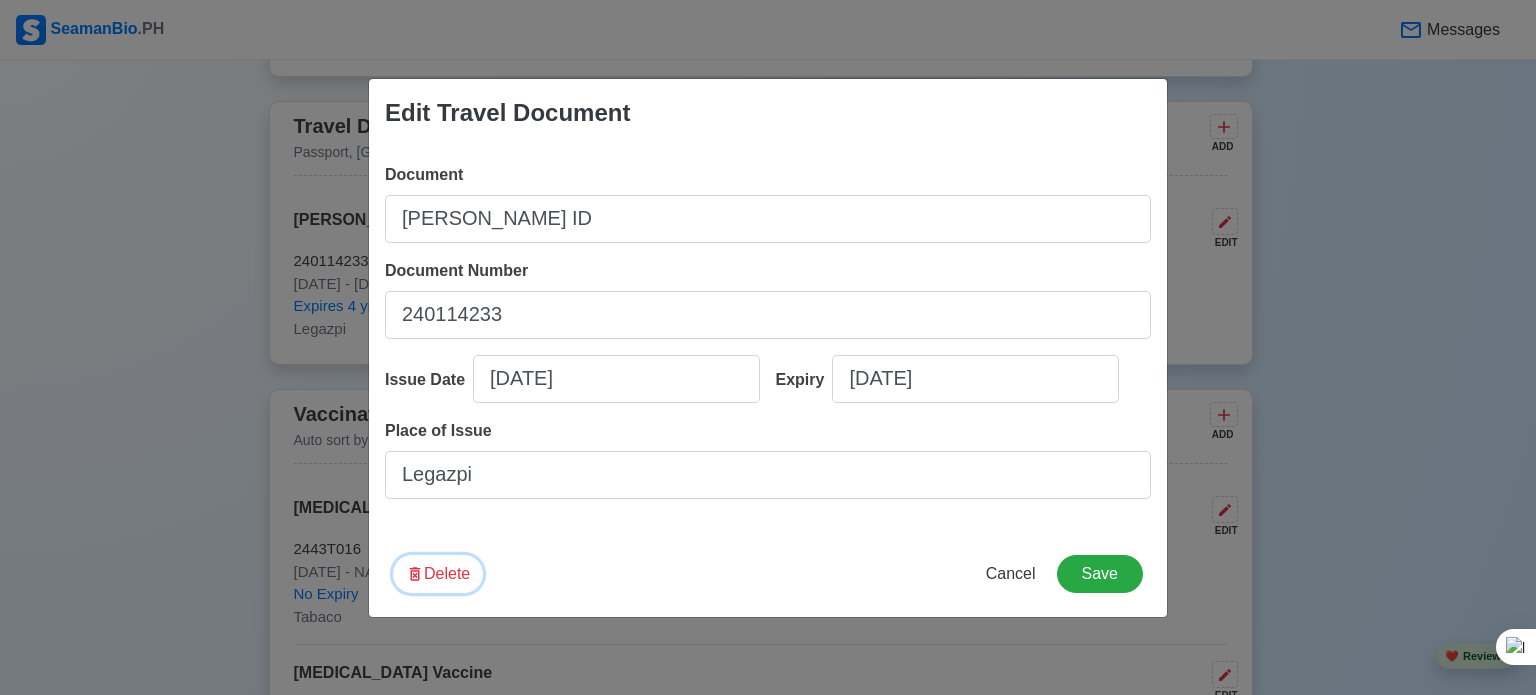 click on "Delete" at bounding box center (438, 574) 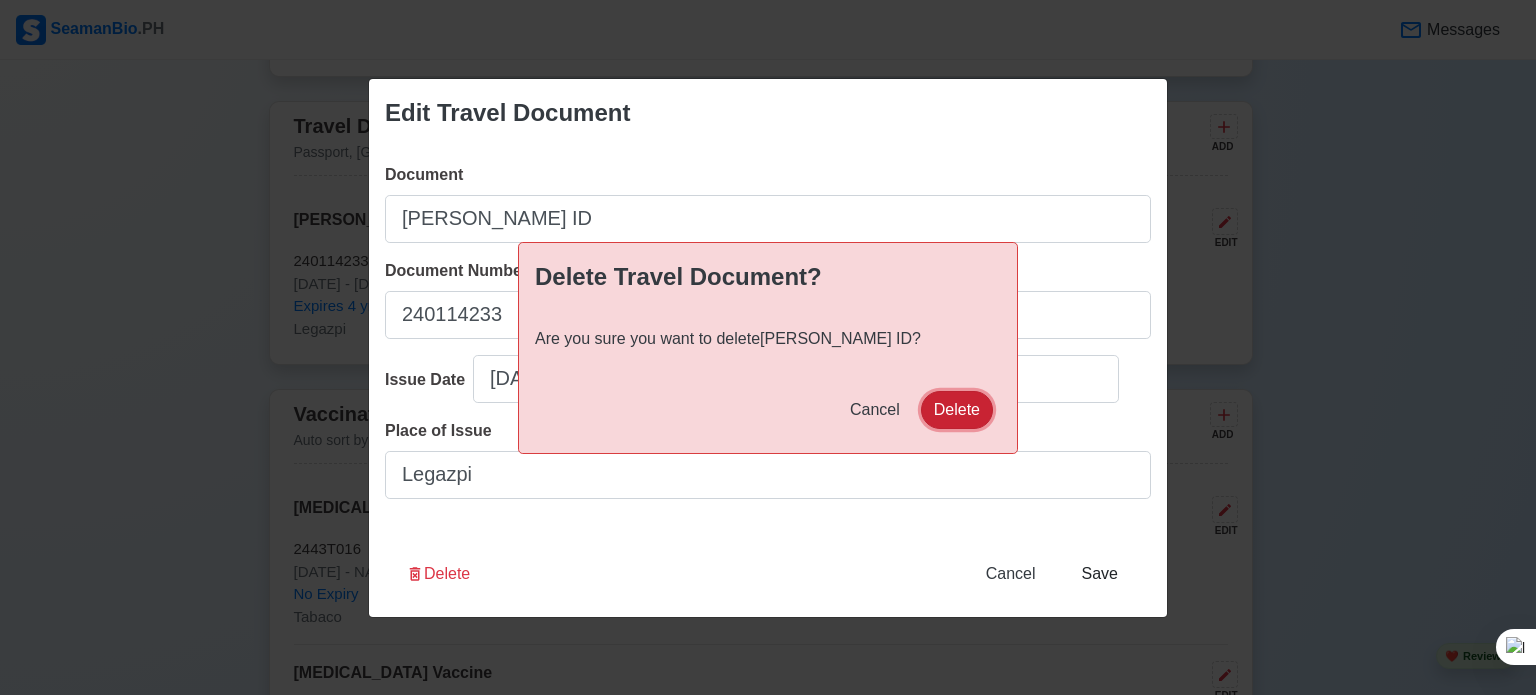 click on "Delete" at bounding box center [957, 410] 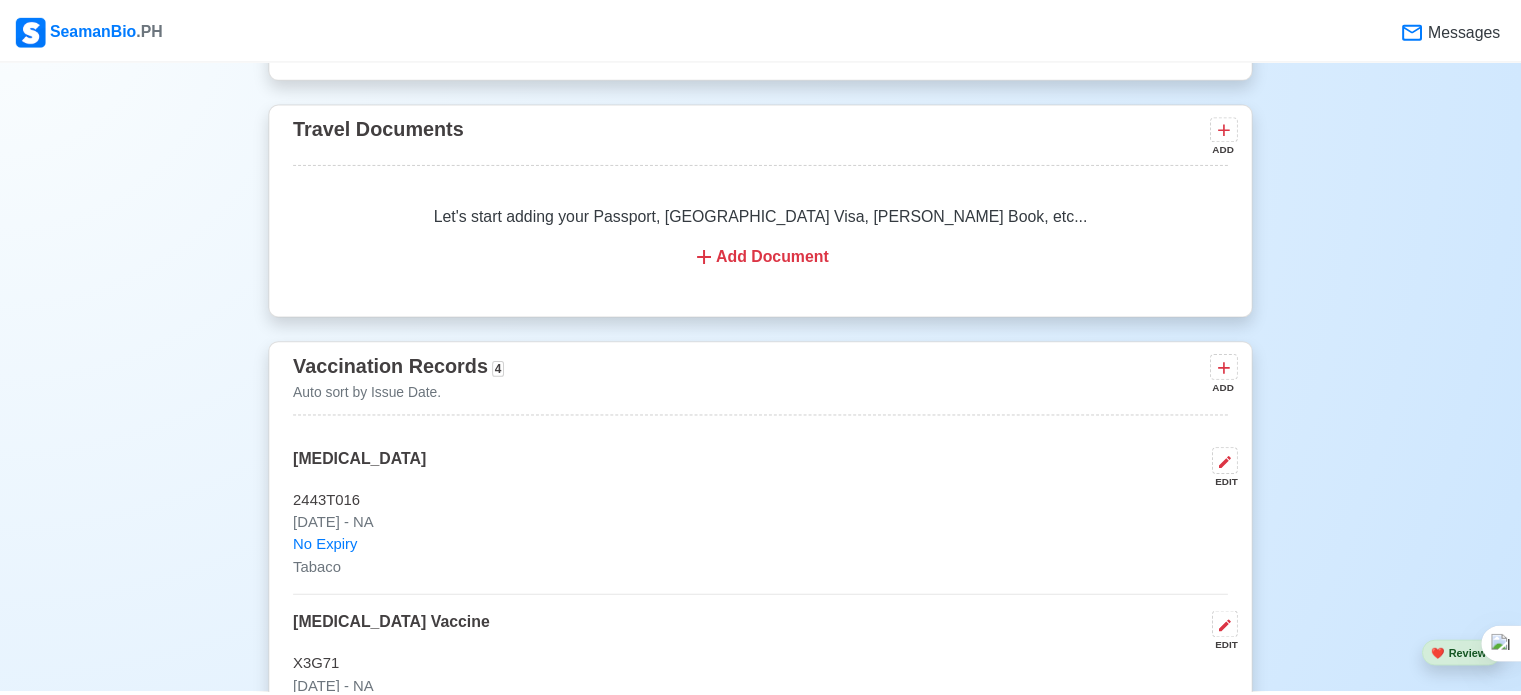 scroll, scrollTop: 2097, scrollLeft: 0, axis: vertical 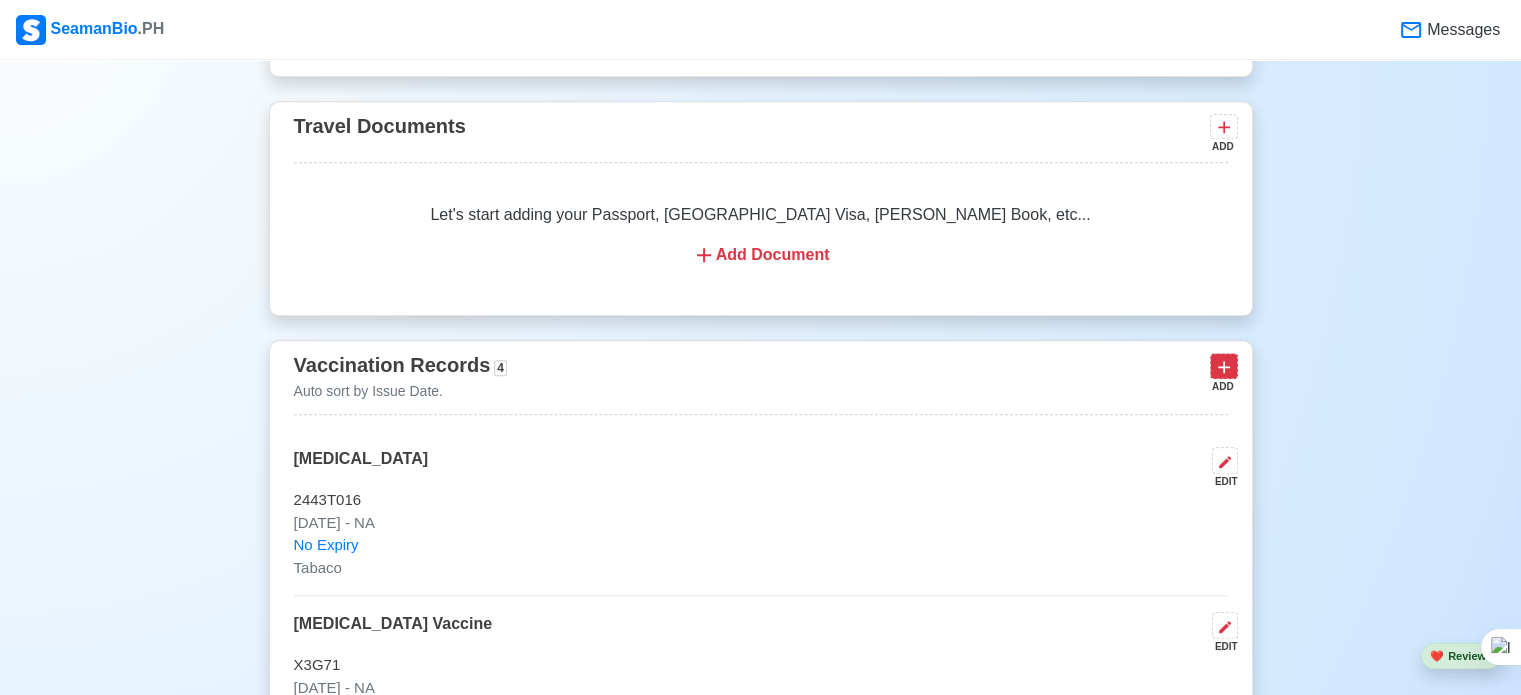 click 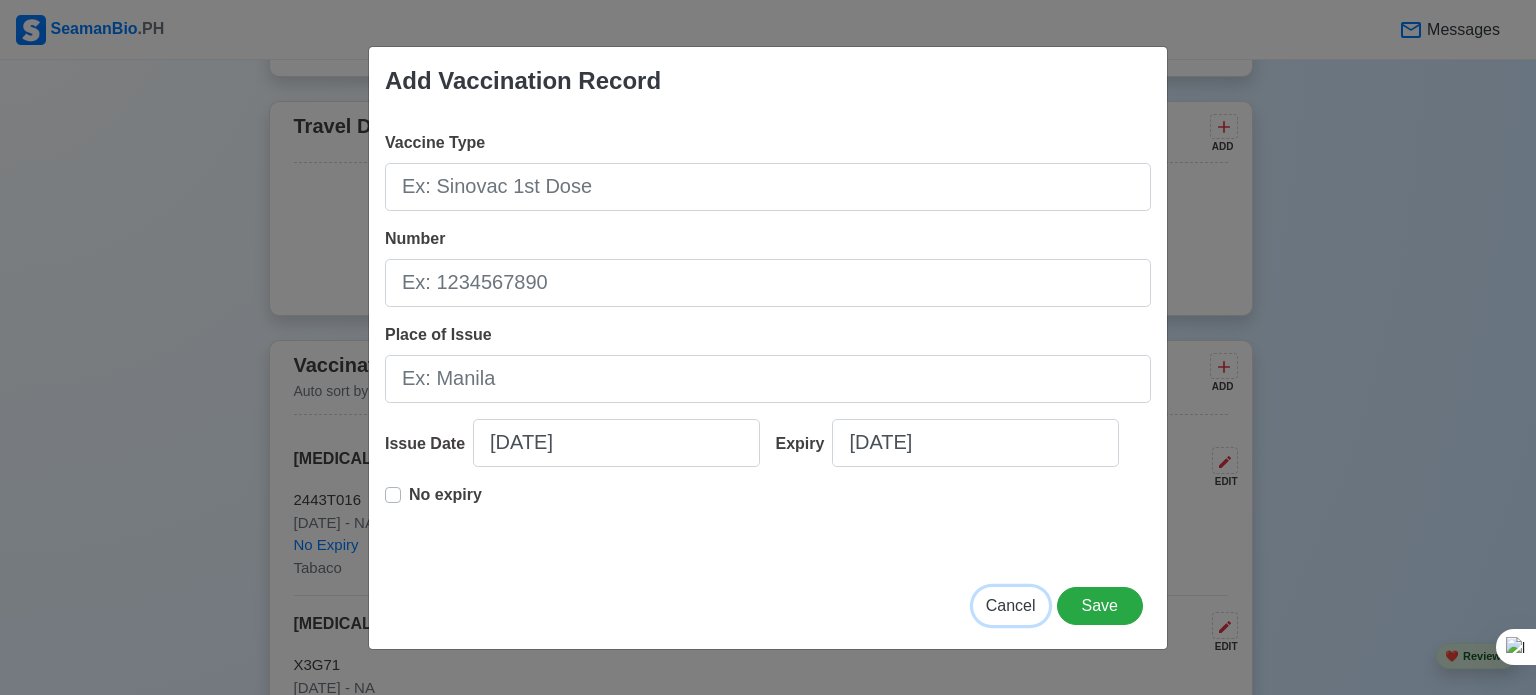 click on "Cancel" at bounding box center [1011, 606] 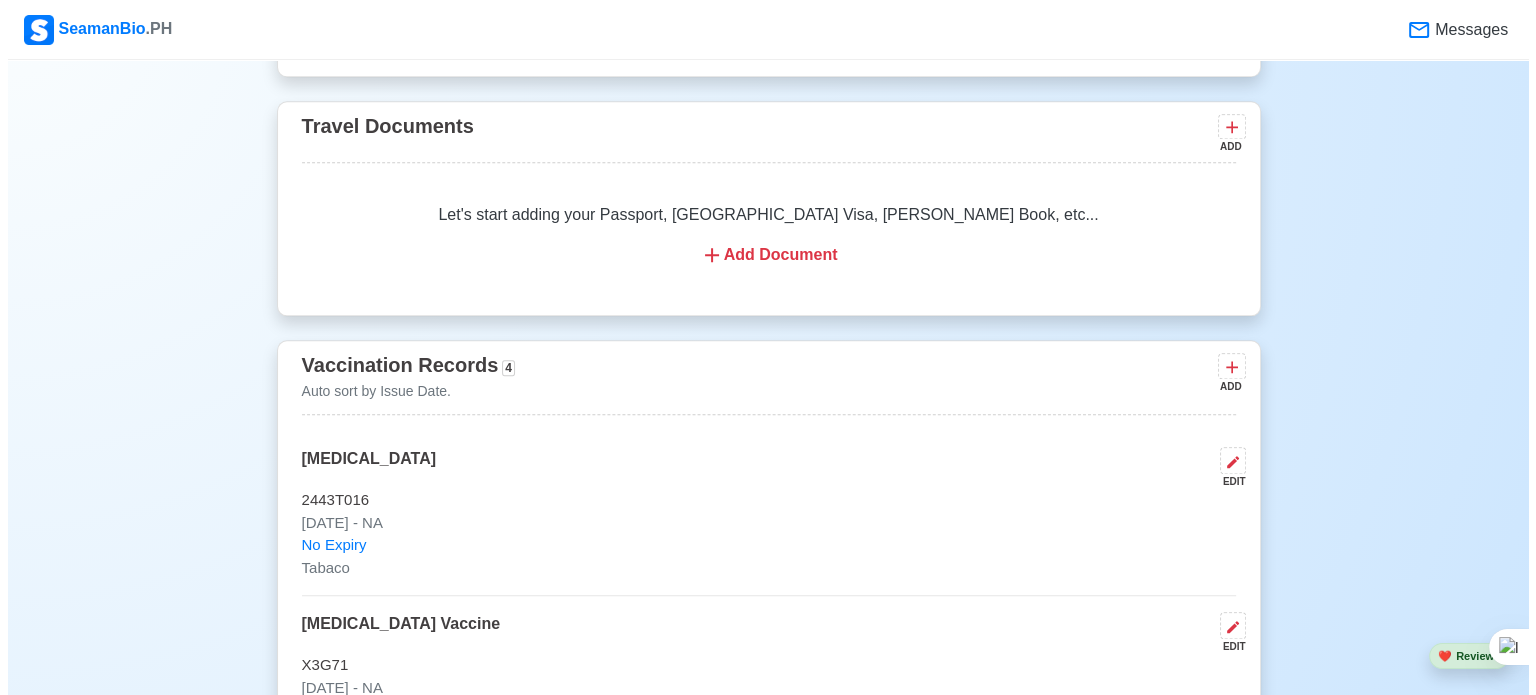 scroll, scrollTop: 2197, scrollLeft: 0, axis: vertical 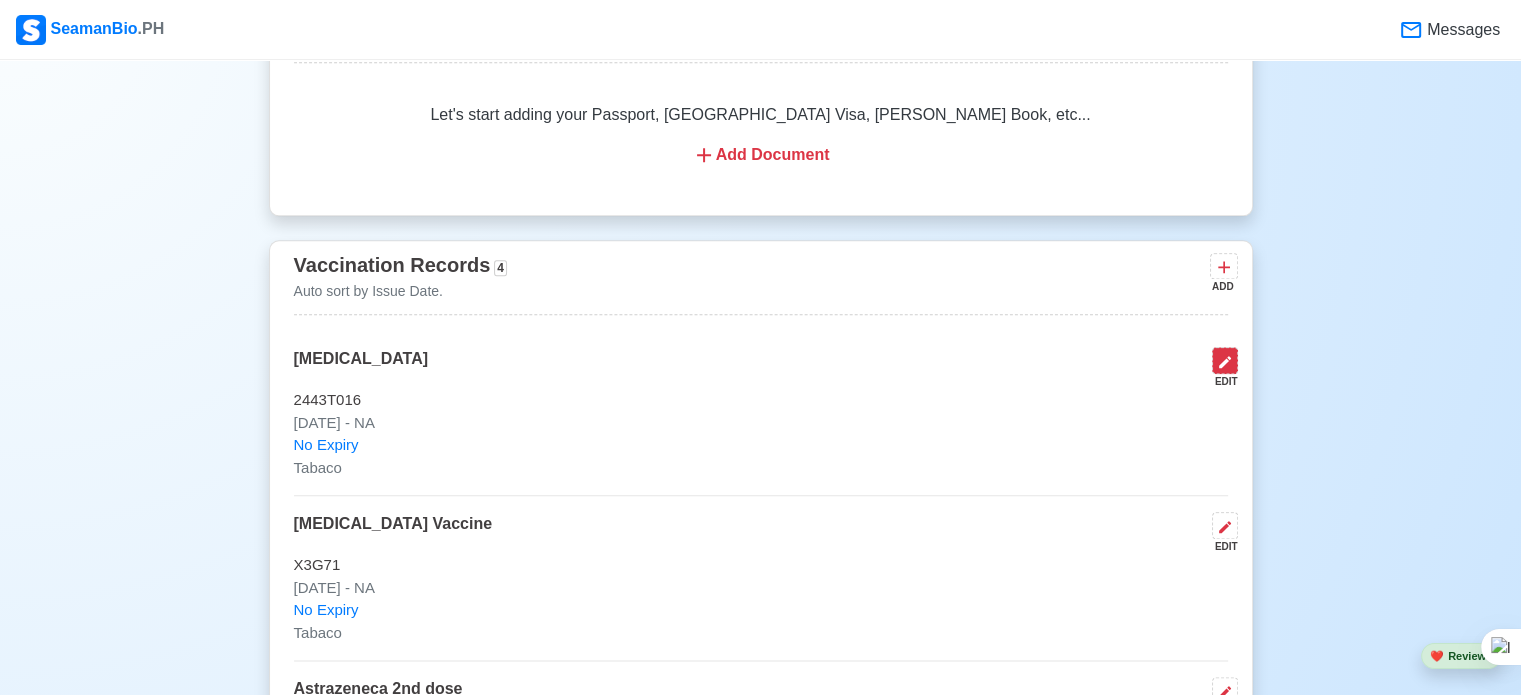 click at bounding box center [1225, 360] 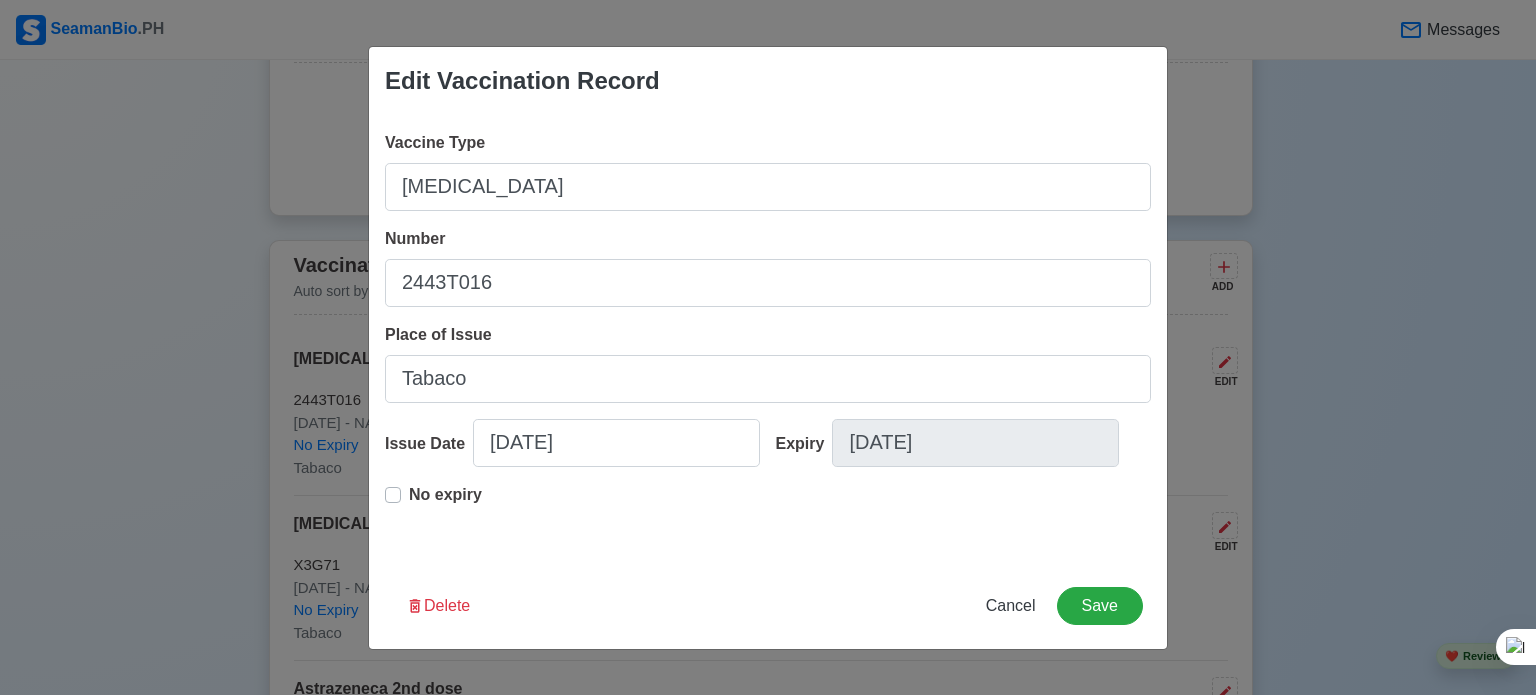 click on "Delete Cancel Save" at bounding box center [768, 618] 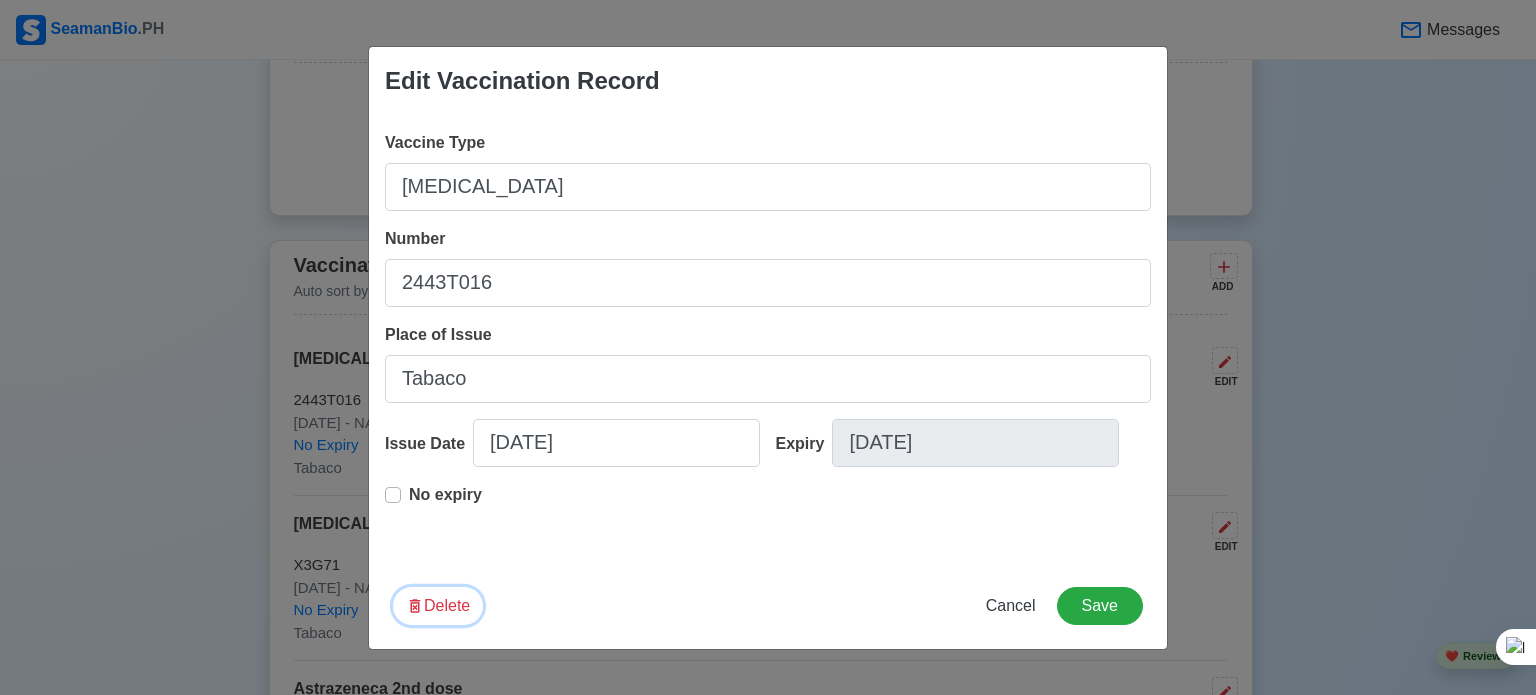 click on "Delete" at bounding box center [438, 606] 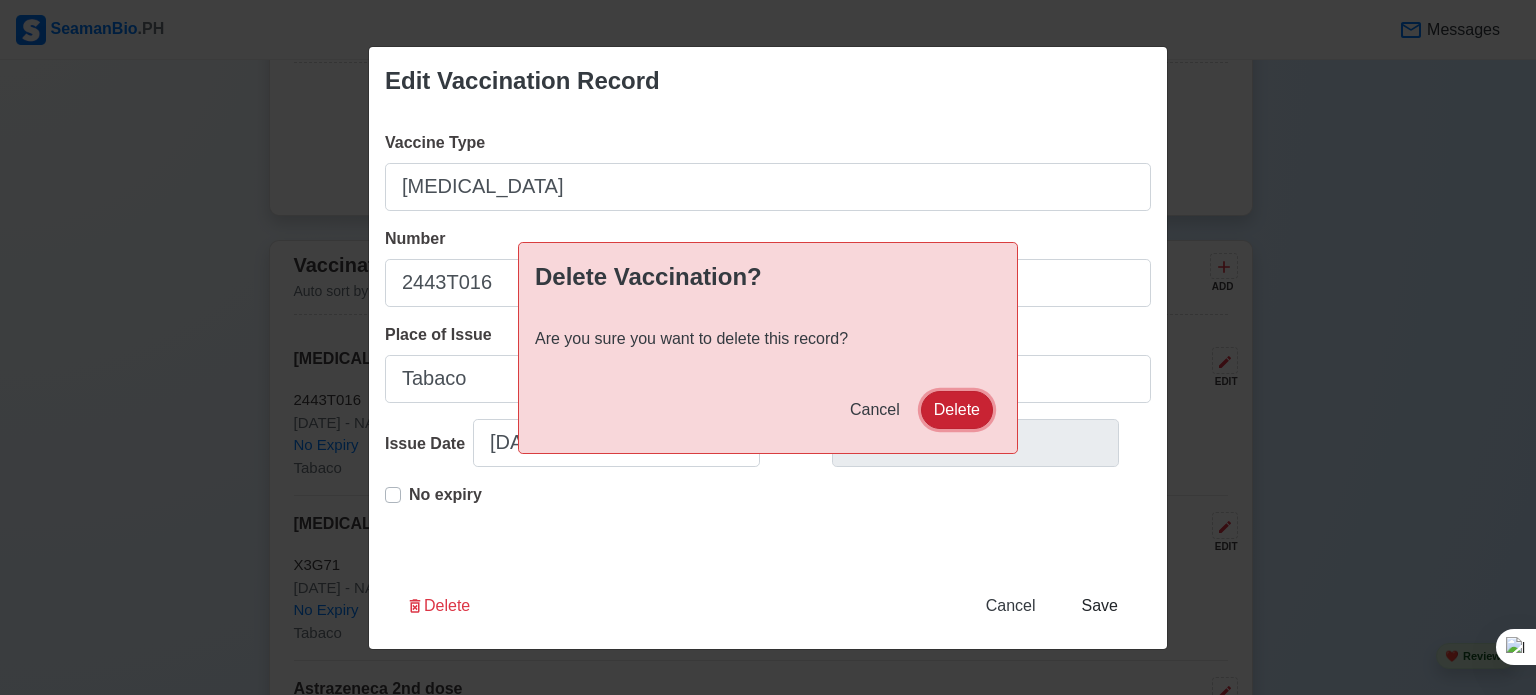 click on "Delete" at bounding box center [957, 410] 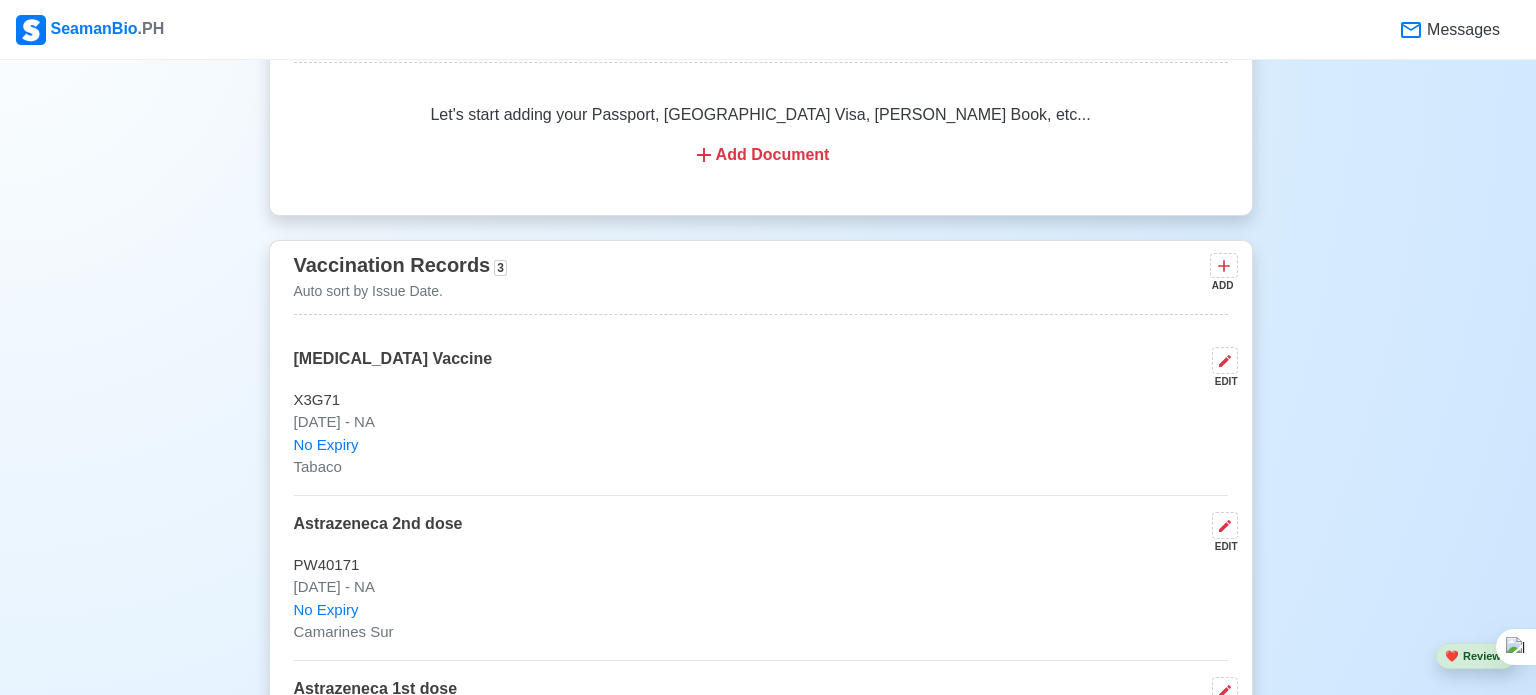 scroll, scrollTop: 2195, scrollLeft: 0, axis: vertical 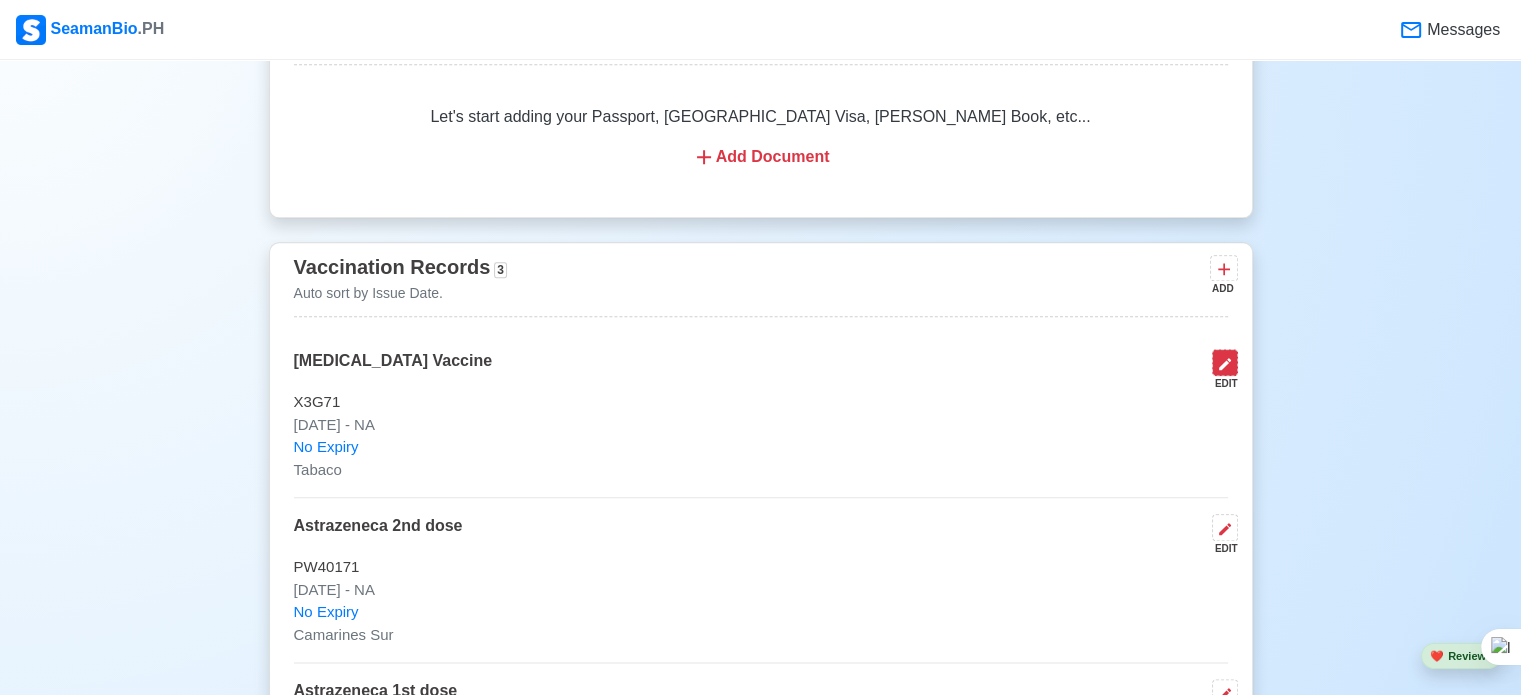 click 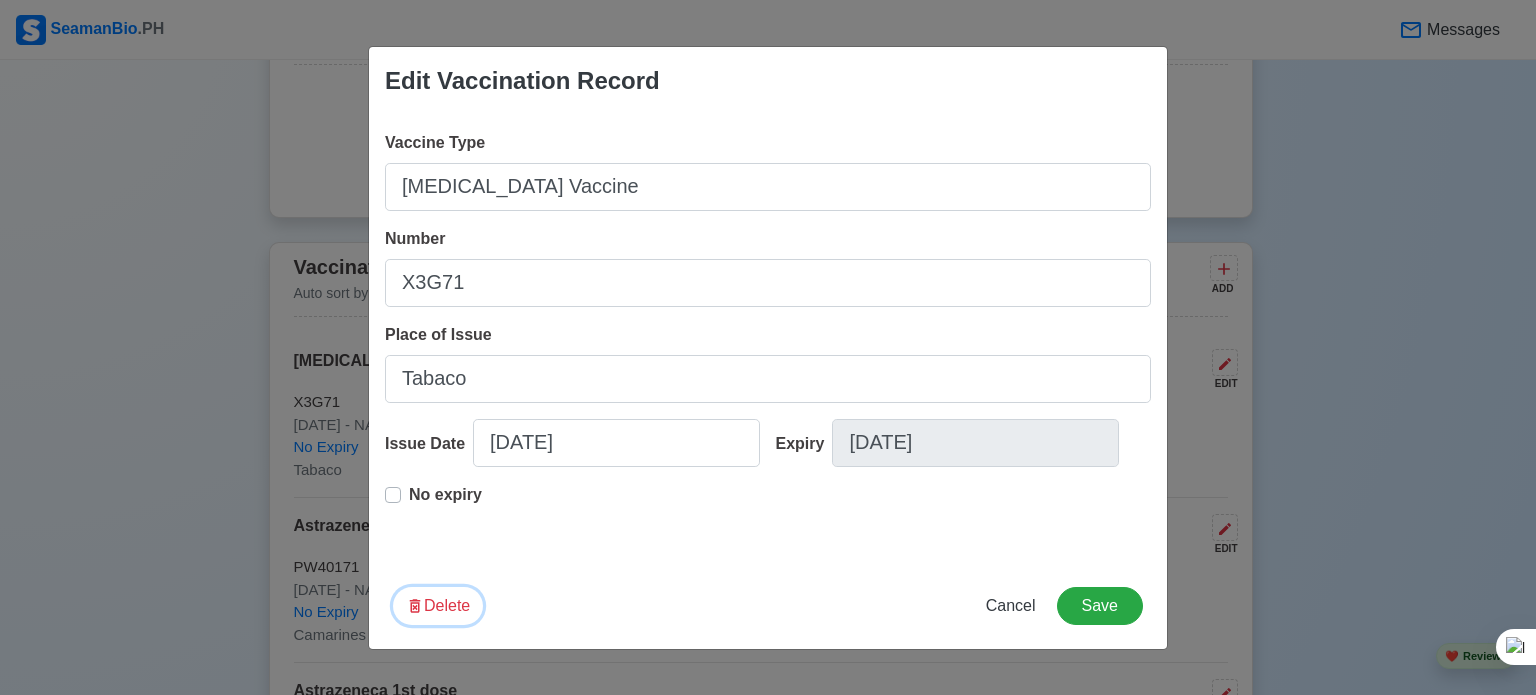 click on "Delete" at bounding box center [438, 606] 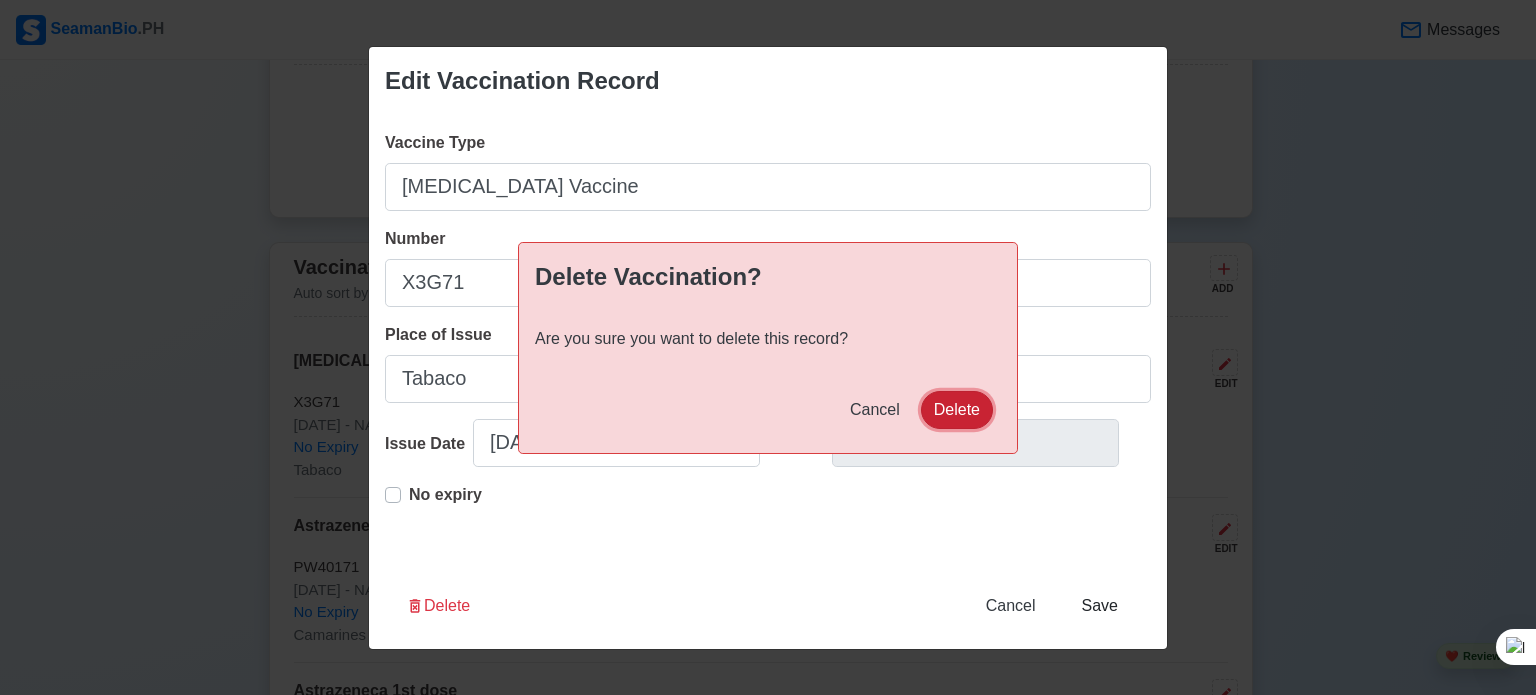 click on "Delete" at bounding box center (957, 410) 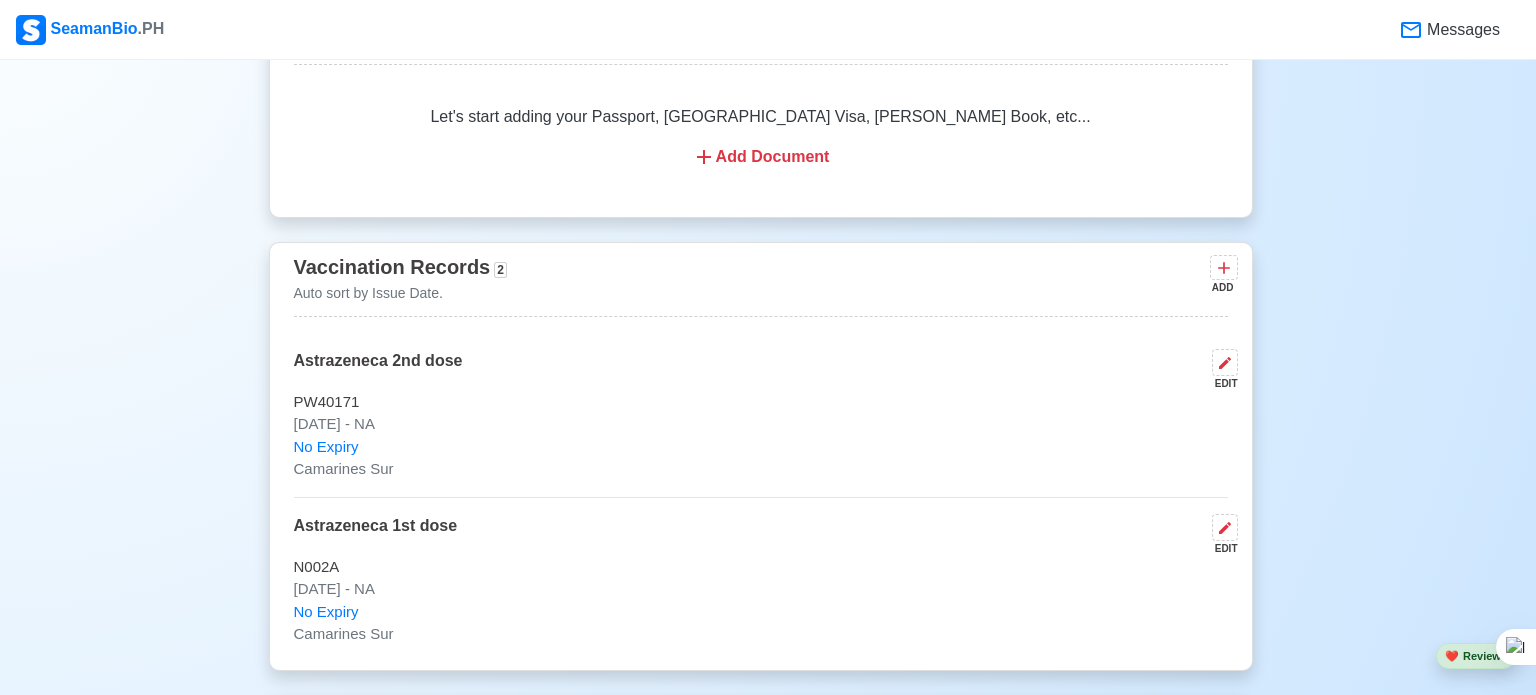 scroll, scrollTop: 2192, scrollLeft: 0, axis: vertical 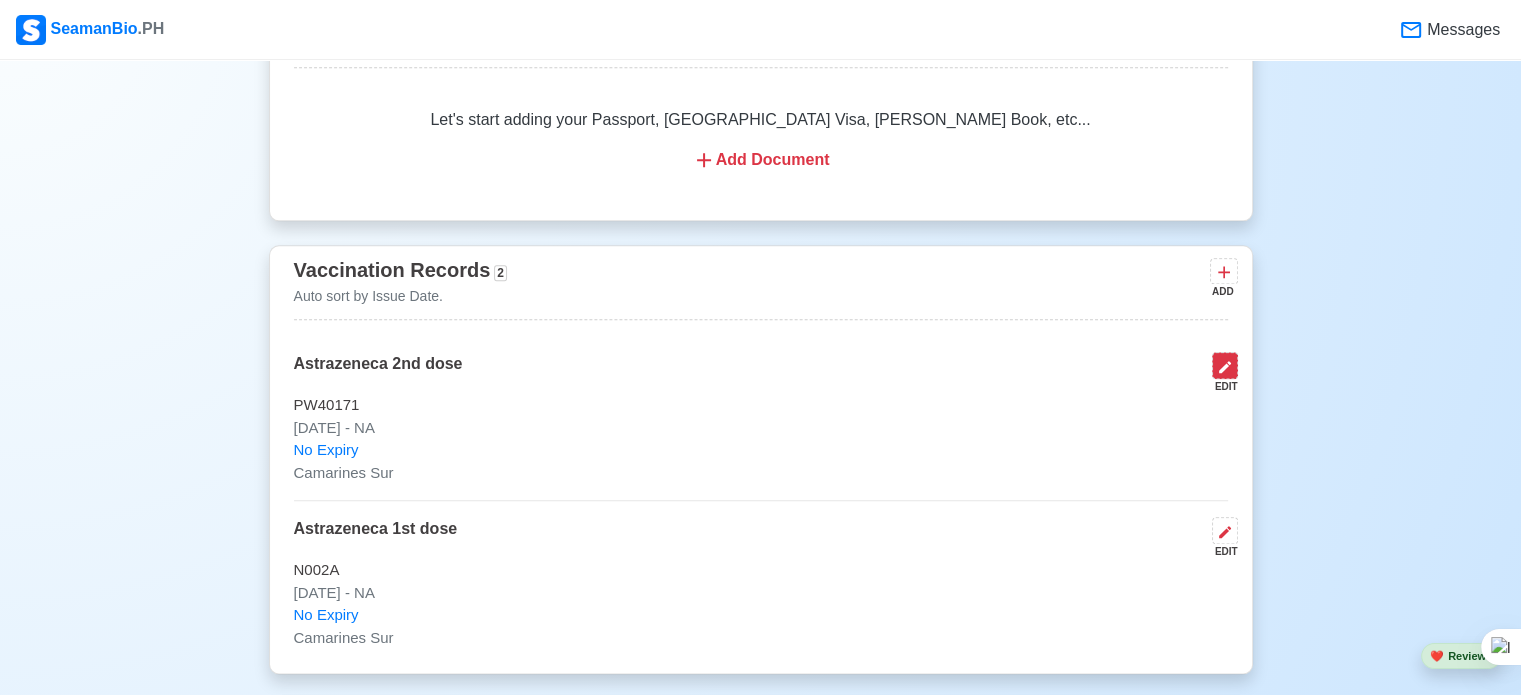 click 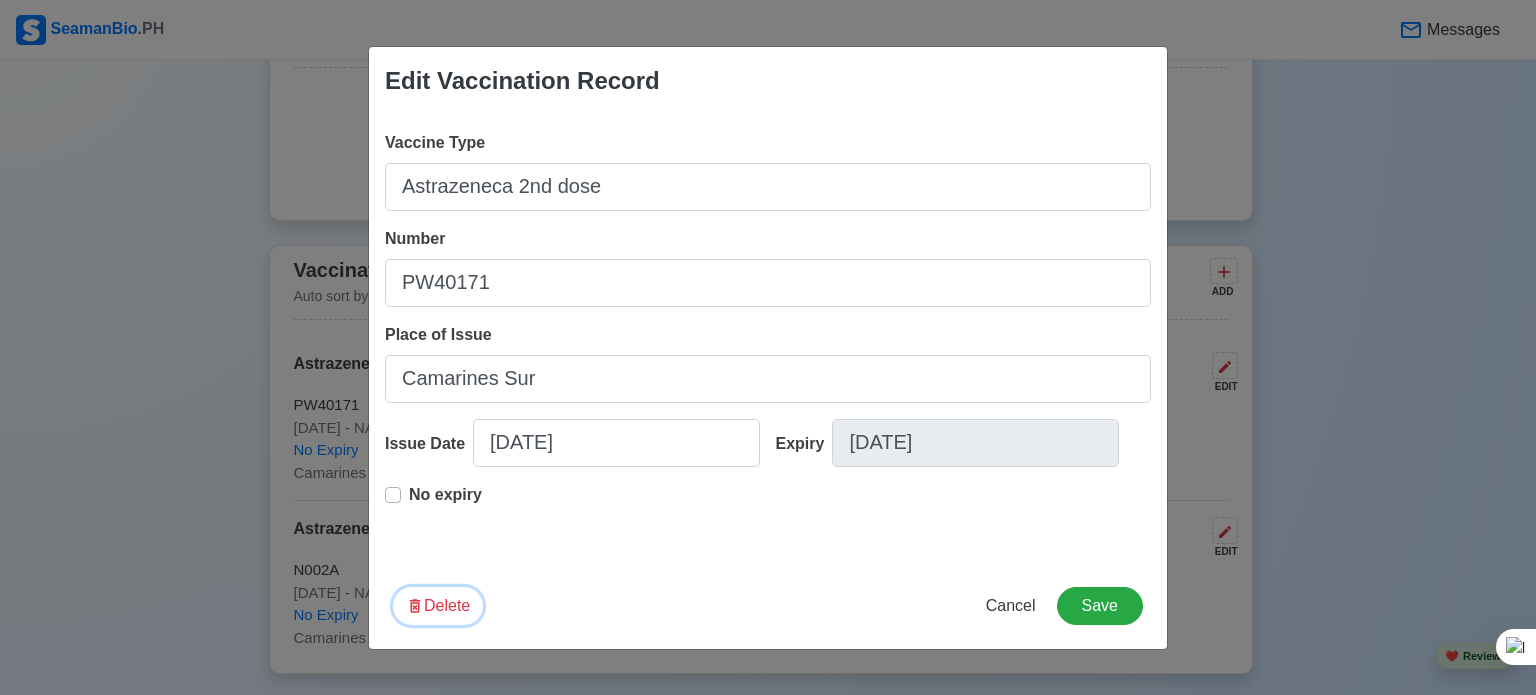 click 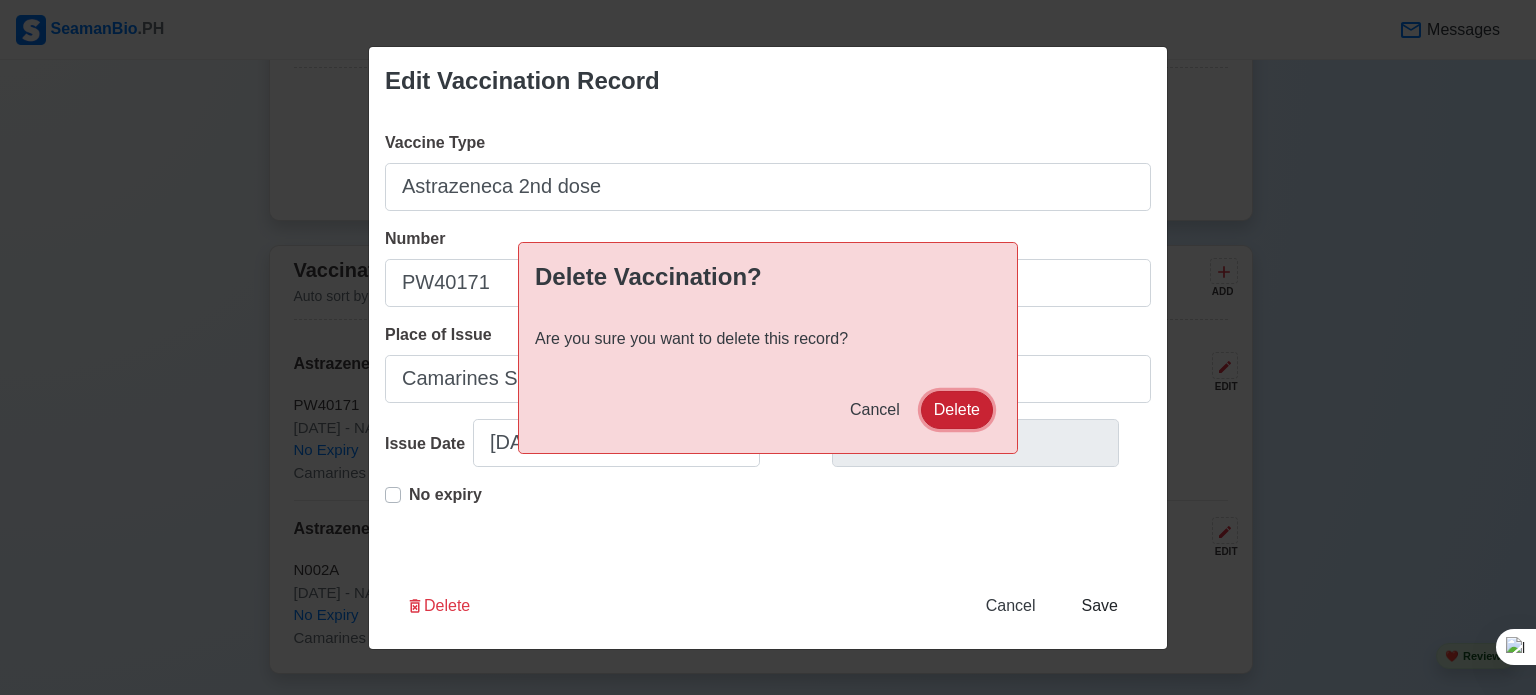 click on "Delete" at bounding box center (957, 410) 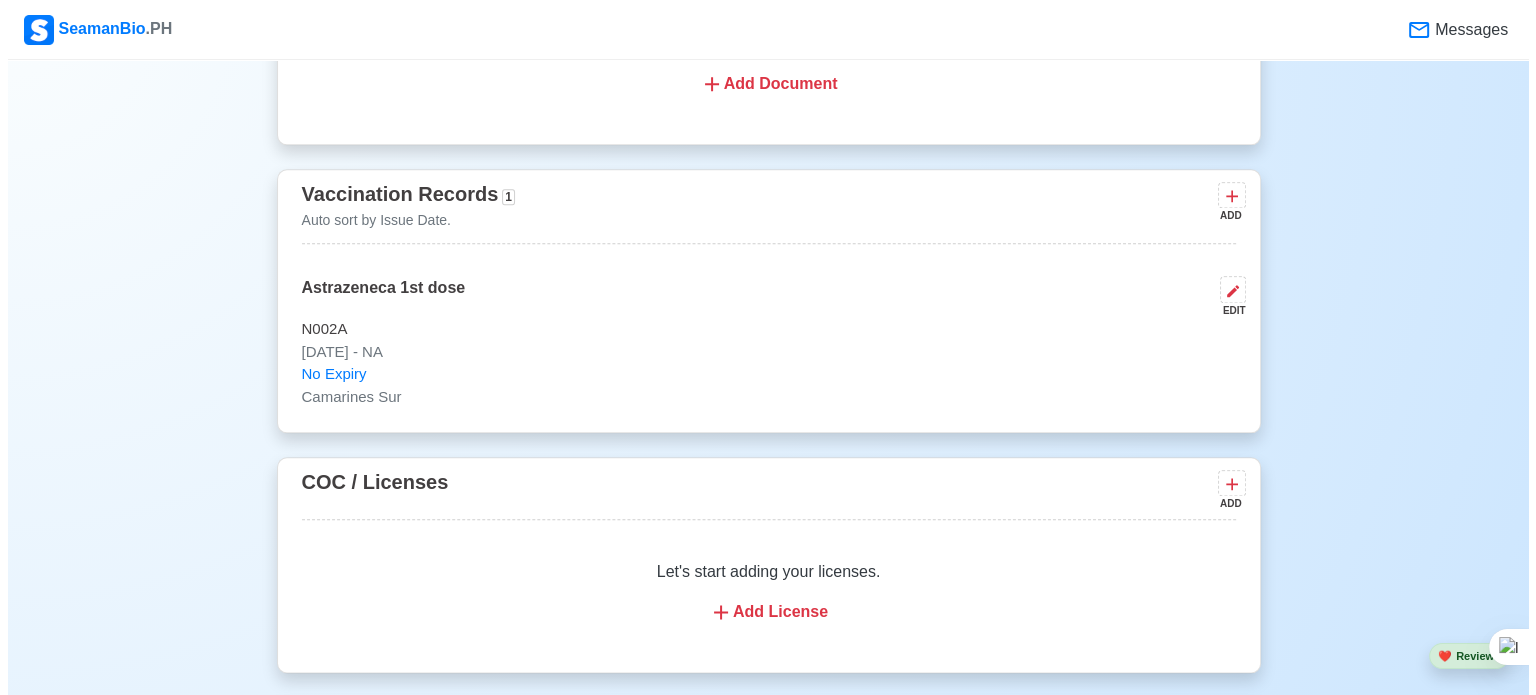 scroll, scrollTop: 2390, scrollLeft: 0, axis: vertical 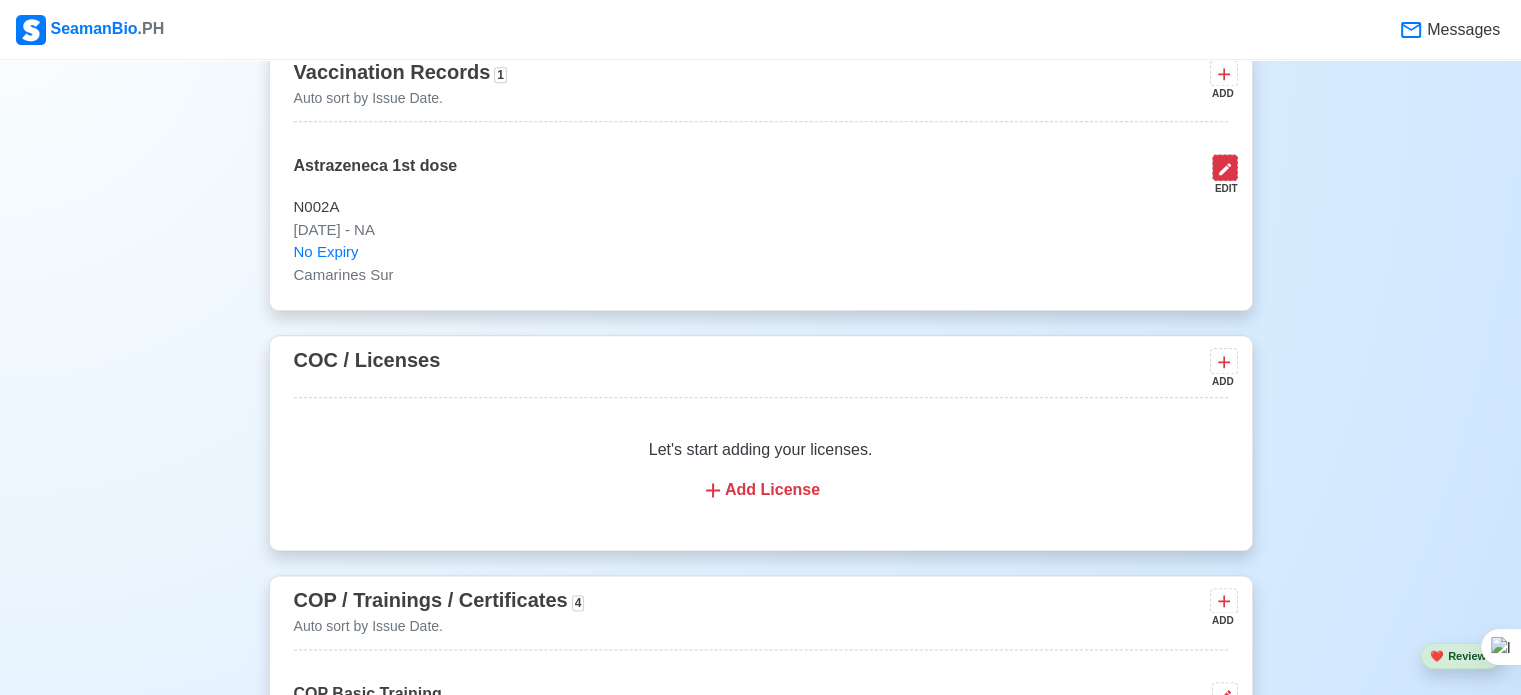 click 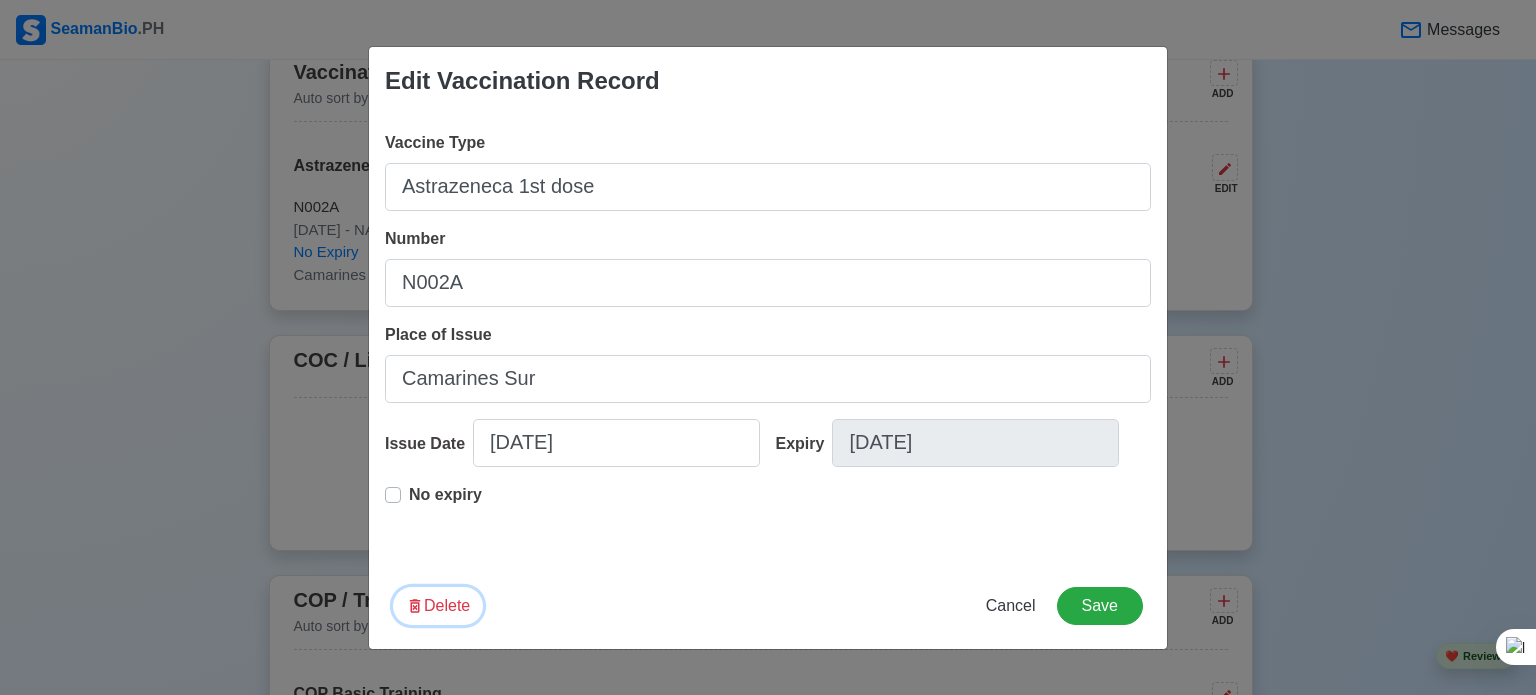 click on "Delete" at bounding box center (438, 606) 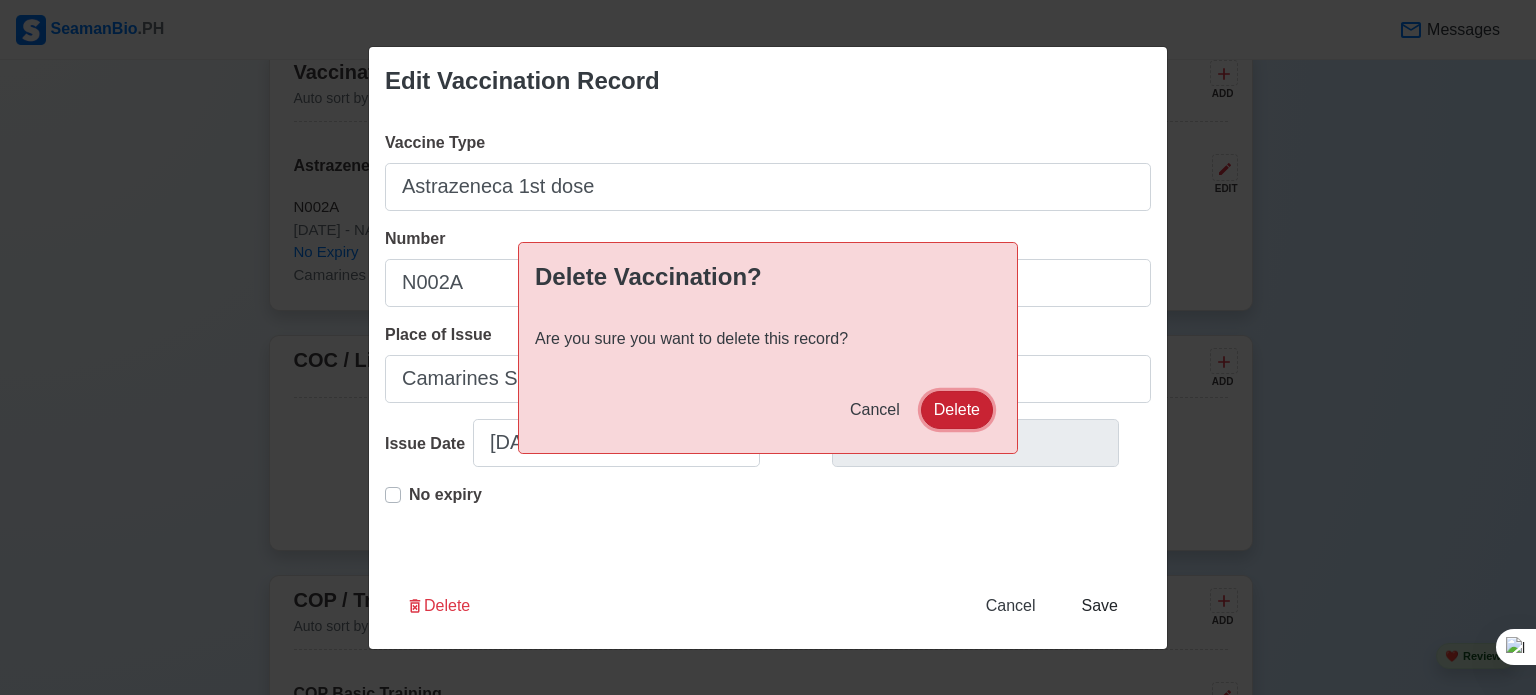 click on "Delete" at bounding box center [957, 410] 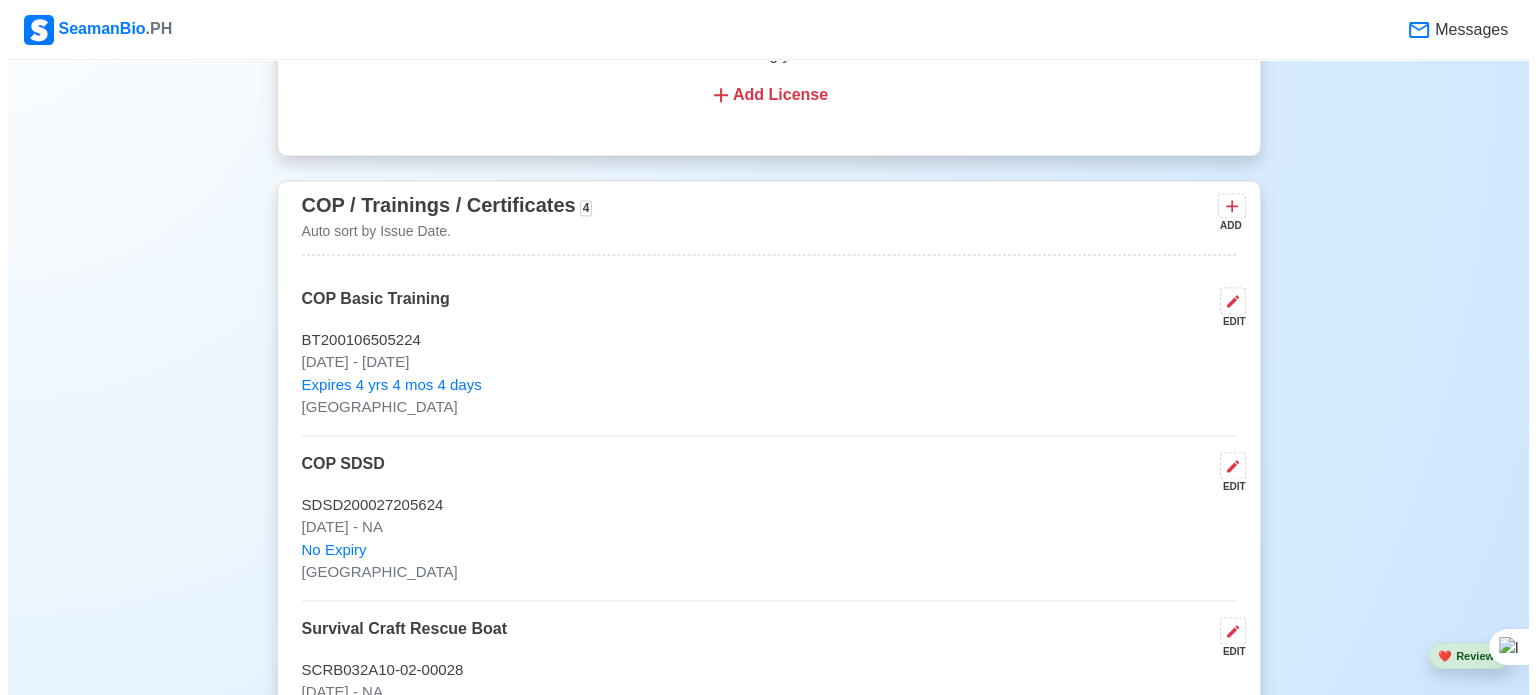 scroll, scrollTop: 2688, scrollLeft: 0, axis: vertical 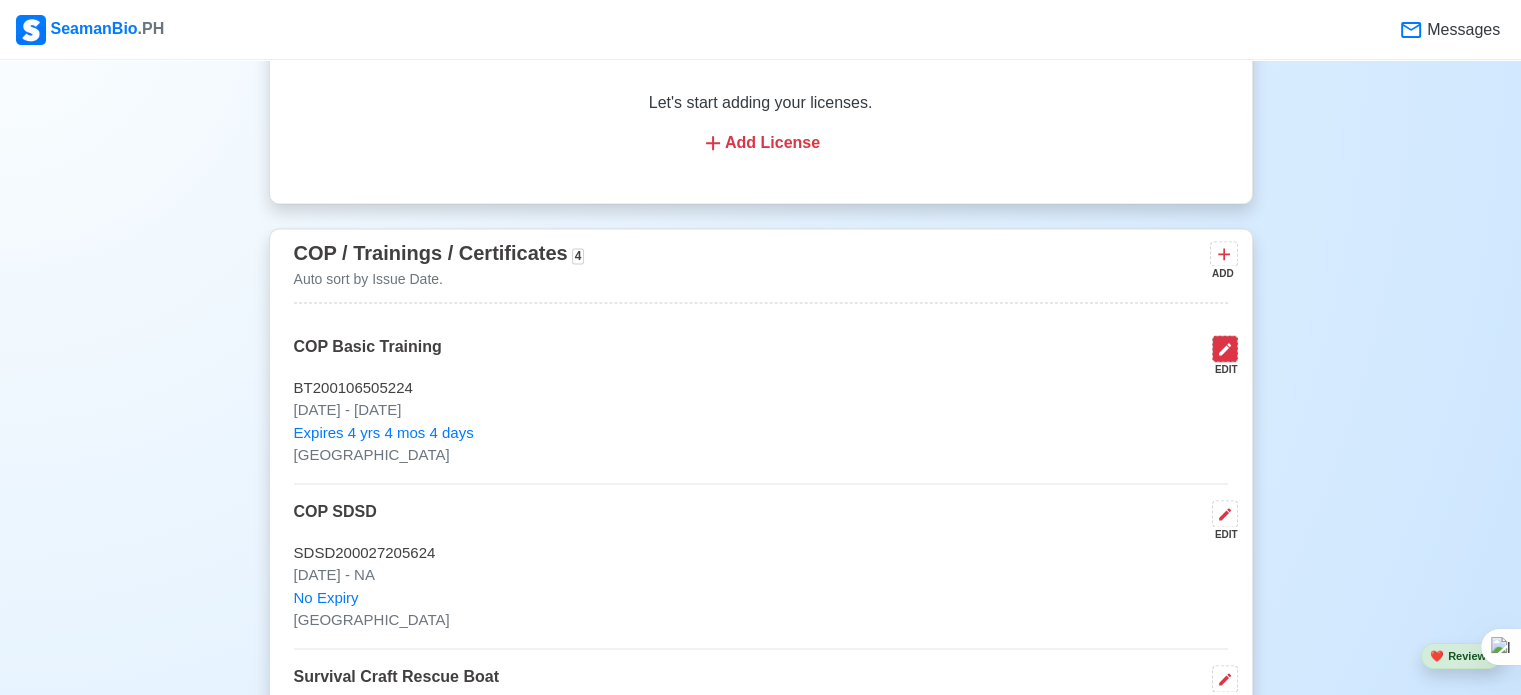 click at bounding box center (1225, 348) 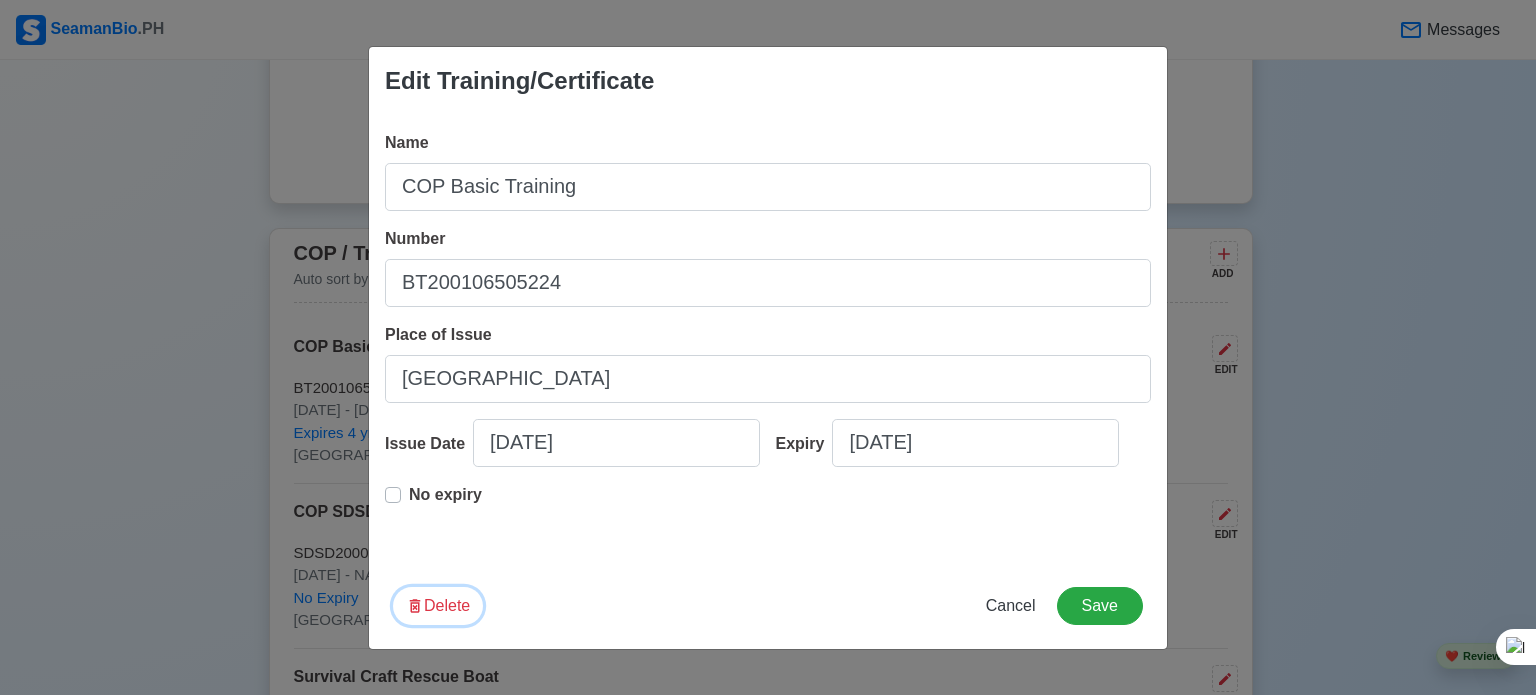 click on "Delete" at bounding box center [438, 606] 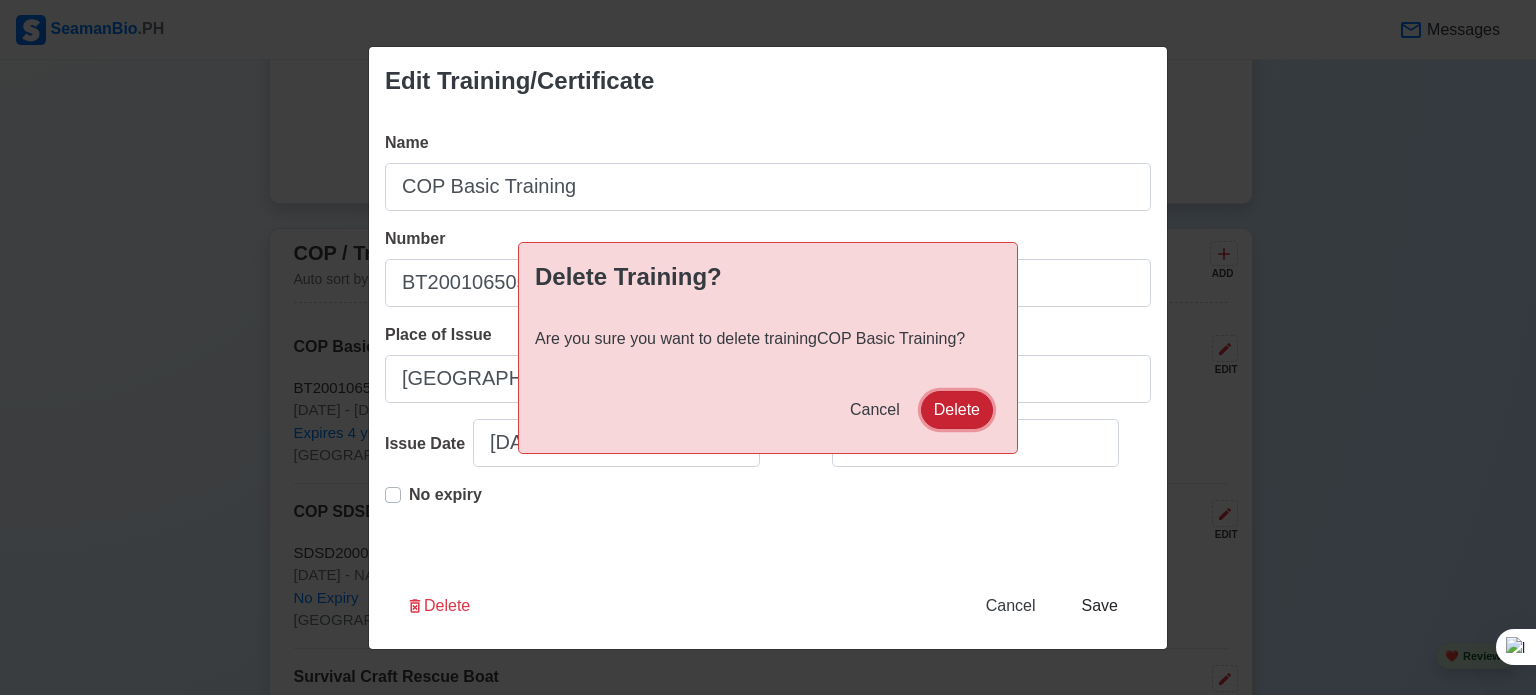 click on "Delete" at bounding box center [957, 410] 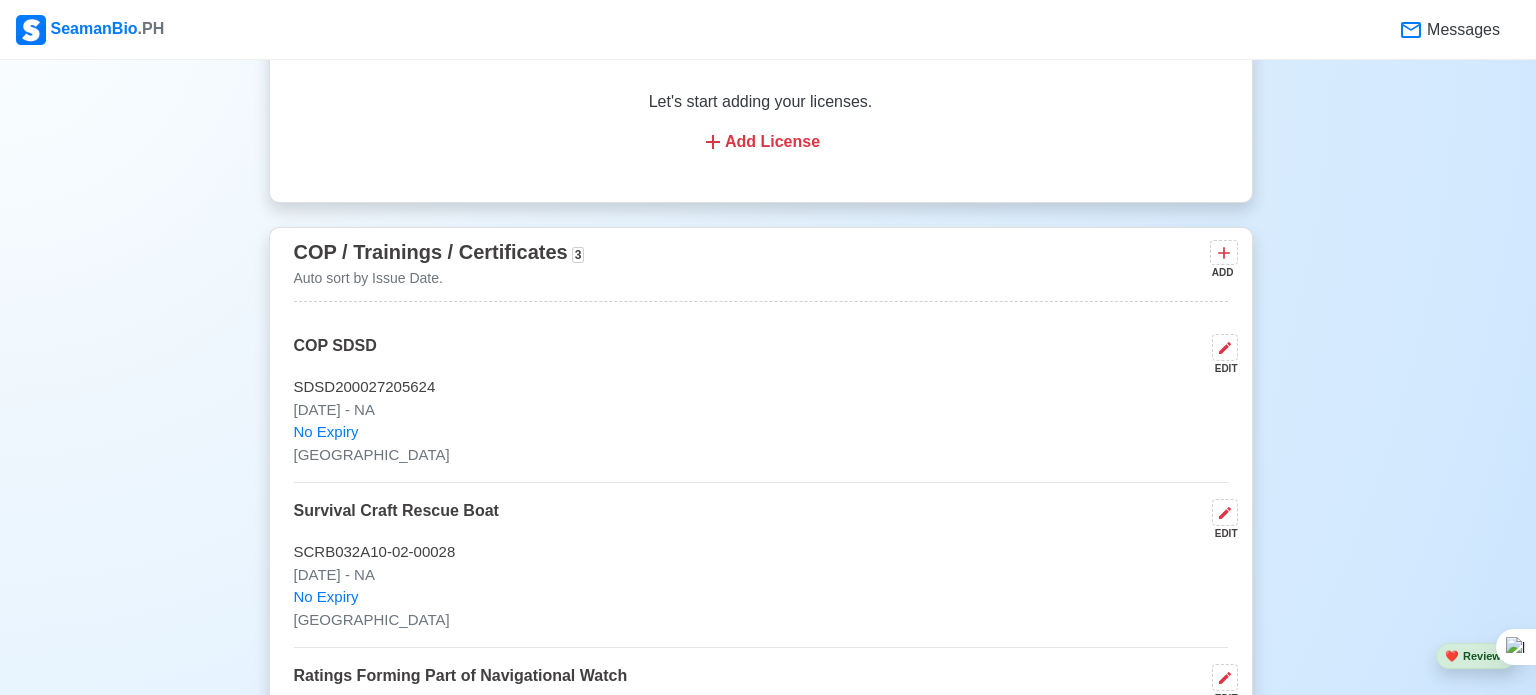scroll, scrollTop: 2685, scrollLeft: 0, axis: vertical 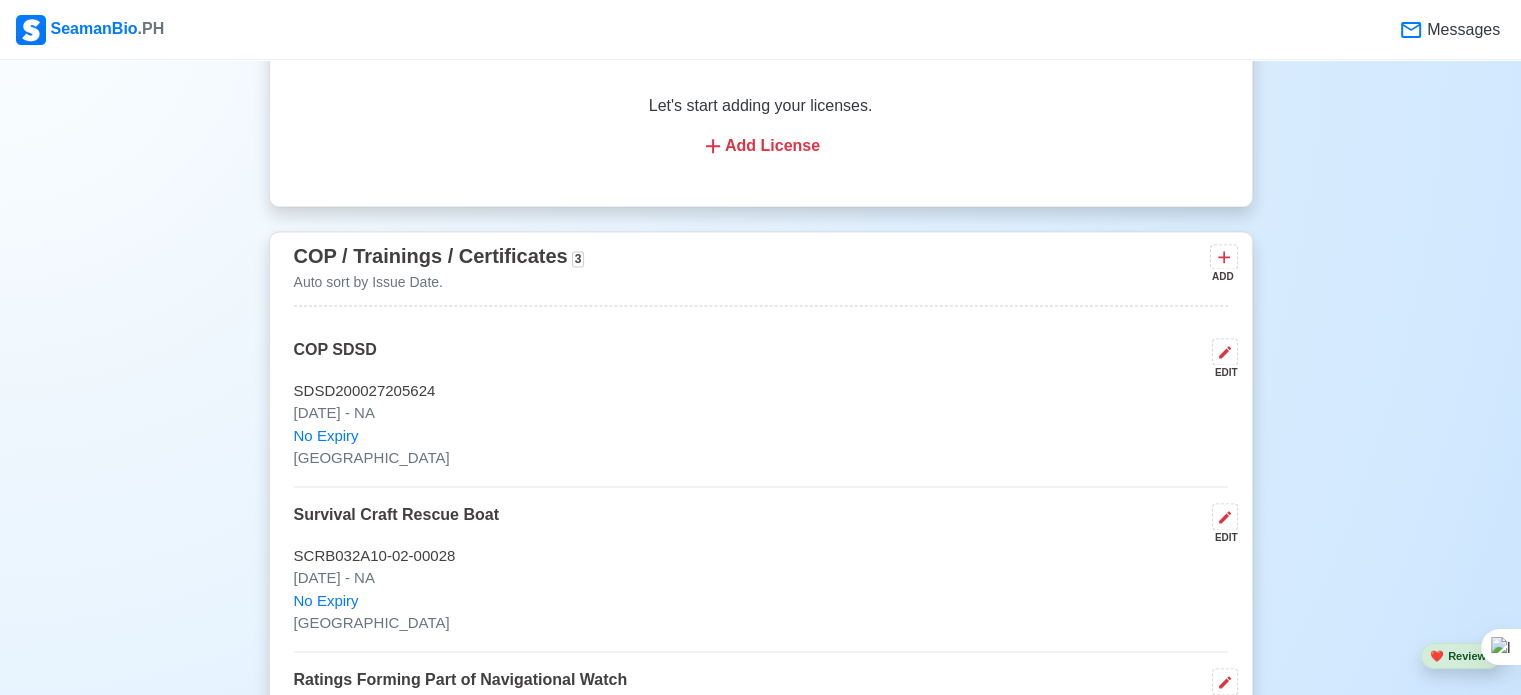 click on "EDIT" at bounding box center [1221, 372] 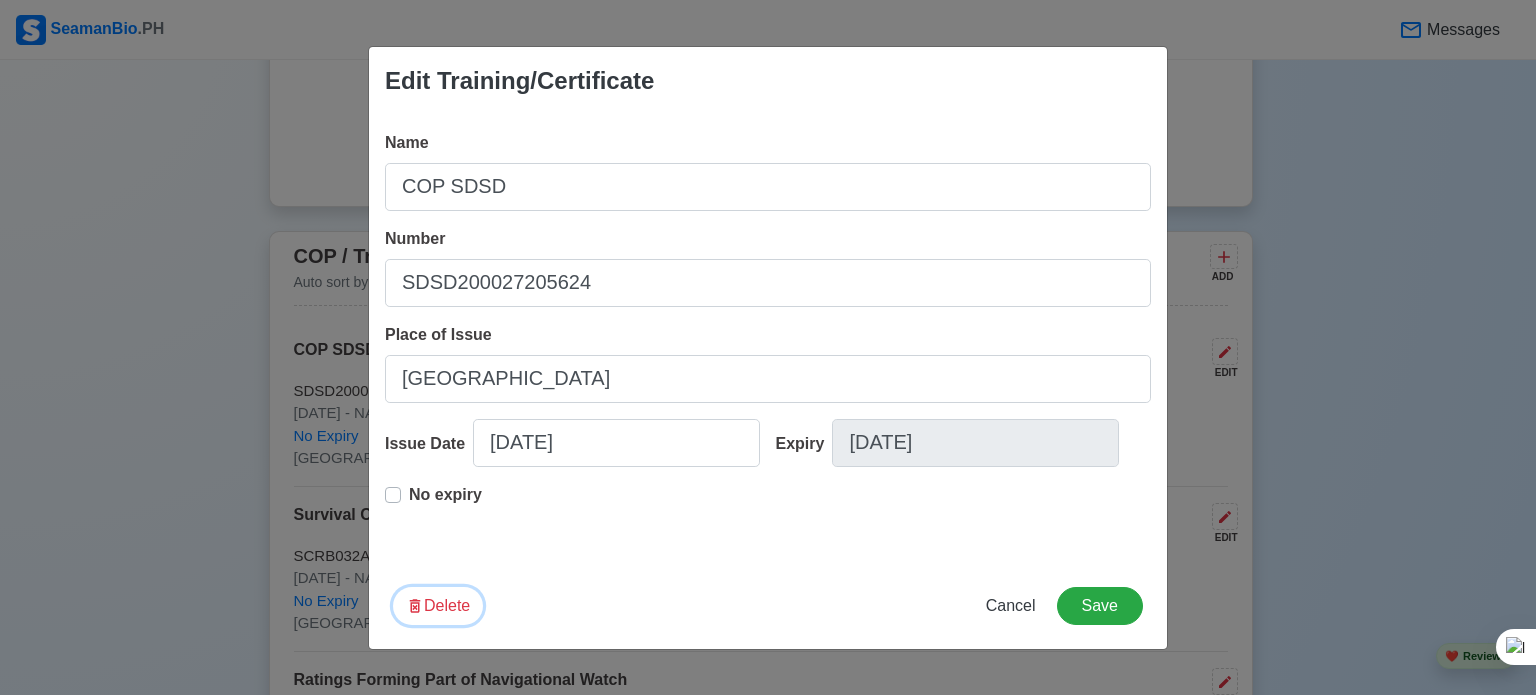 click on "Delete" at bounding box center (438, 606) 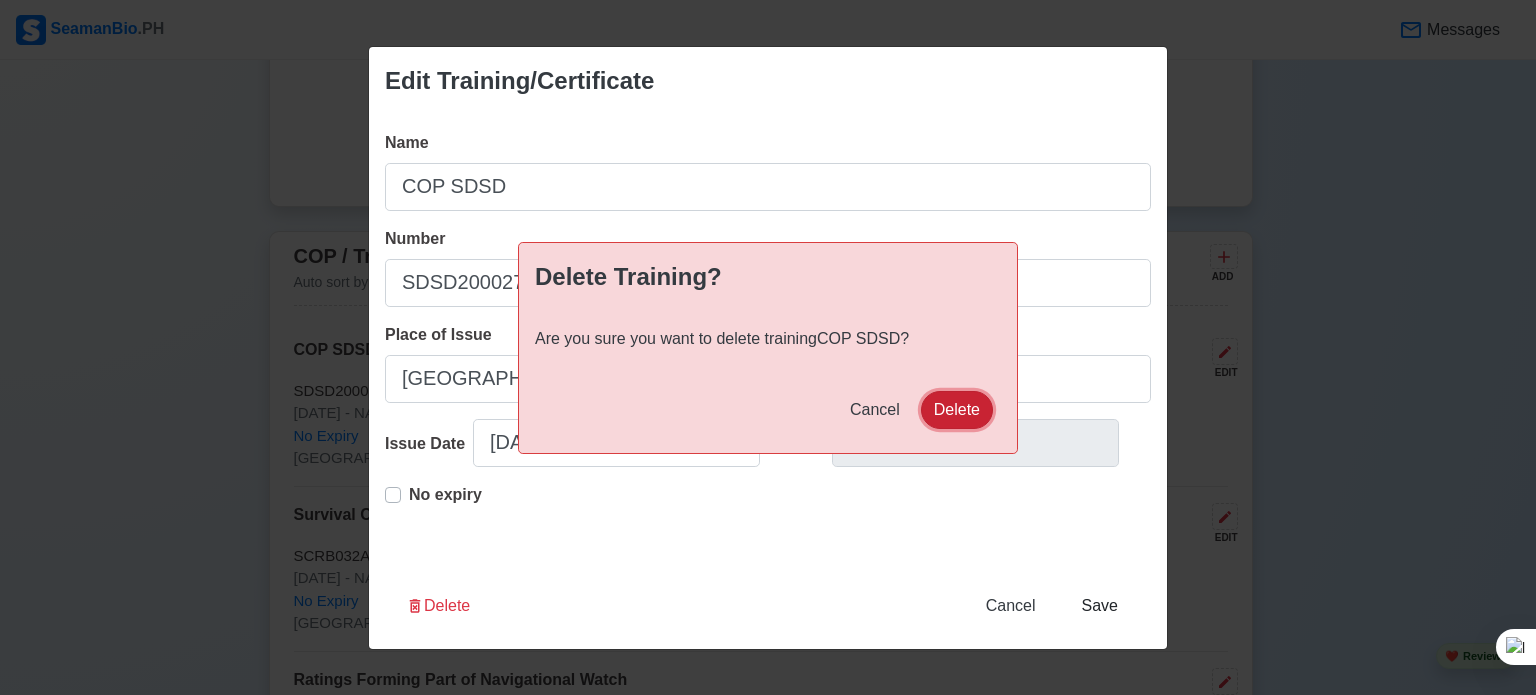 click on "Delete" at bounding box center (957, 410) 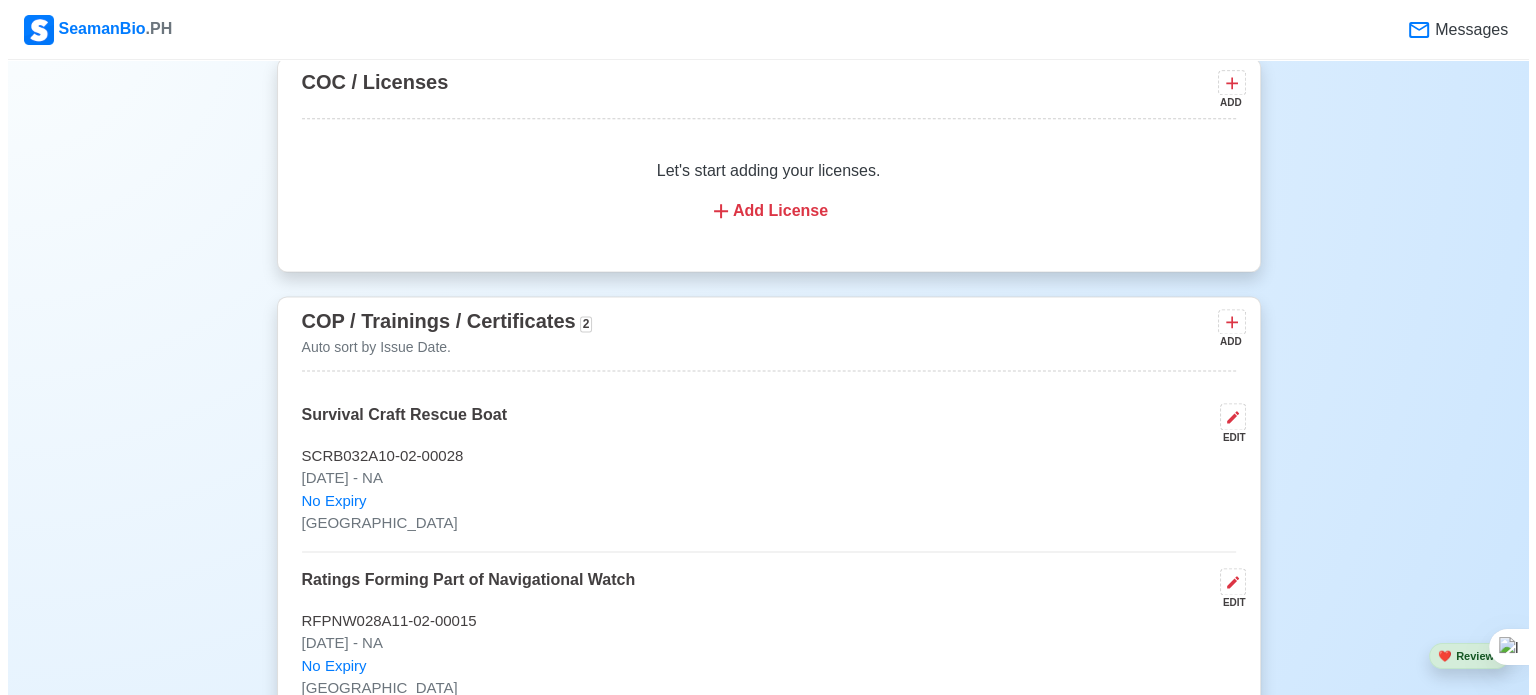 scroll, scrollTop: 2585, scrollLeft: 0, axis: vertical 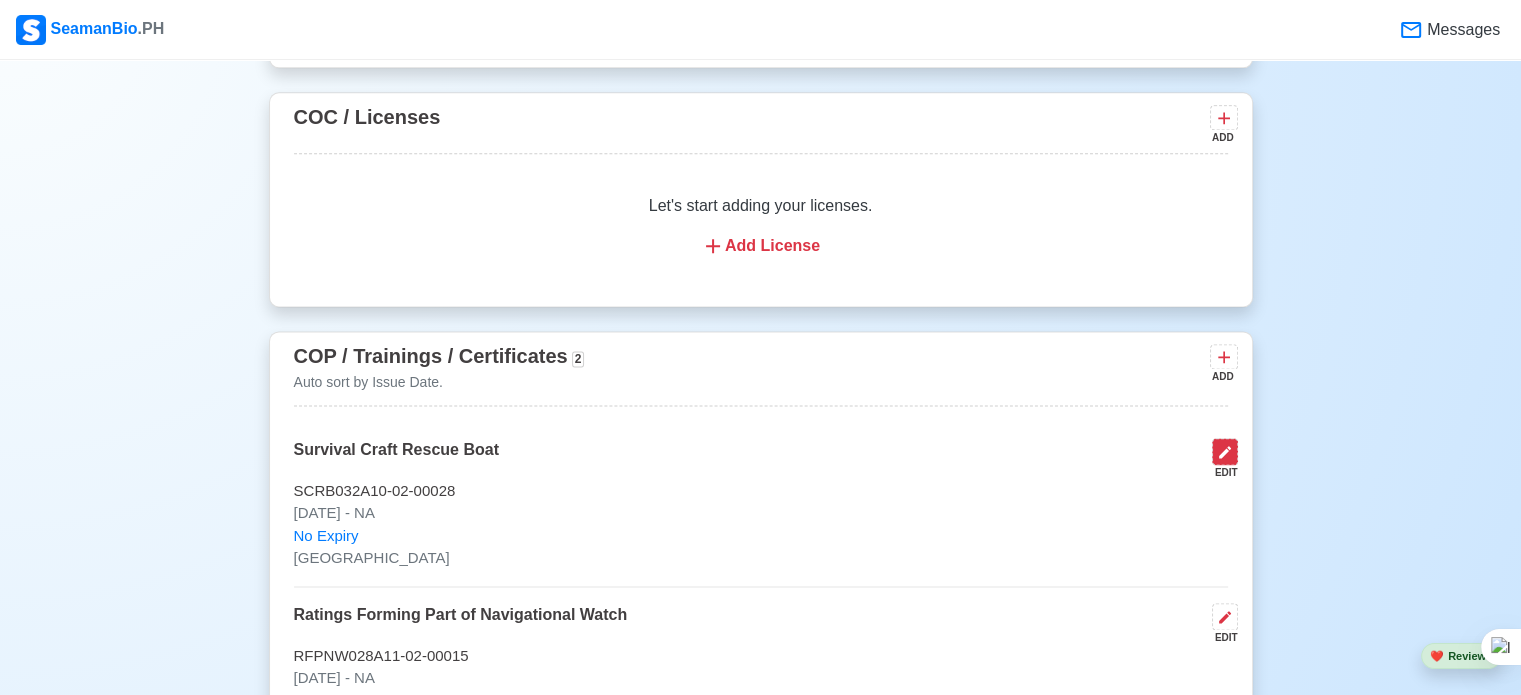 click 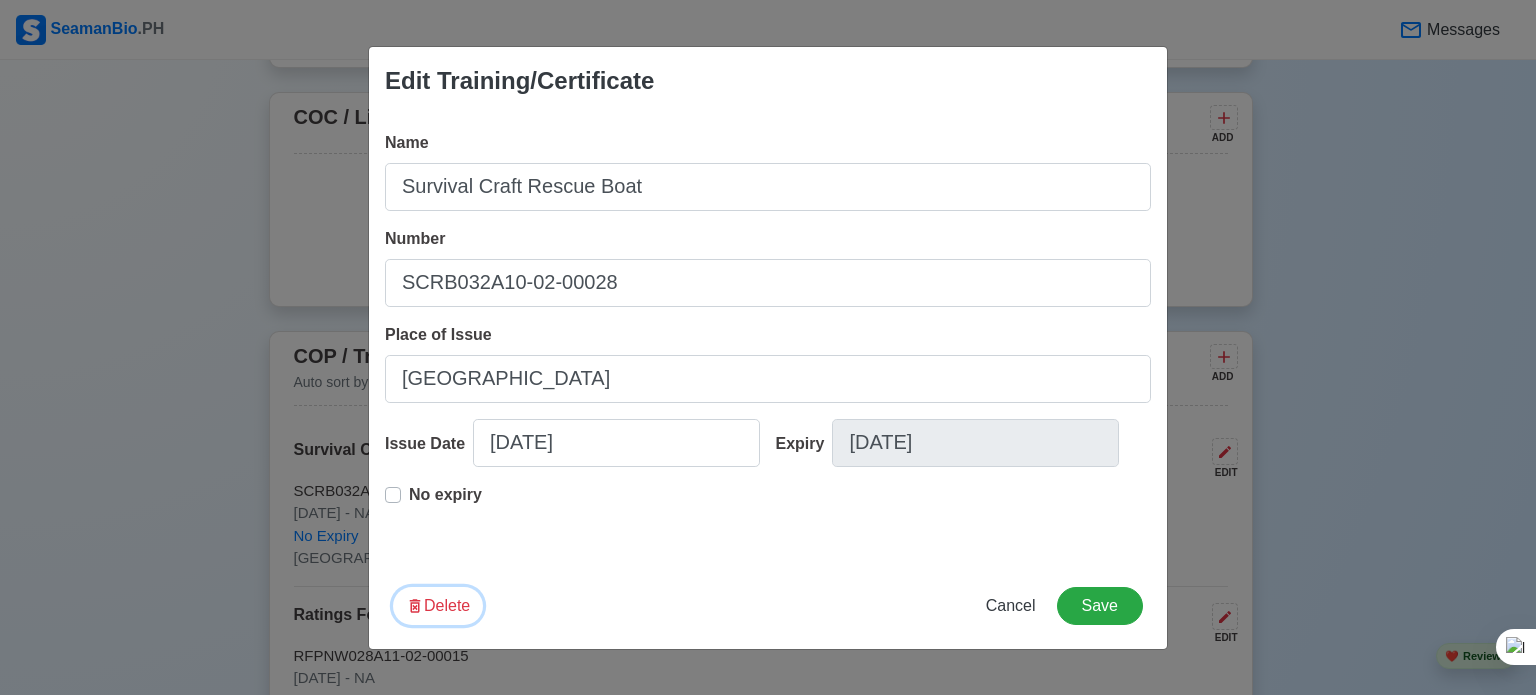 click on "Delete" at bounding box center (438, 606) 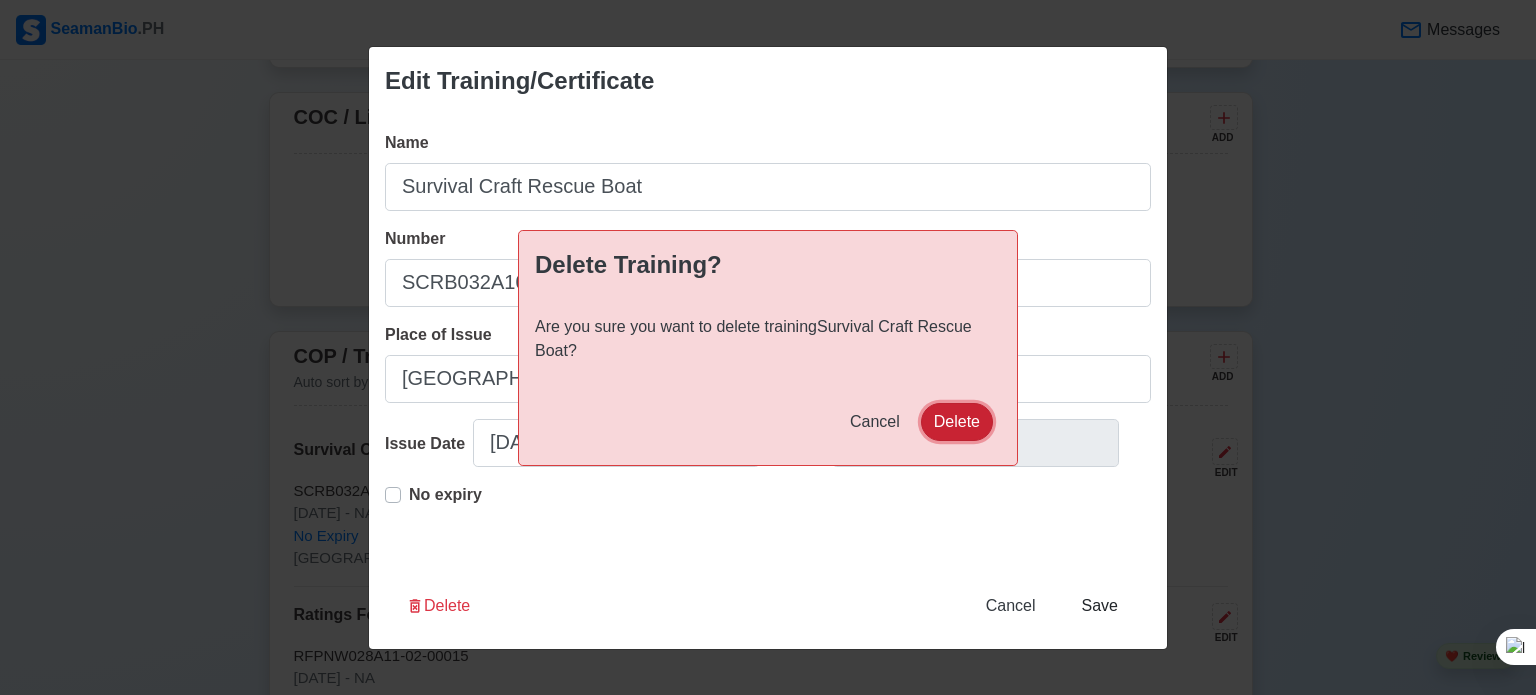 click on "Delete" at bounding box center [957, 422] 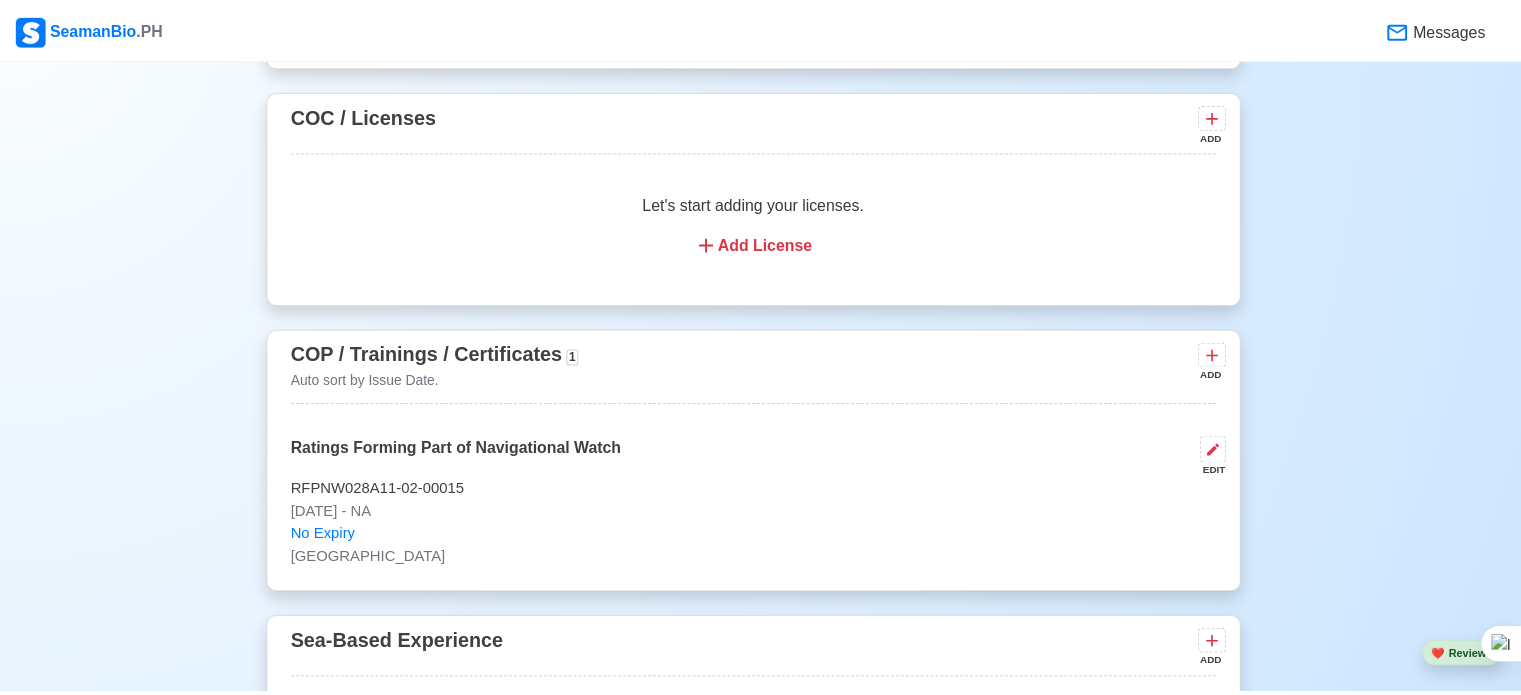 scroll, scrollTop: 2583, scrollLeft: 0, axis: vertical 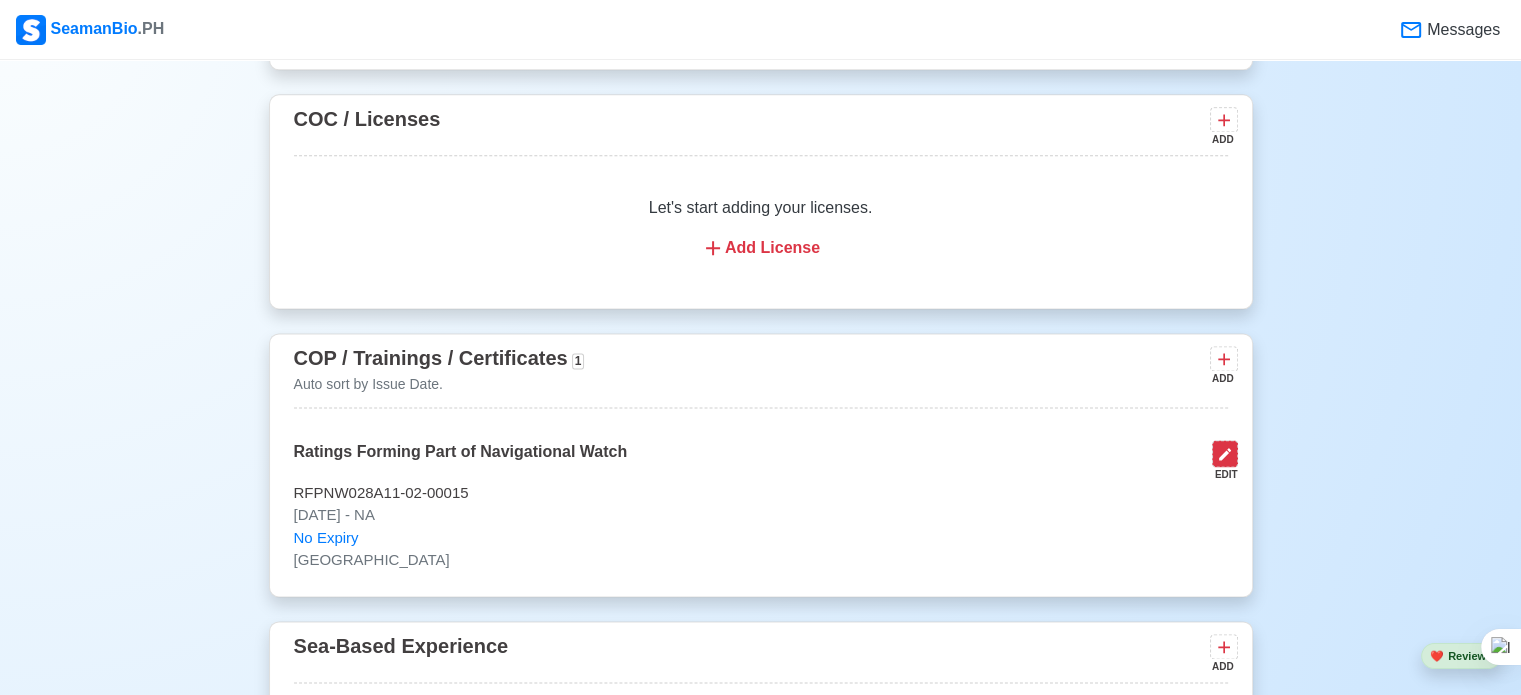 click 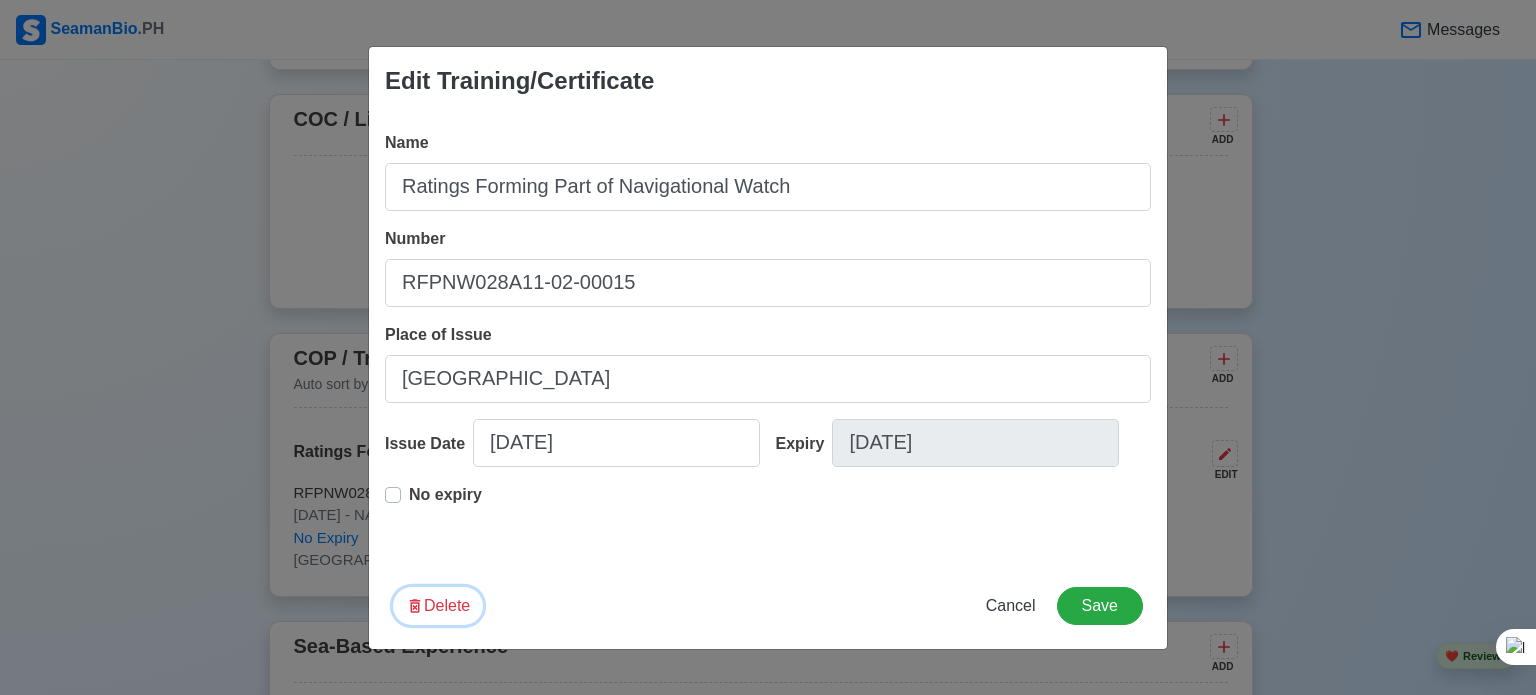 click on "Delete" at bounding box center (438, 606) 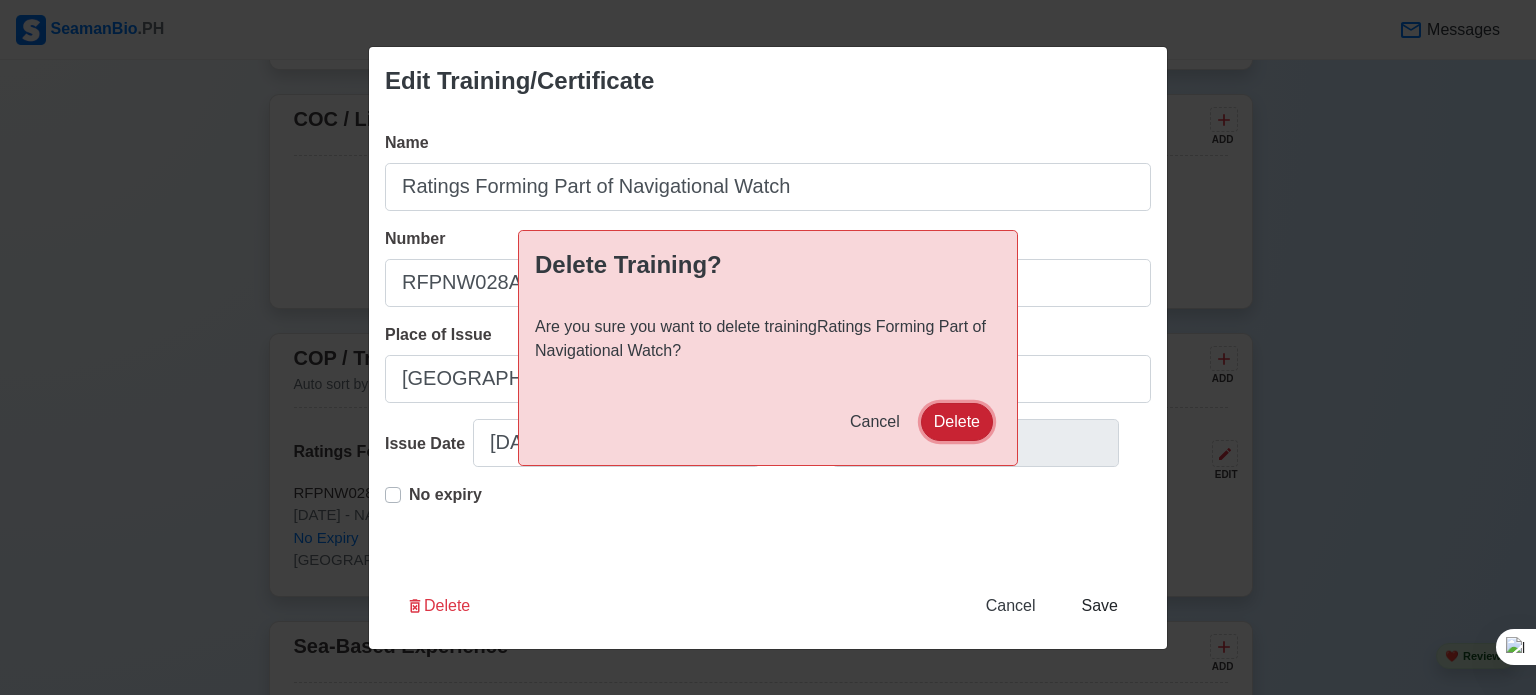 click on "Delete" at bounding box center [957, 422] 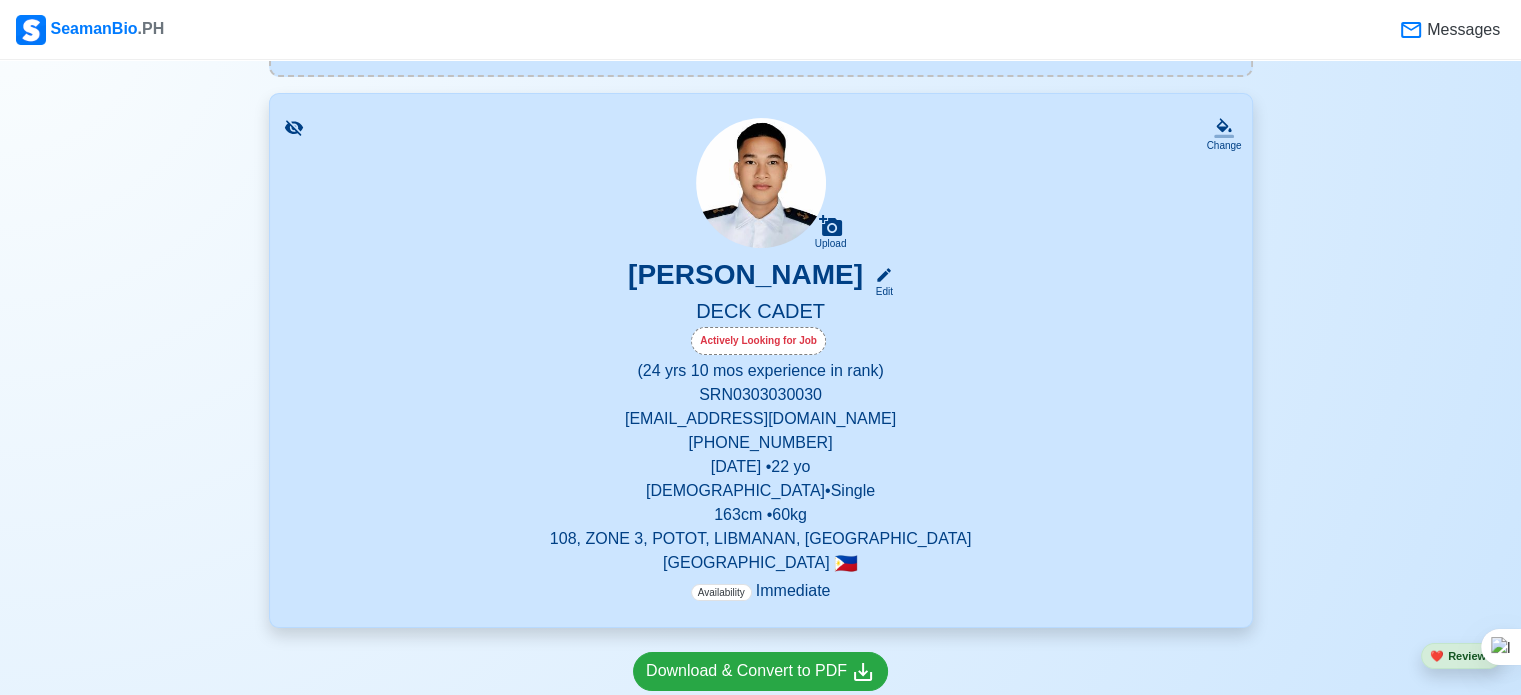 scroll, scrollTop: 316, scrollLeft: 0, axis: vertical 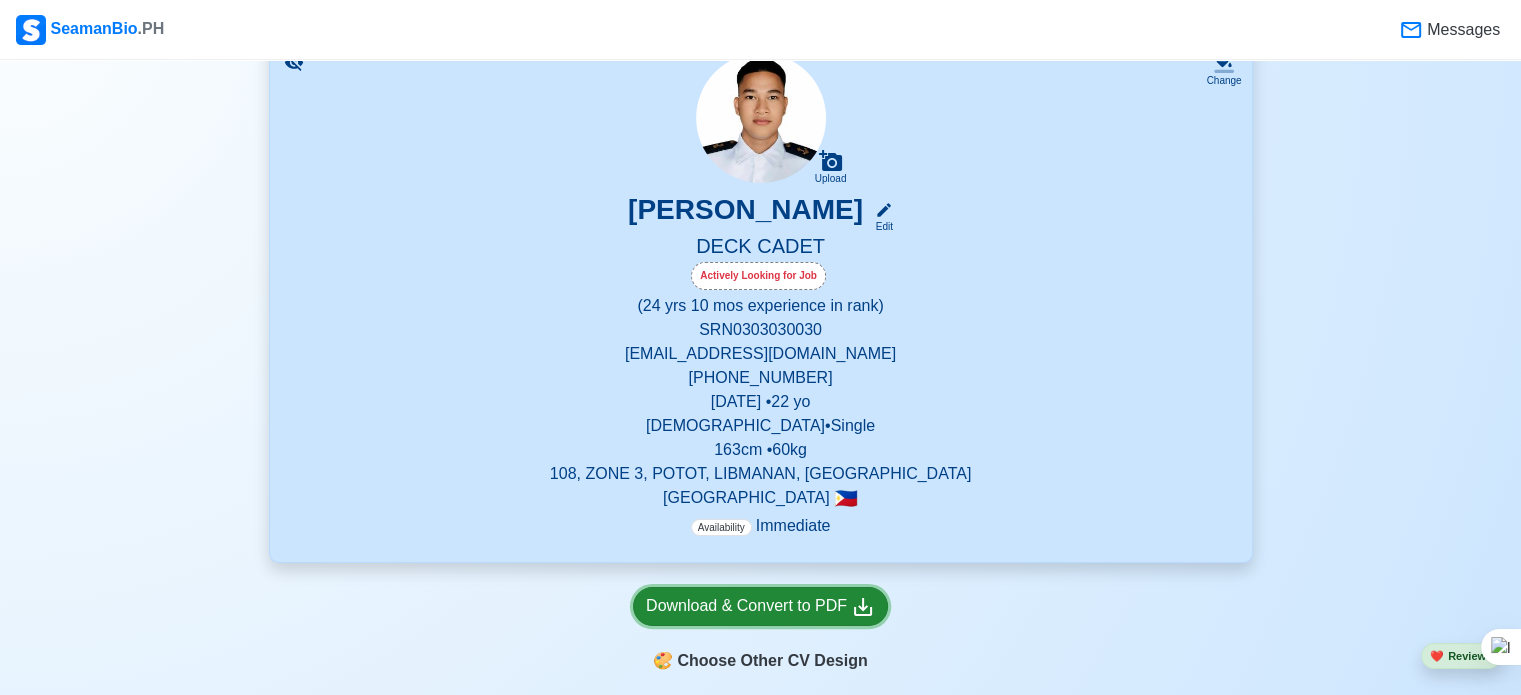 click on "Download & Convert to PDF" at bounding box center (760, 606) 